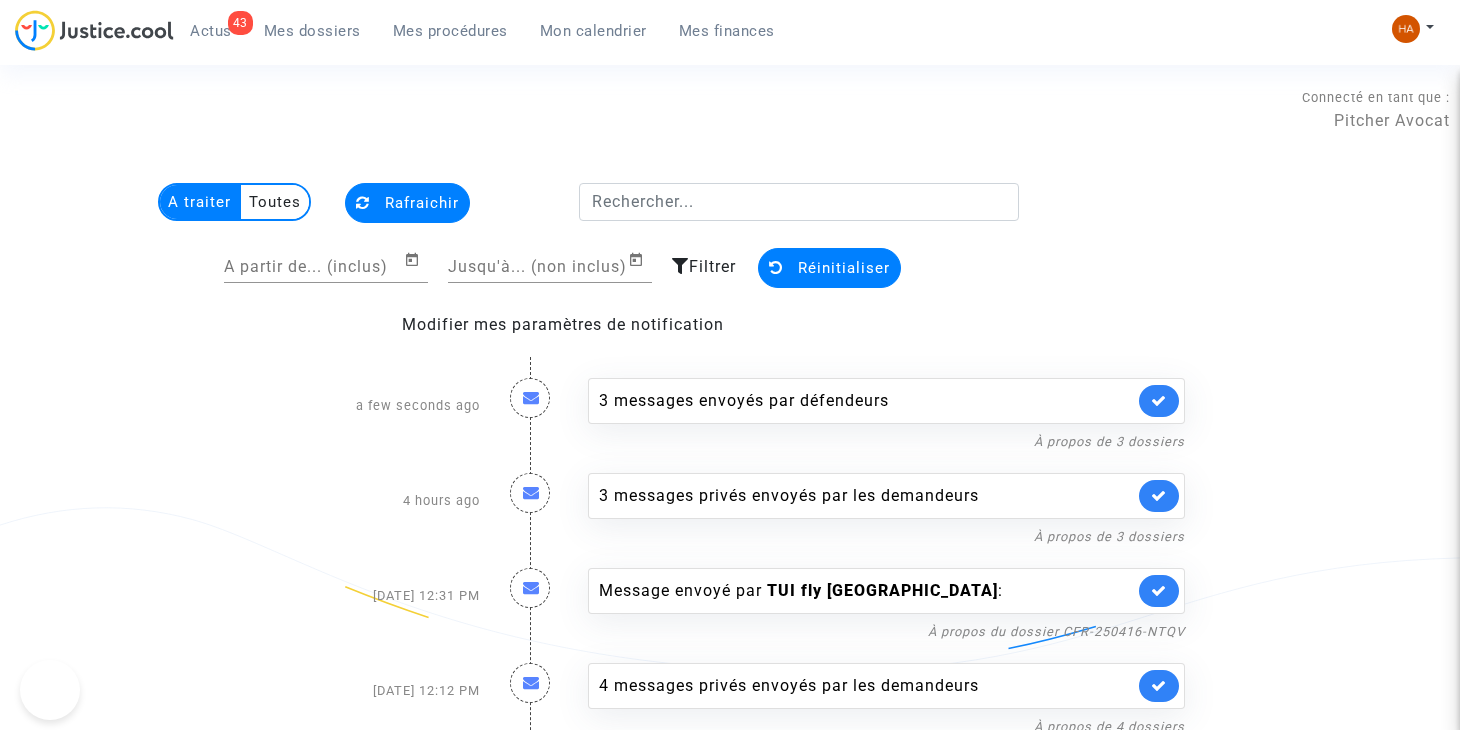 scroll, scrollTop: 0, scrollLeft: 0, axis: both 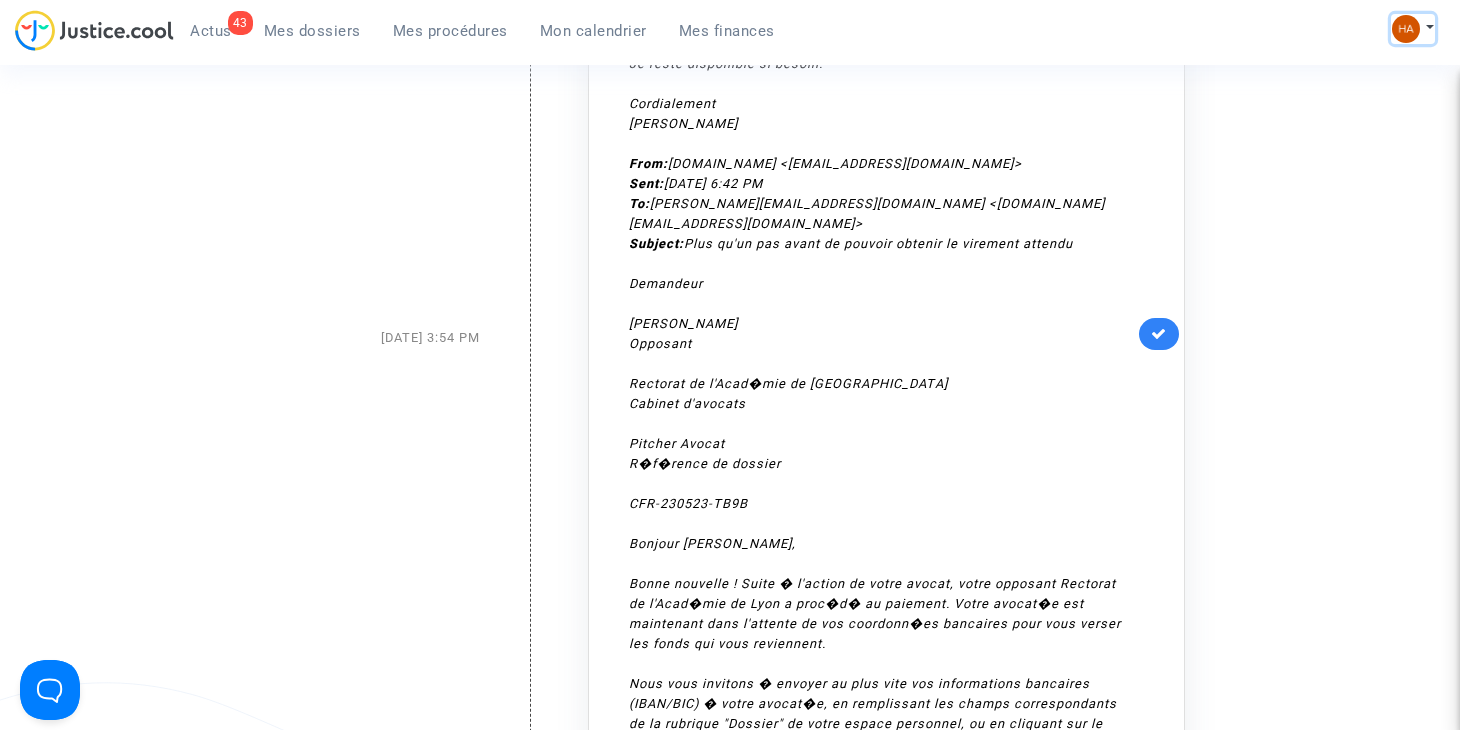 click at bounding box center [1406, 29] 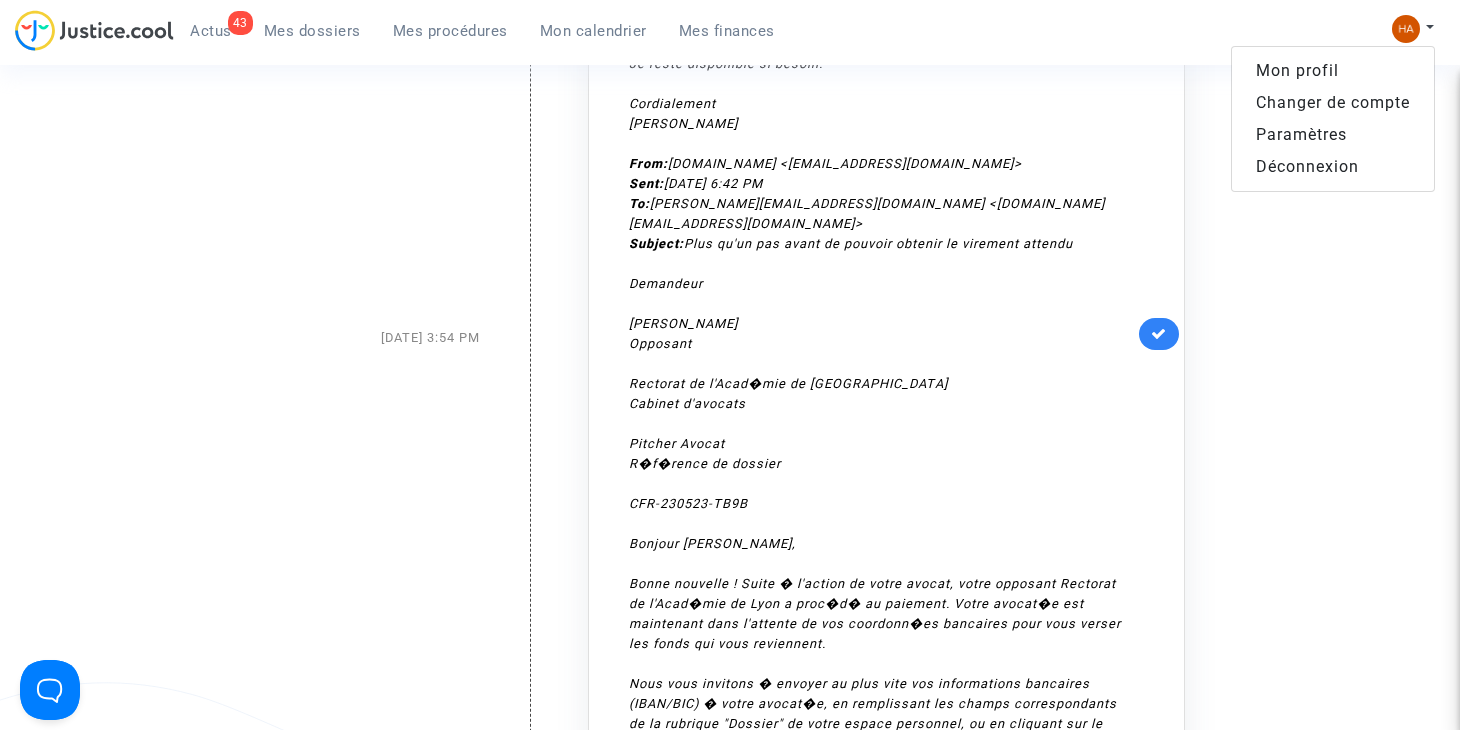 click on "Jul 22, 2025 3:54 PM" 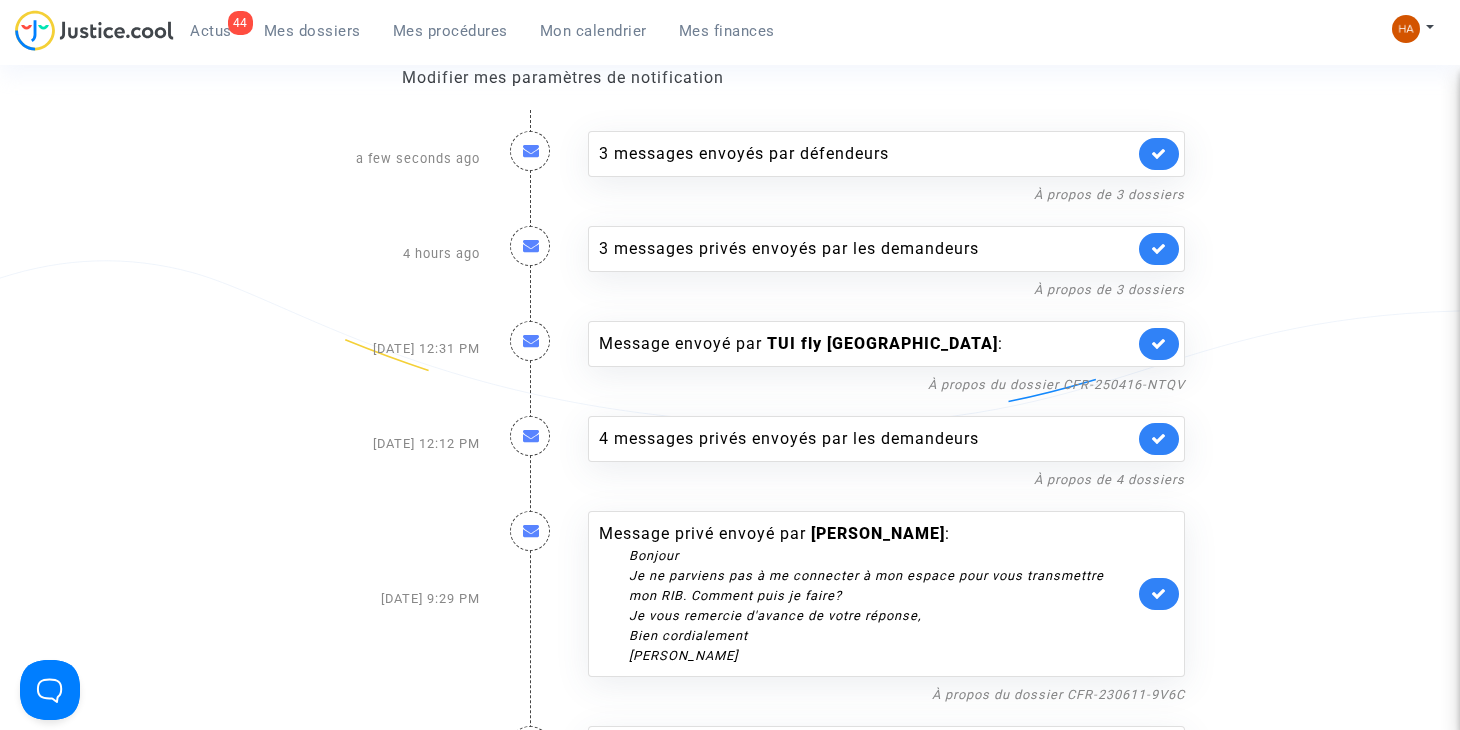scroll, scrollTop: 250, scrollLeft: 0, axis: vertical 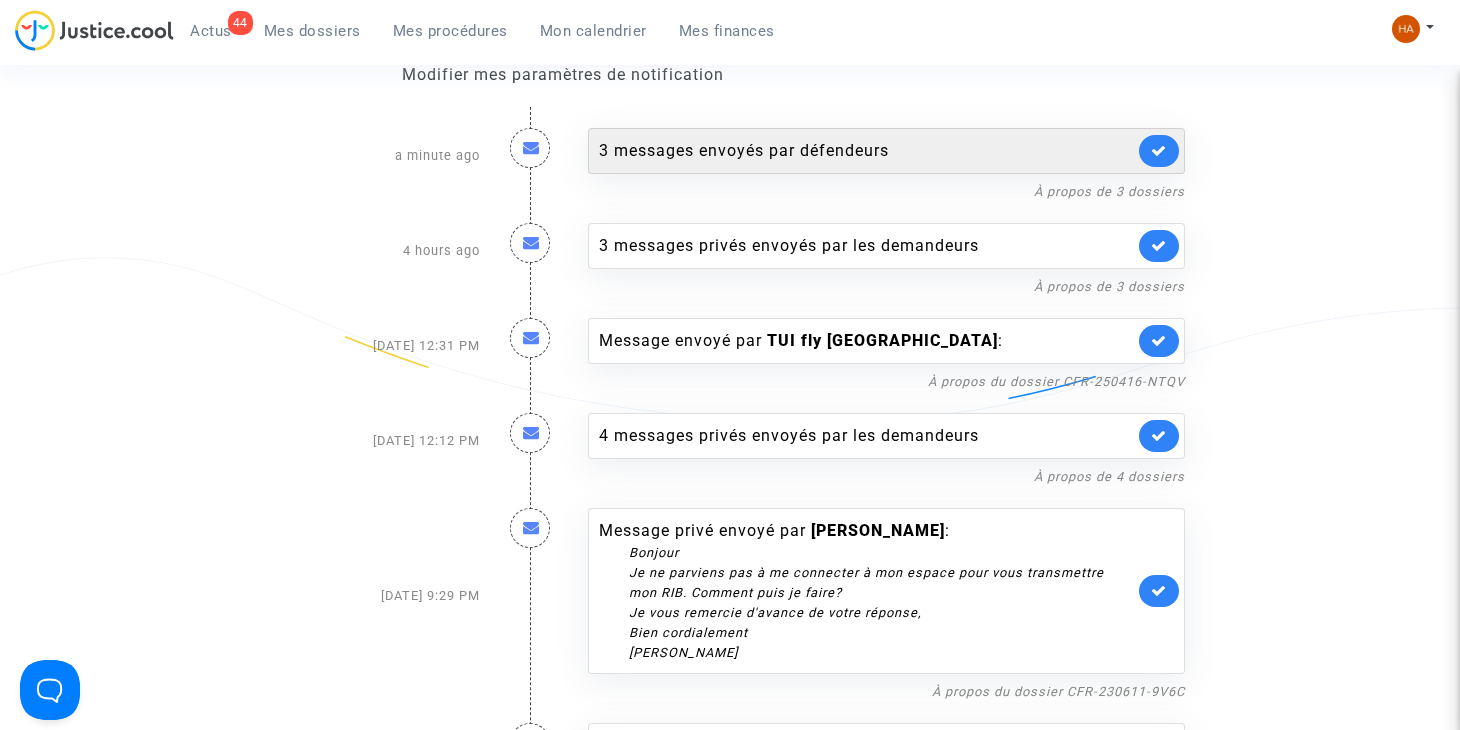 click on "3 messages envoyés par   défendeurs" 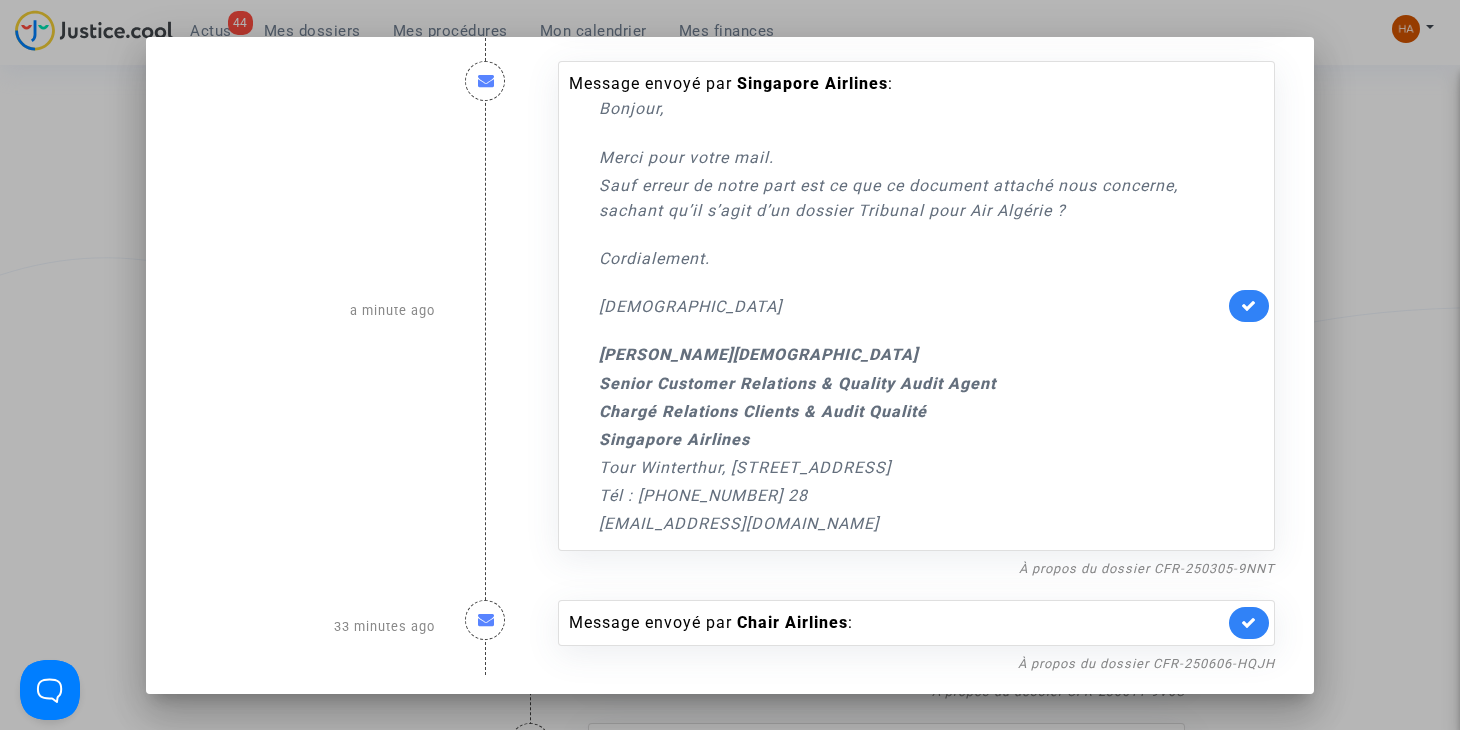 scroll, scrollTop: 677, scrollLeft: 0, axis: vertical 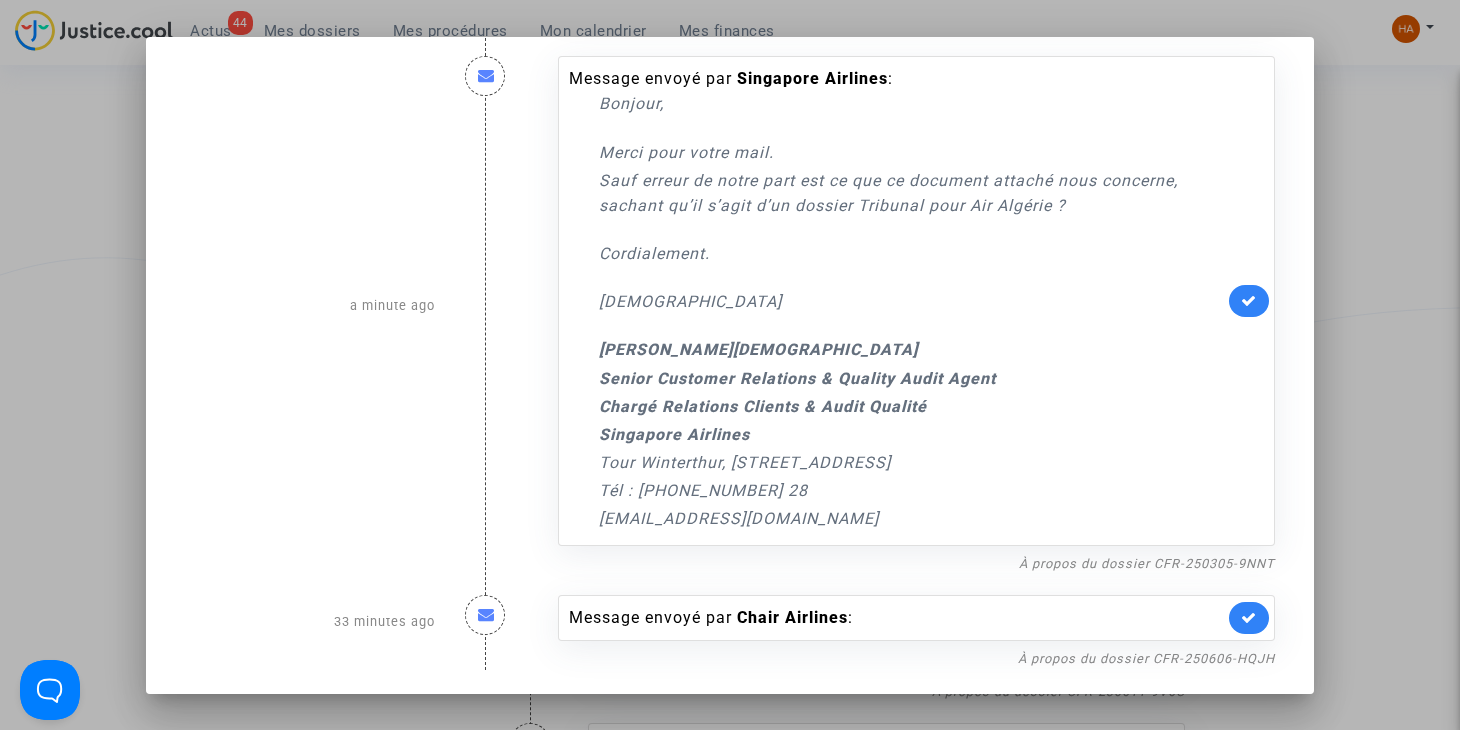 click at bounding box center (730, 365) 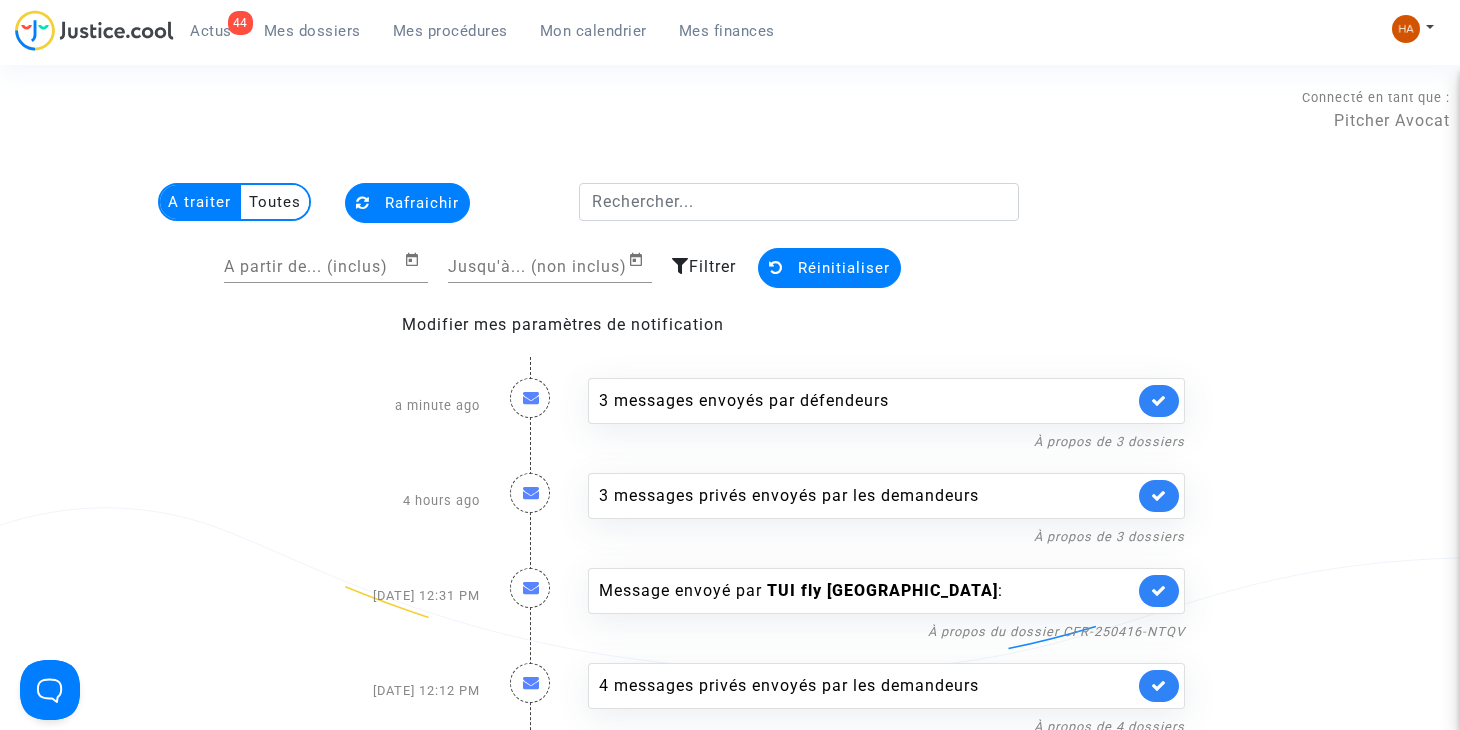 scroll, scrollTop: 250, scrollLeft: 0, axis: vertical 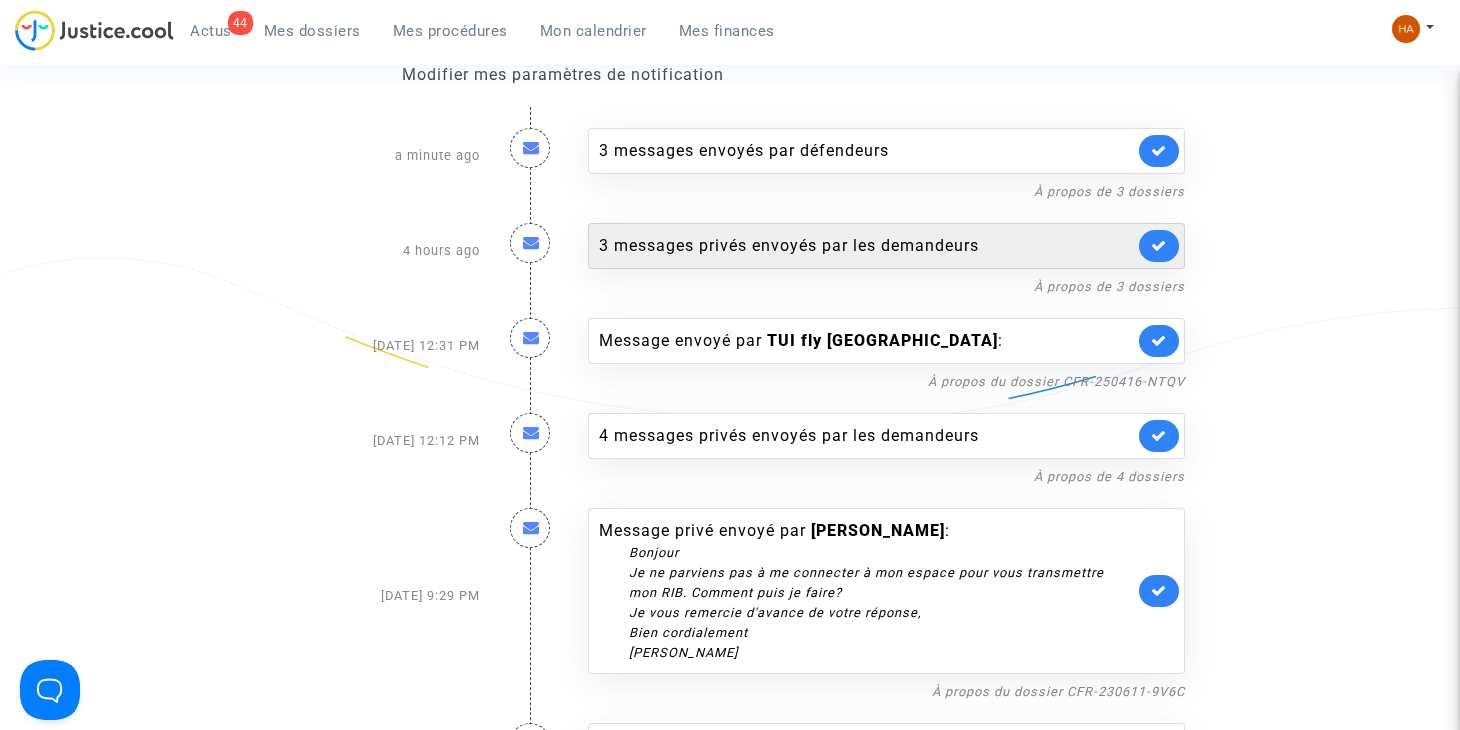 click on "3 messages privés envoyés par   les demandeurs" 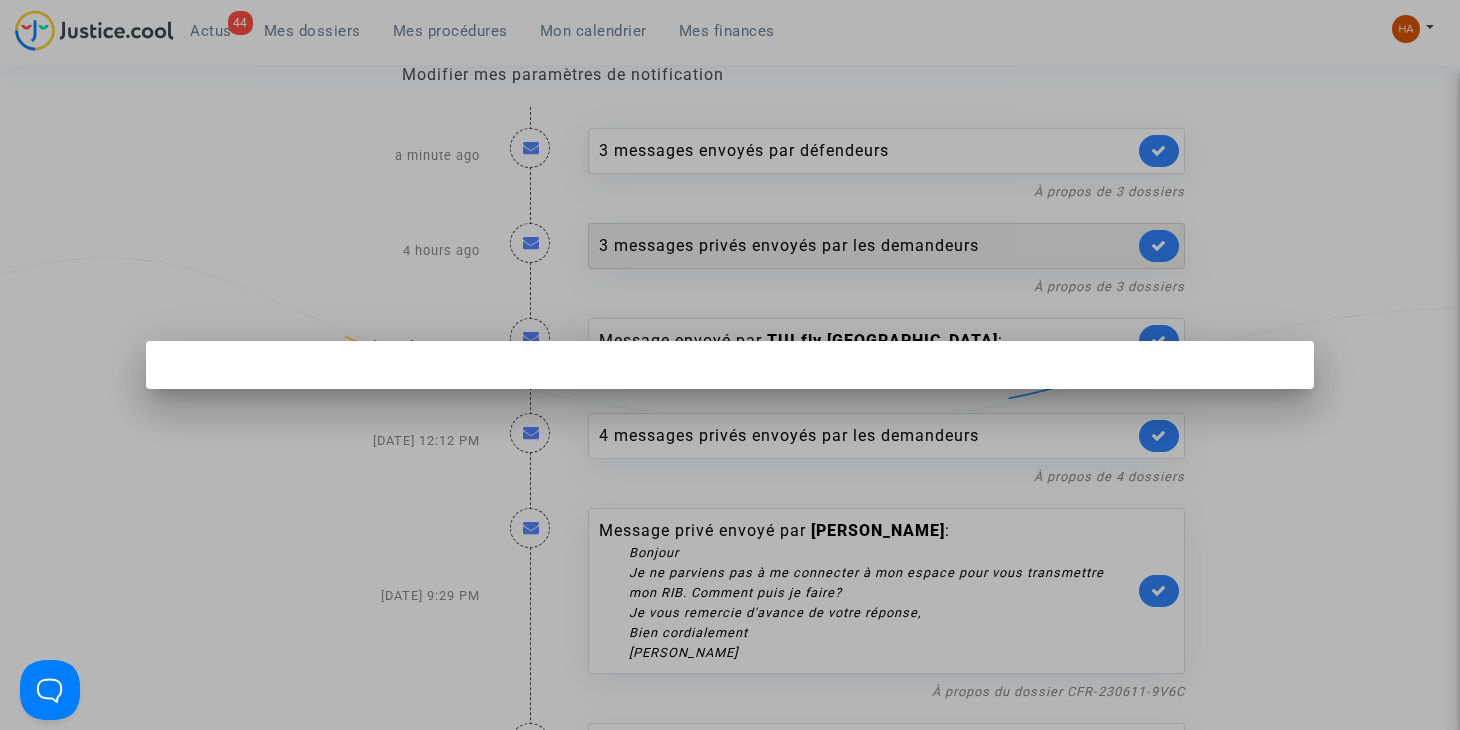 scroll, scrollTop: 0, scrollLeft: 0, axis: both 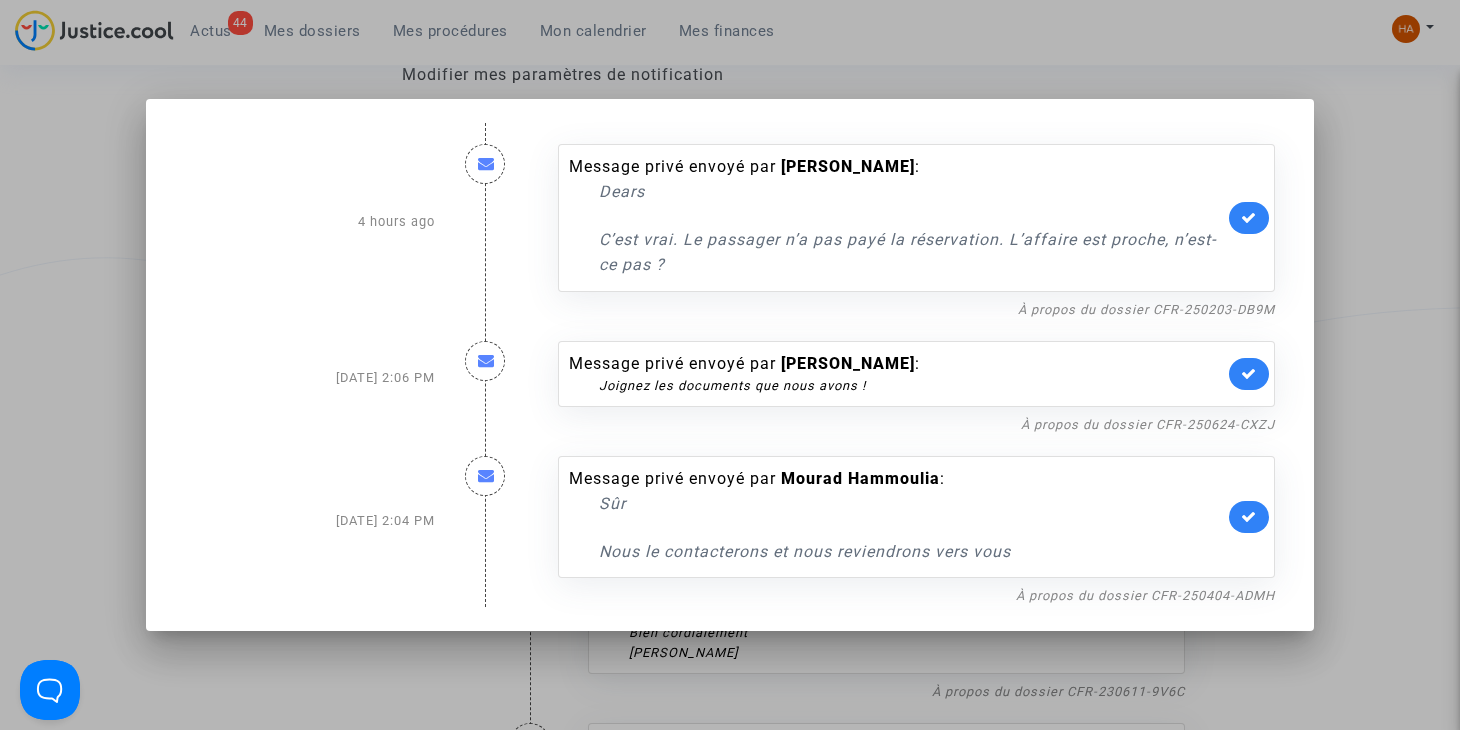click at bounding box center (730, 365) 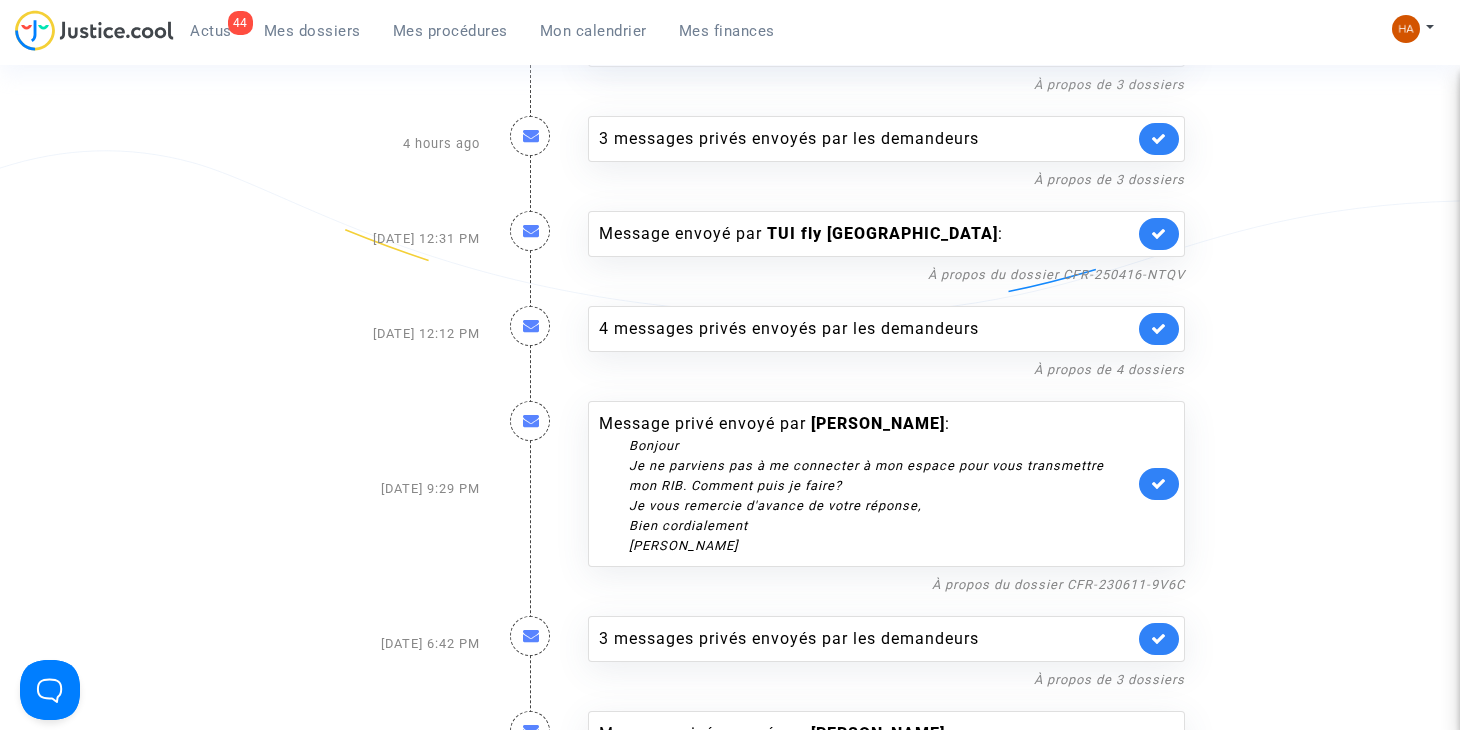 scroll, scrollTop: 363, scrollLeft: 0, axis: vertical 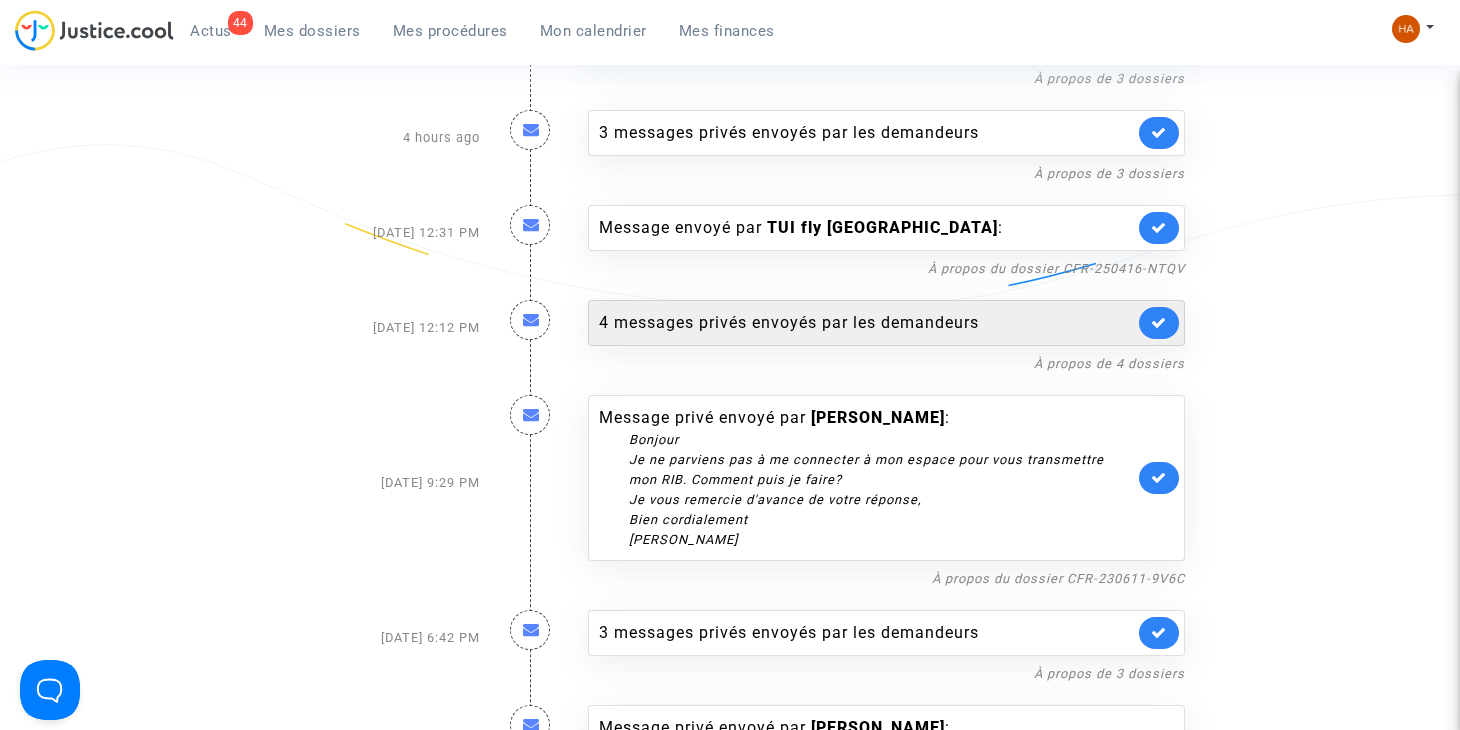 click on "4 messages privés envoyés par   les demandeurs" 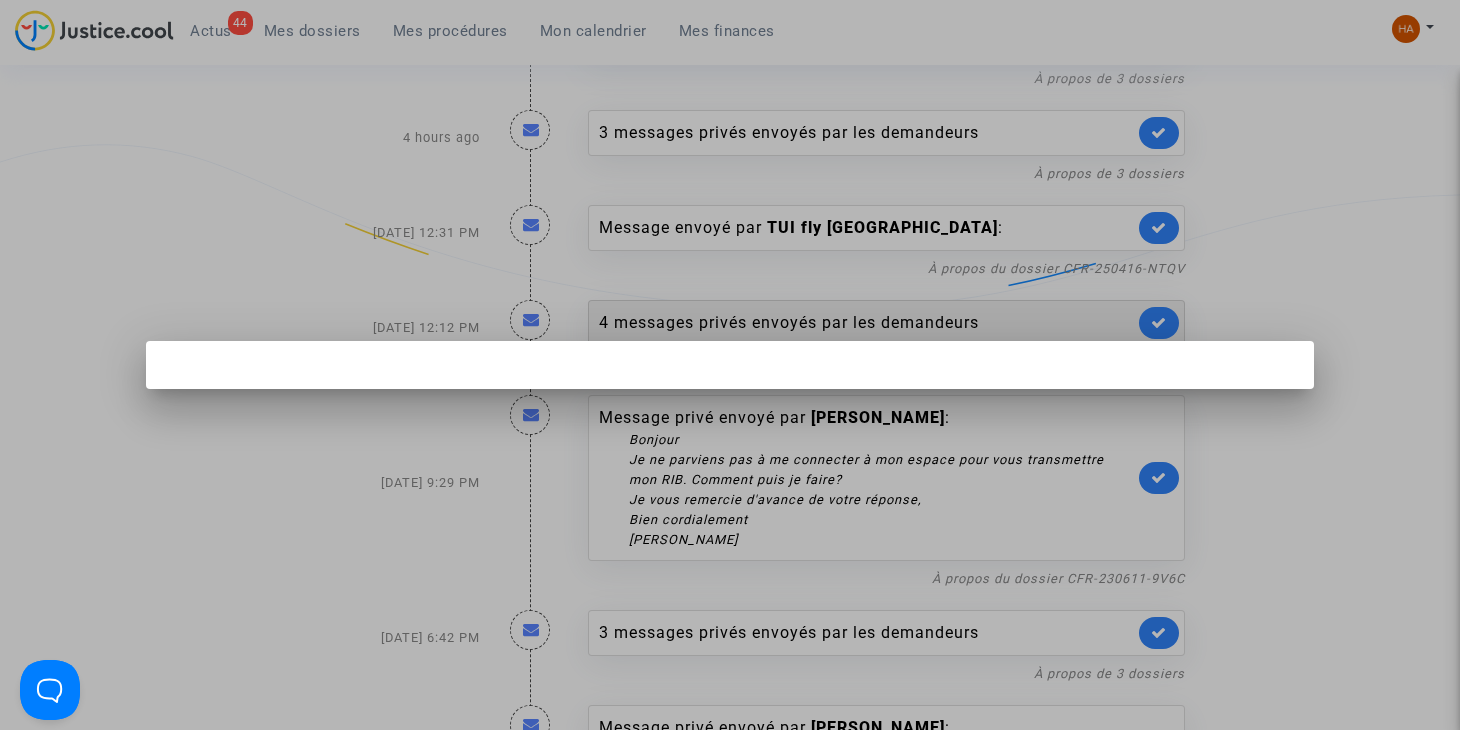 scroll, scrollTop: 0, scrollLeft: 0, axis: both 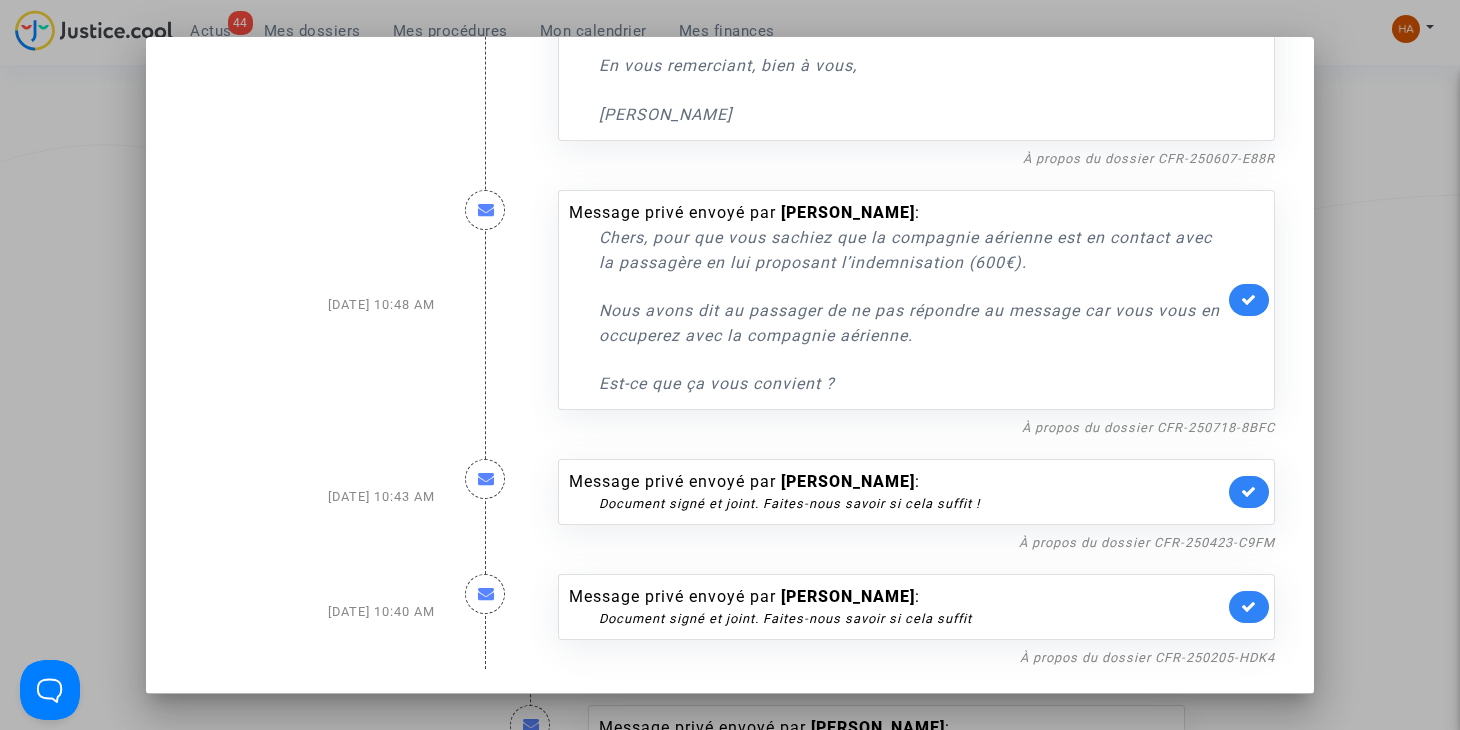 click at bounding box center (730, 365) 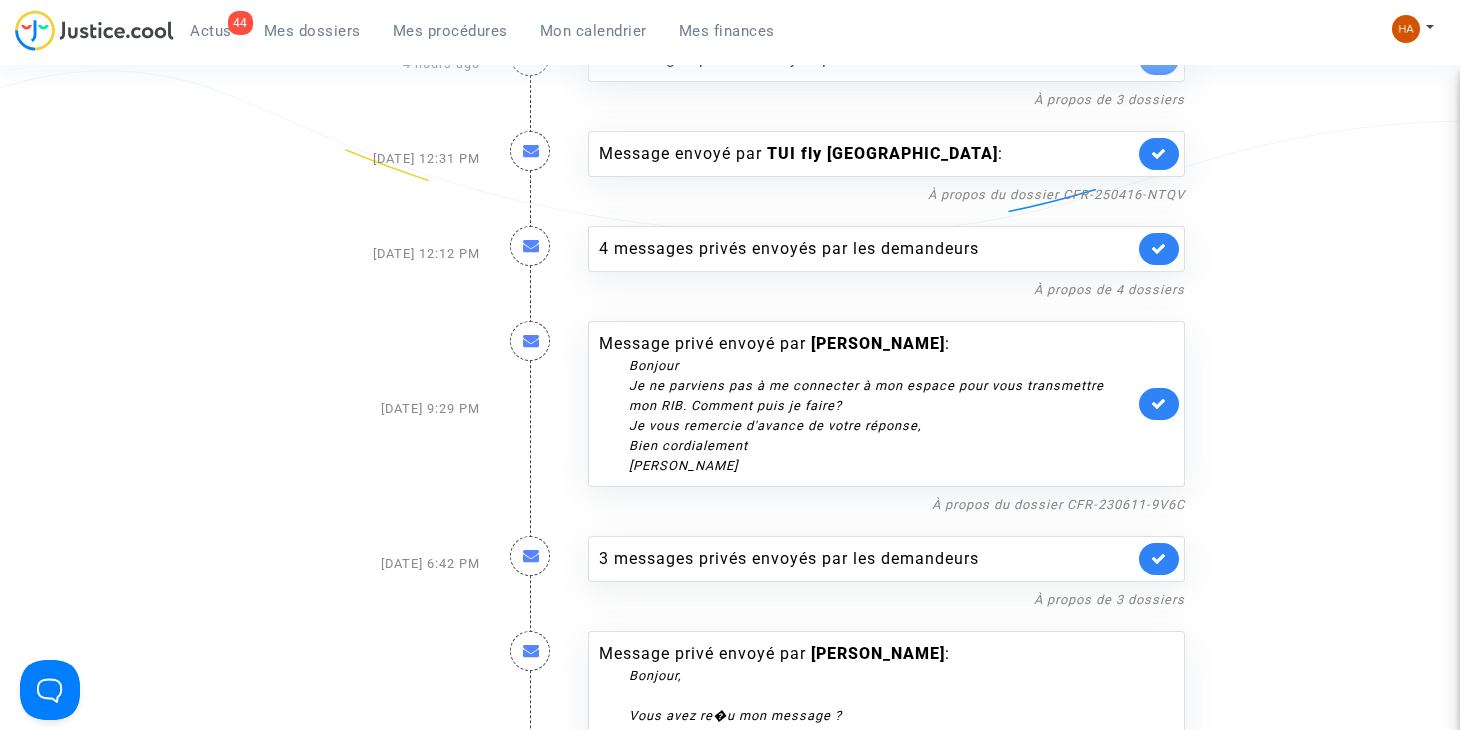 scroll, scrollTop: 438, scrollLeft: 0, axis: vertical 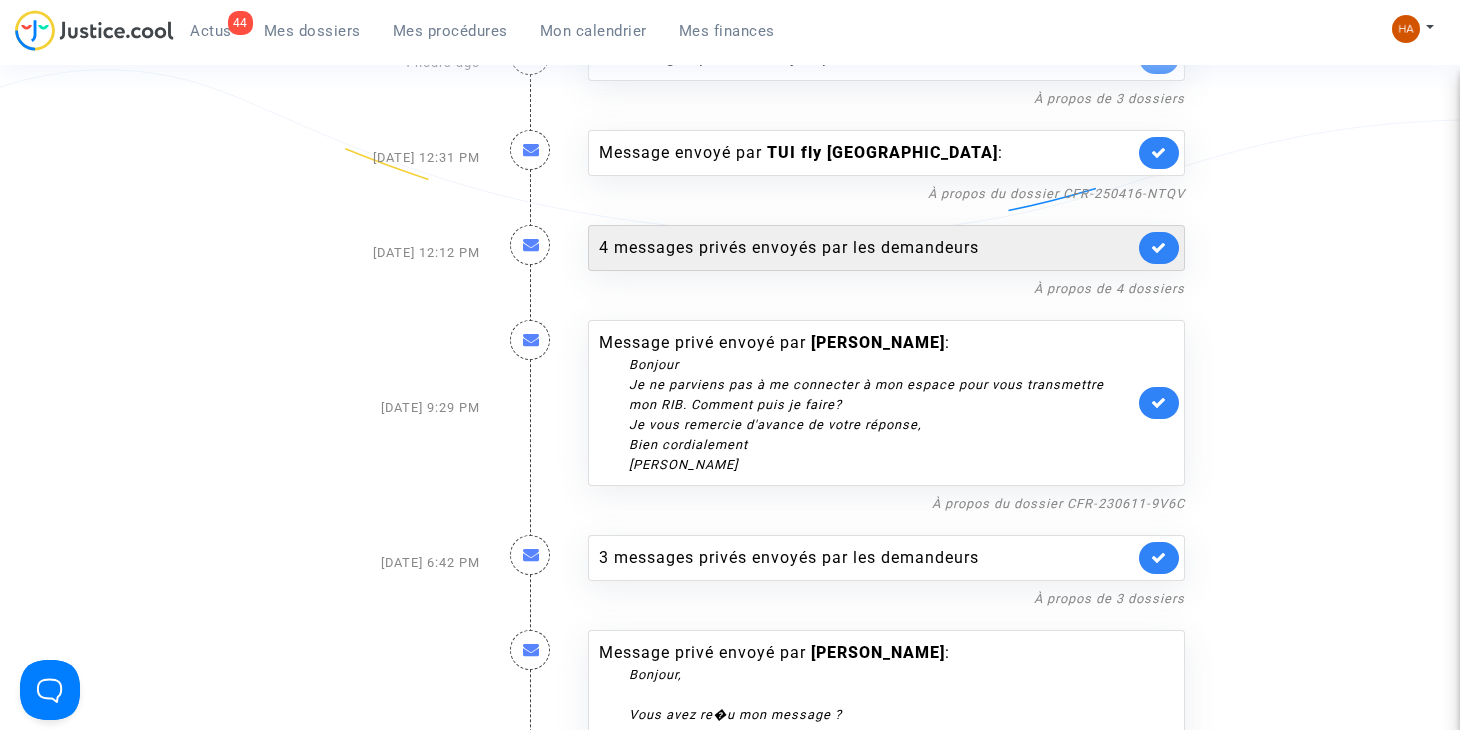 click on "4 messages privés envoyés par   les demandeurs" 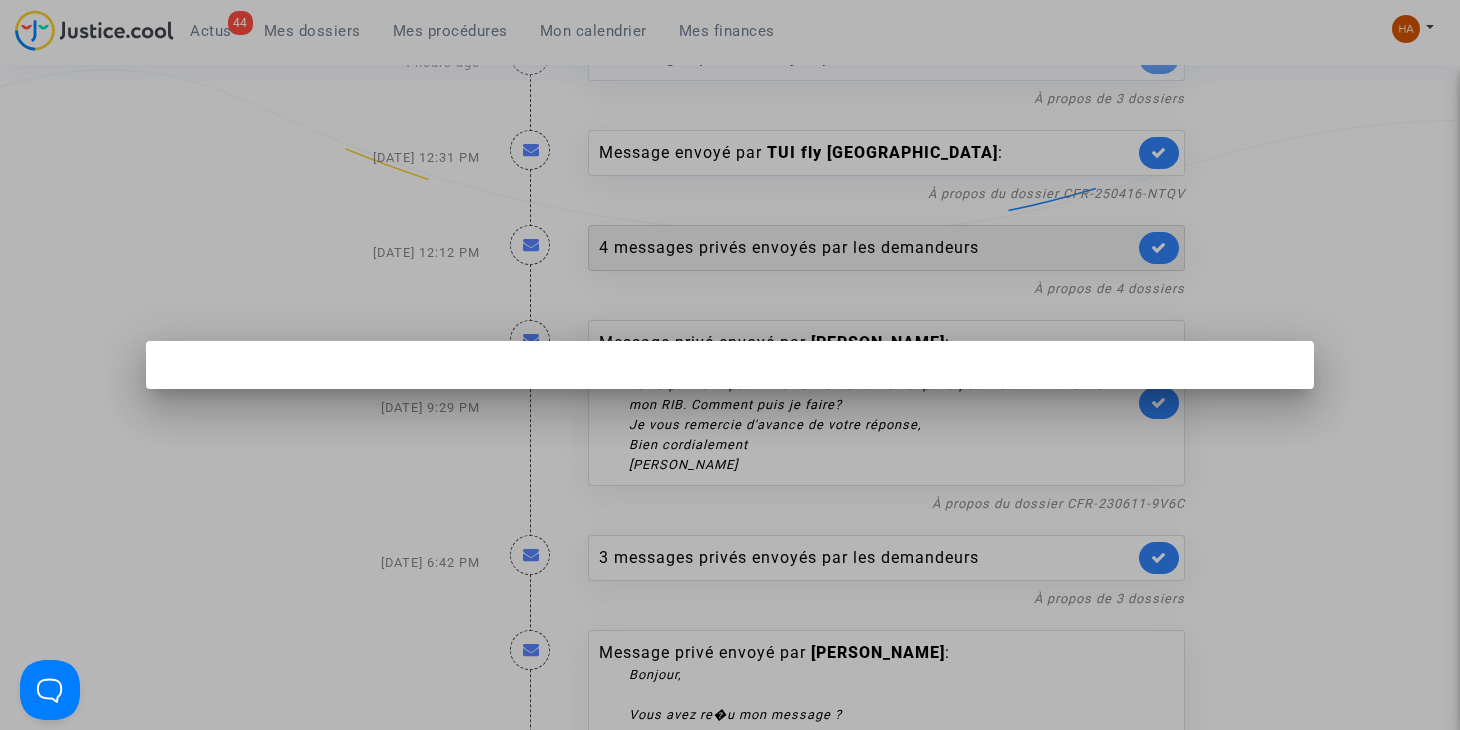 scroll, scrollTop: 0, scrollLeft: 0, axis: both 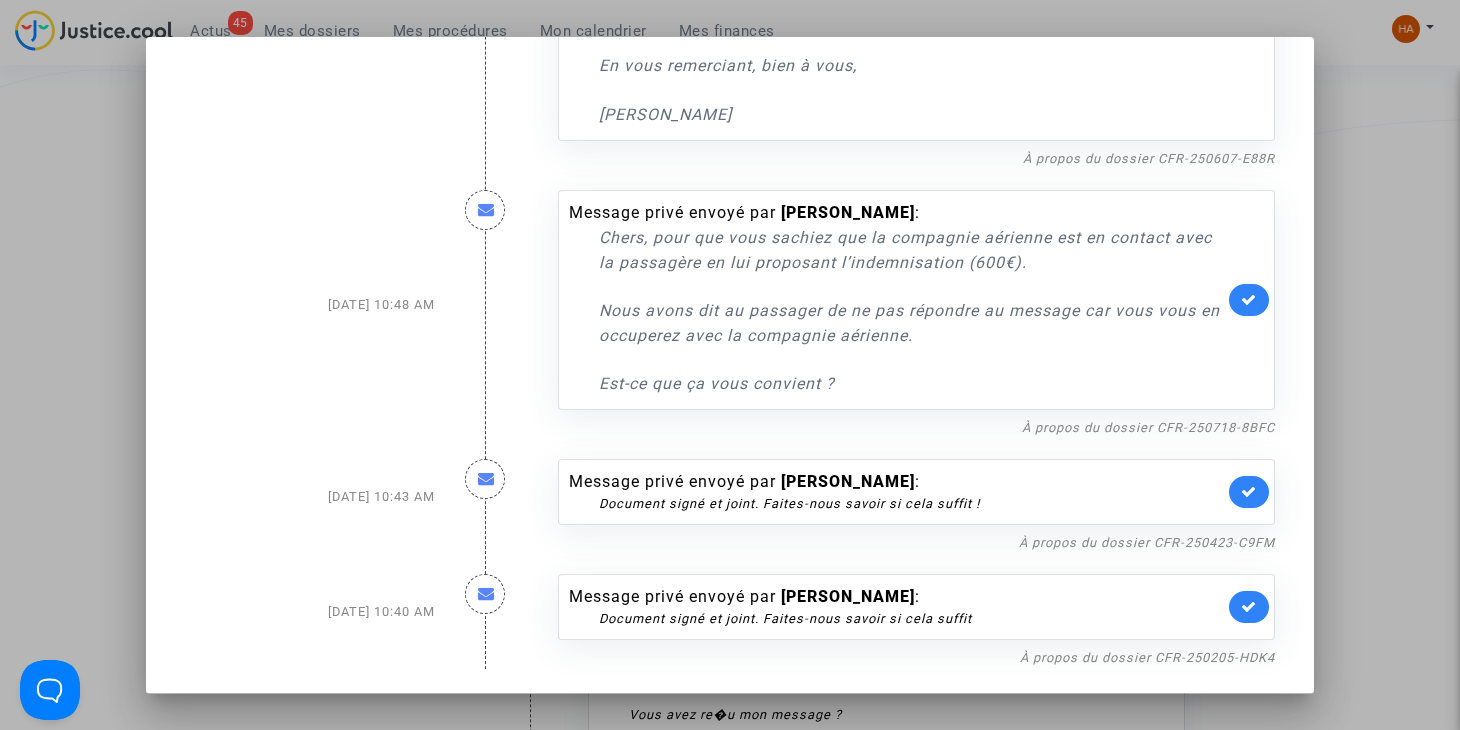 click at bounding box center [730, 365] 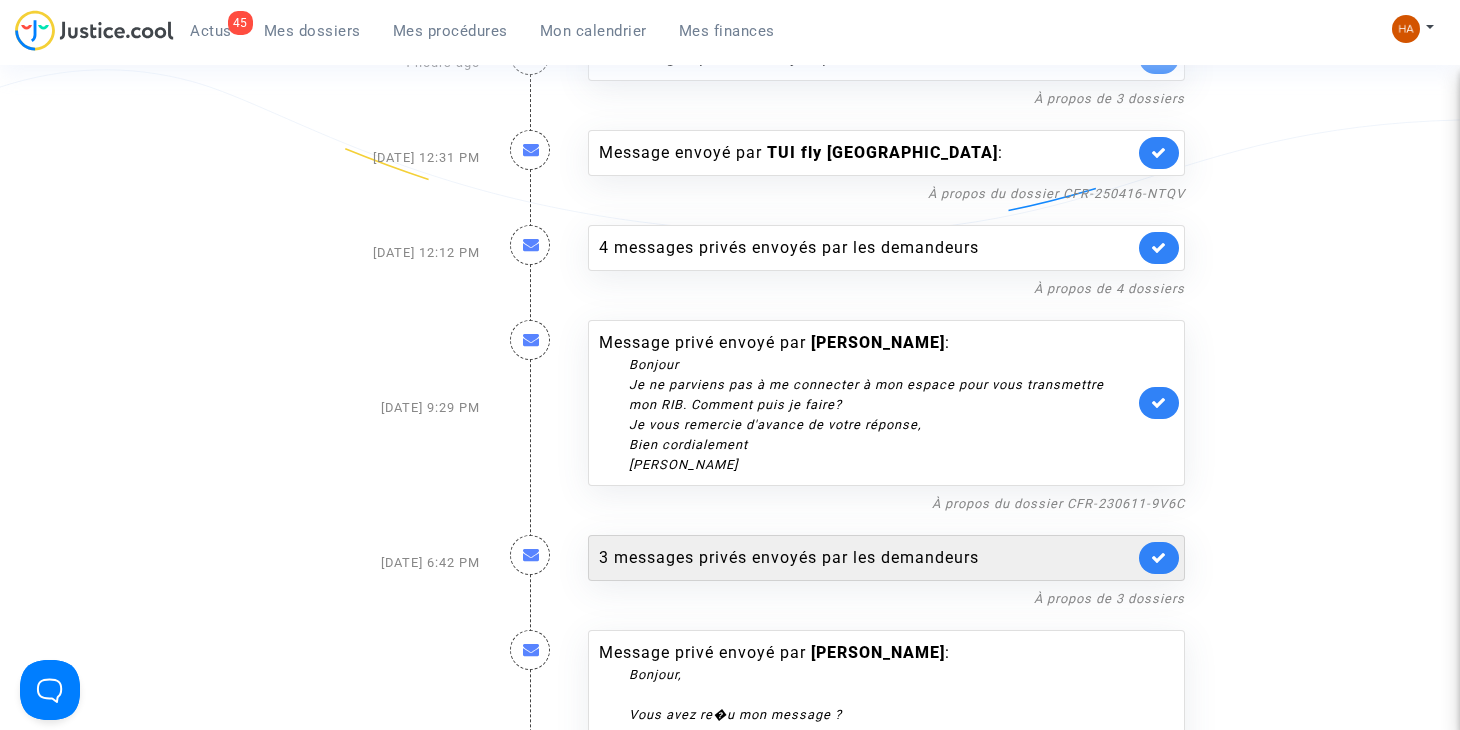 click on "3 messages privés envoyés par   les demandeurs" 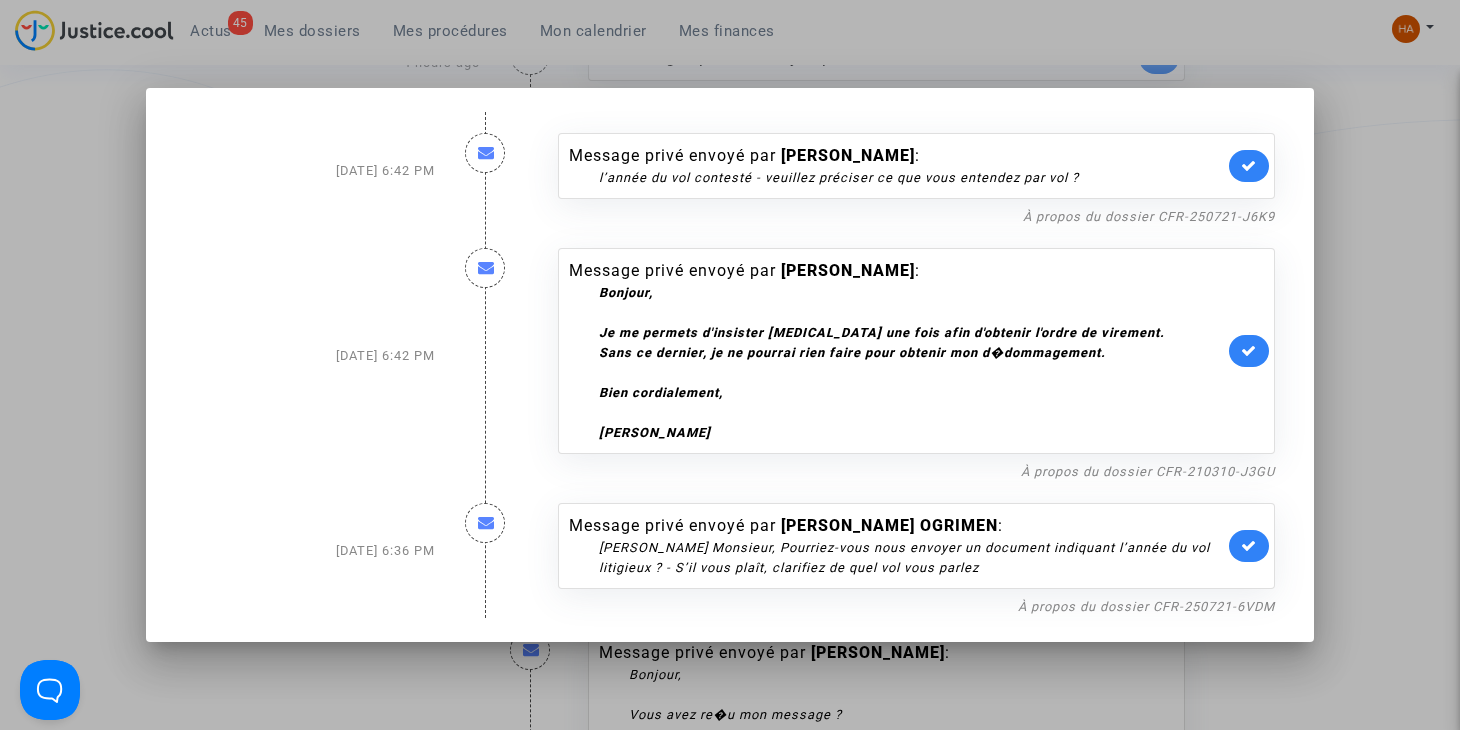 click at bounding box center [730, 365] 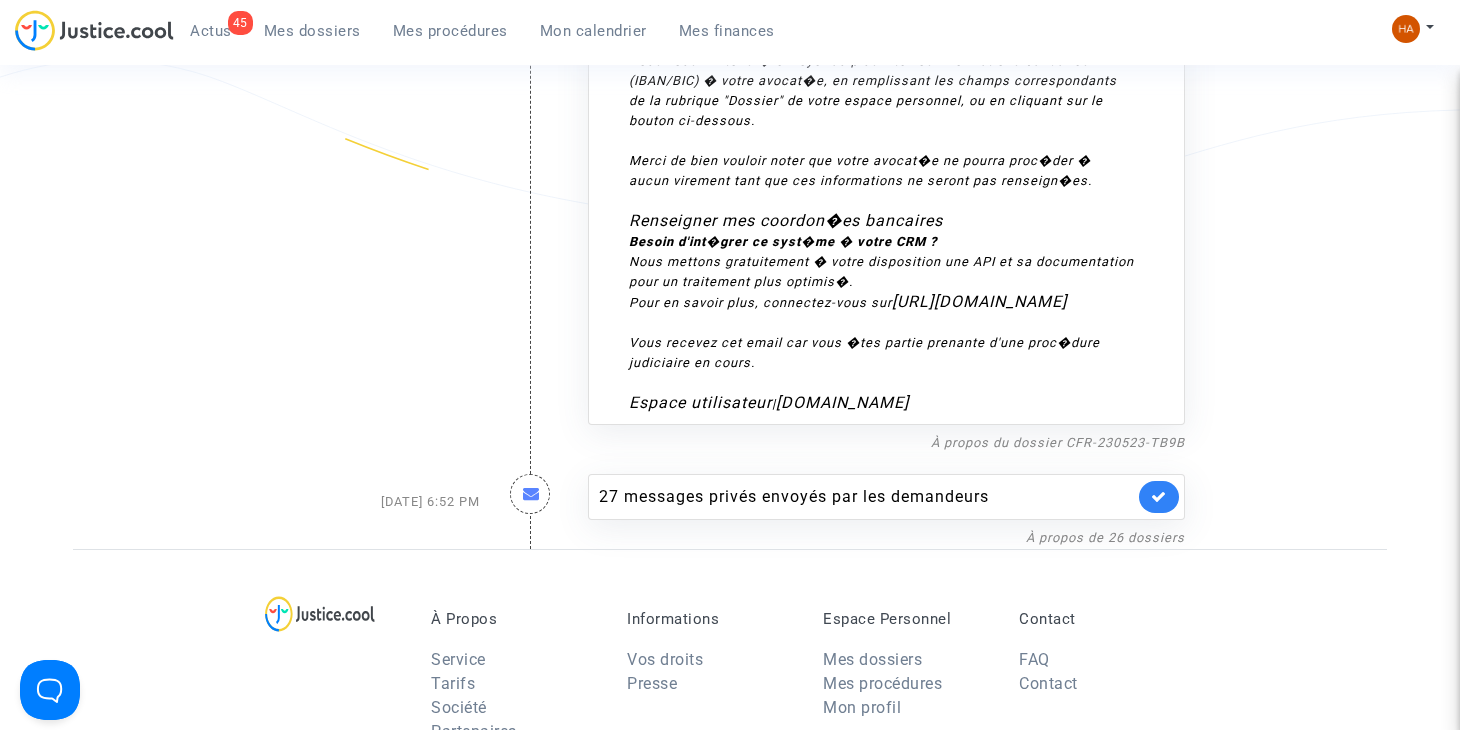 scroll, scrollTop: 2074, scrollLeft: 0, axis: vertical 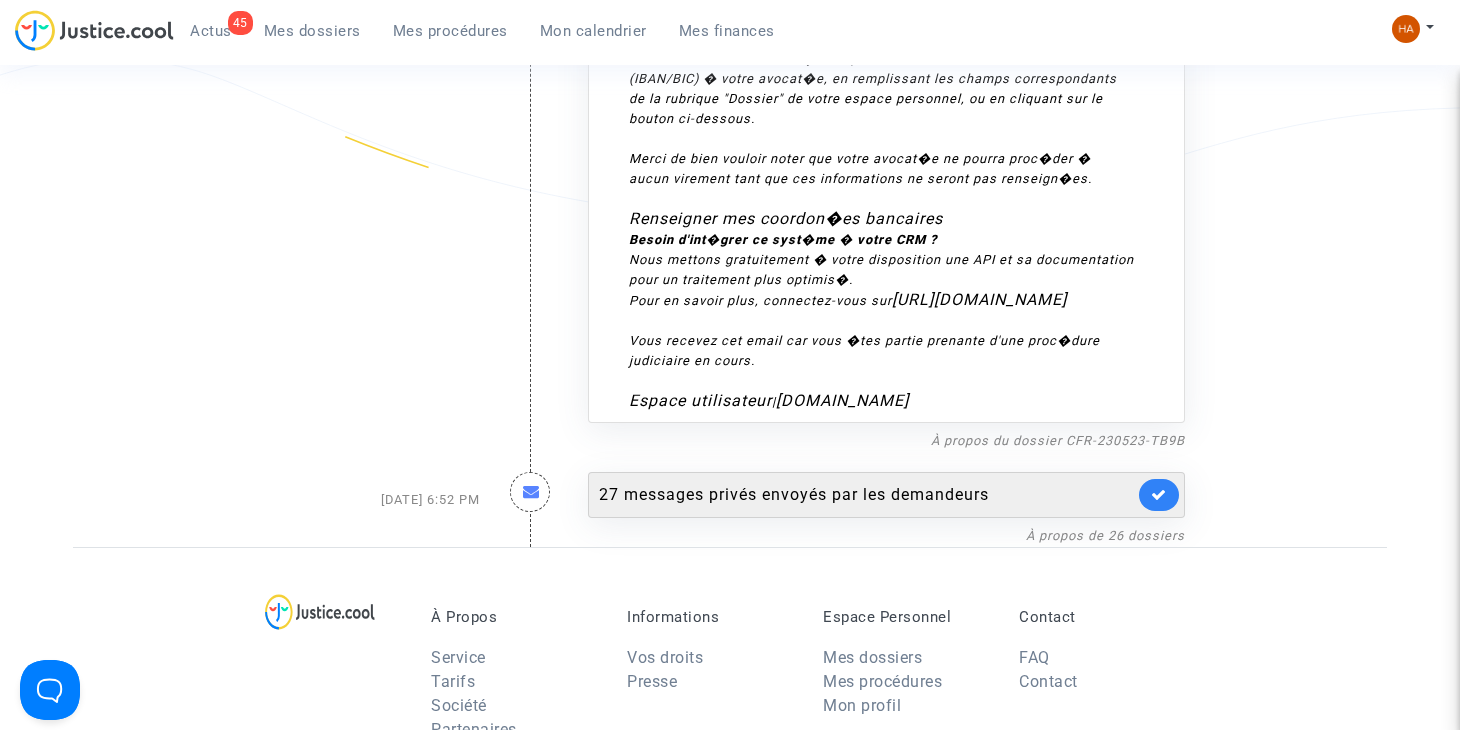 click on "27 messages privés envoyés par   les demandeurs" 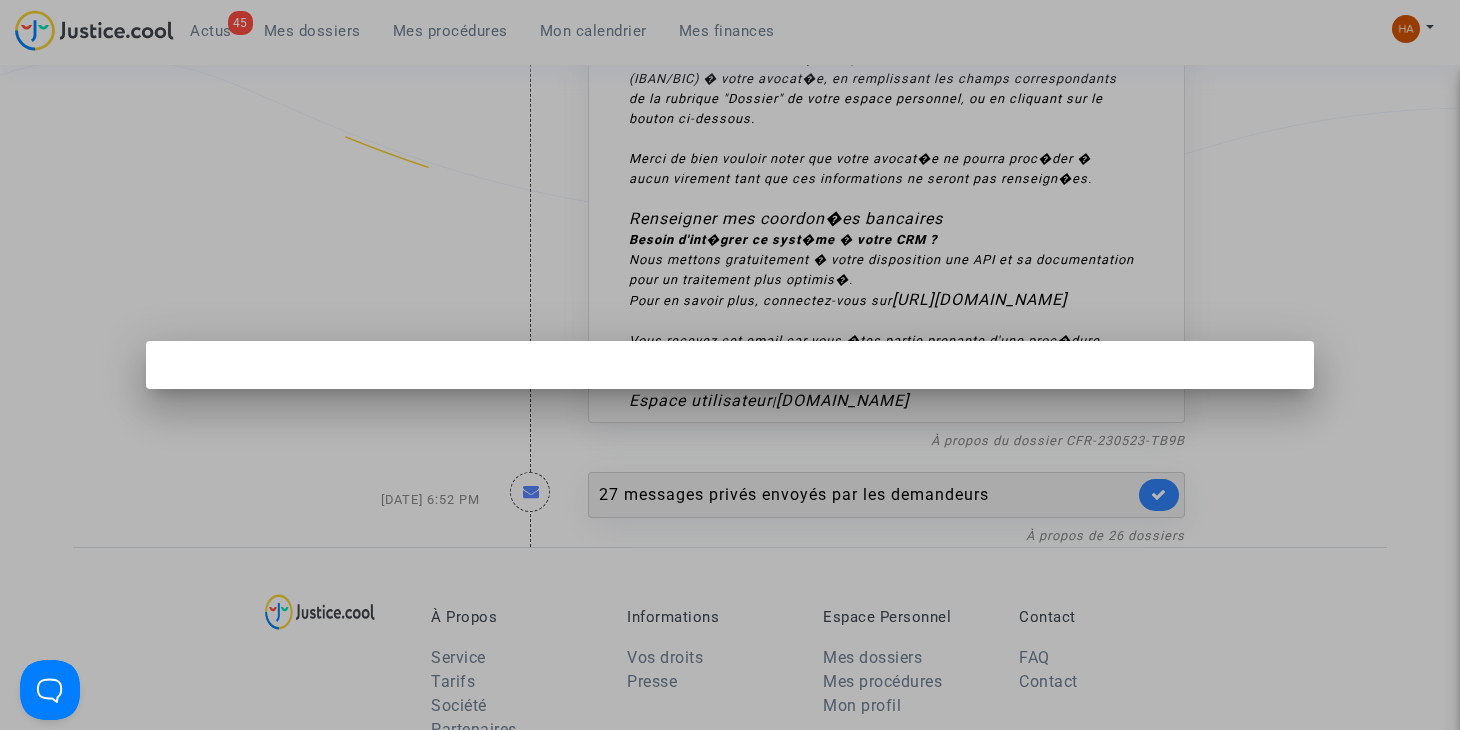 scroll, scrollTop: 0, scrollLeft: 0, axis: both 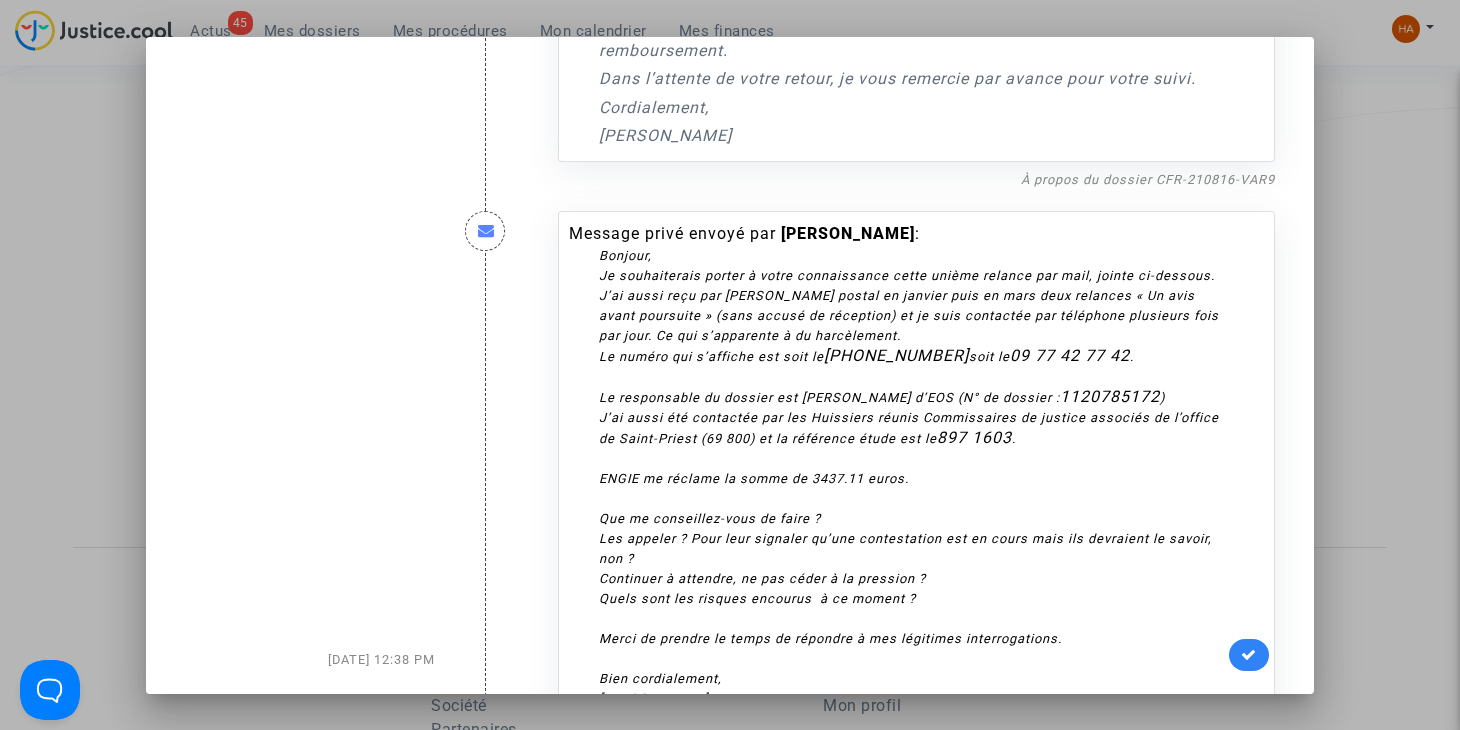 click at bounding box center [730, 365] 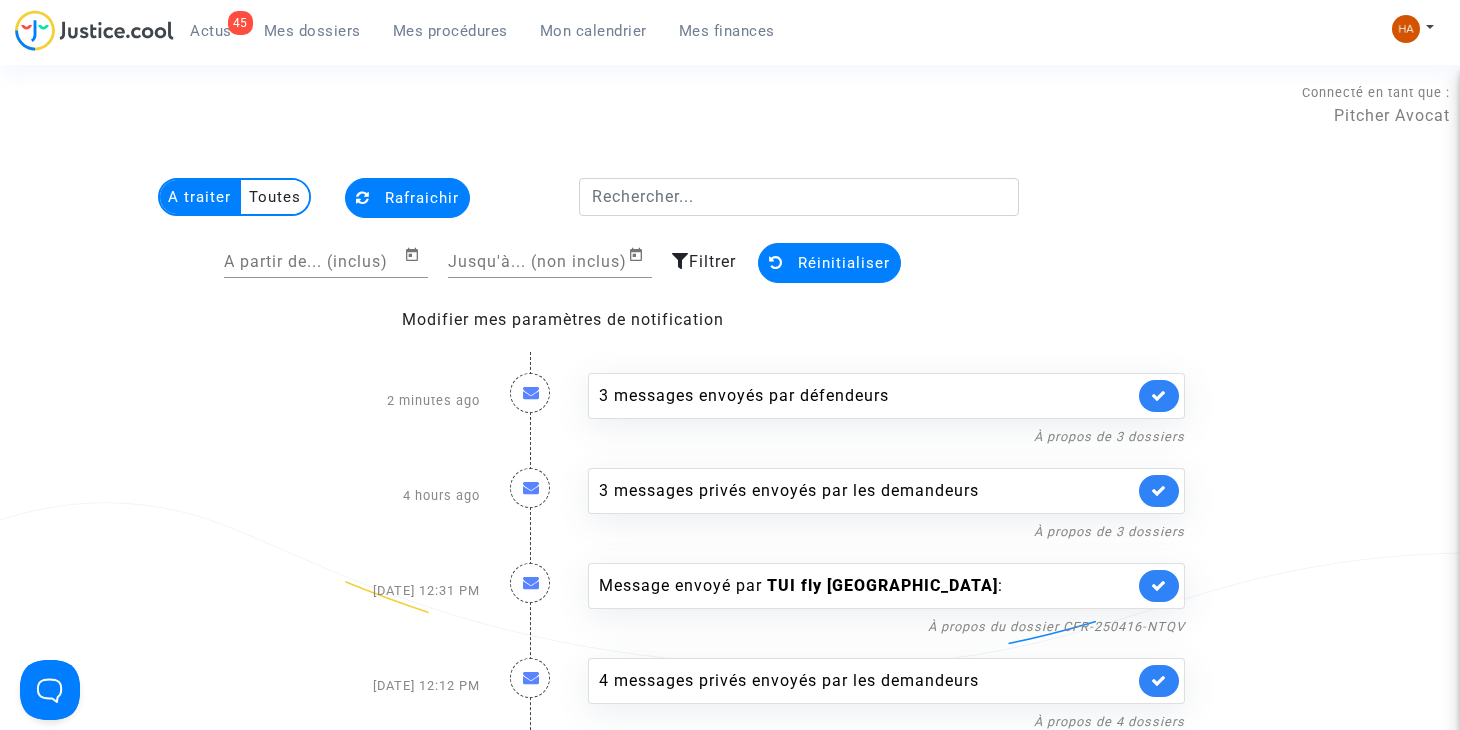 scroll, scrollTop: 0, scrollLeft: 0, axis: both 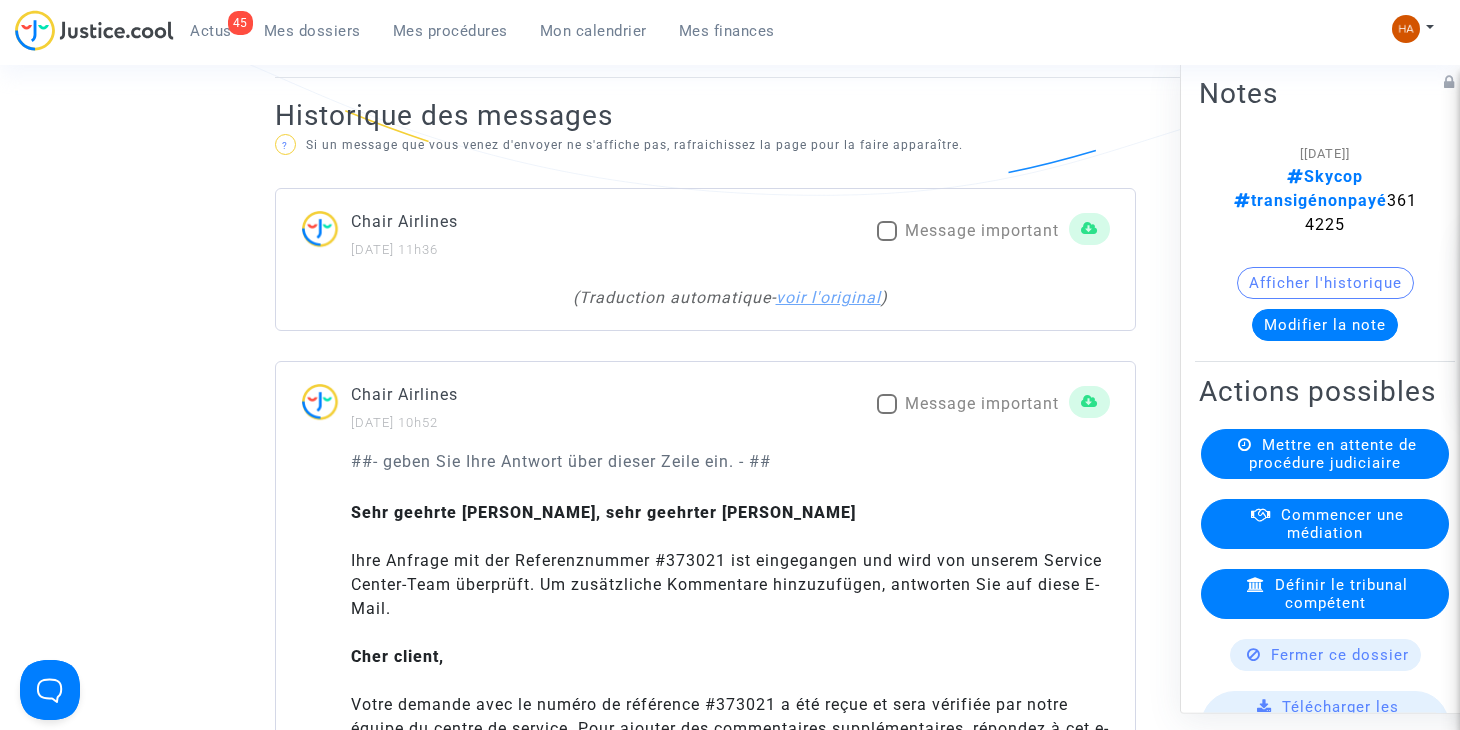 click on "voir l'original" 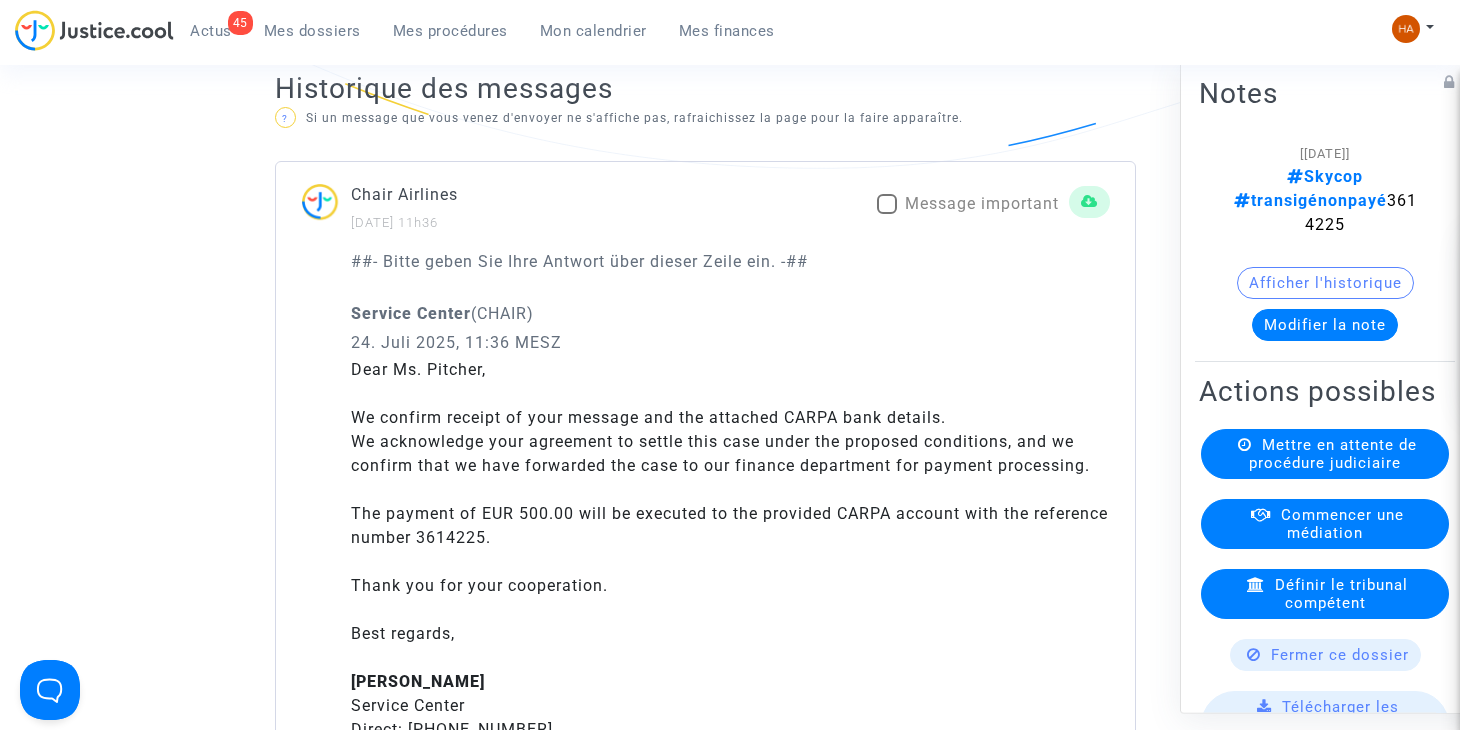 scroll, scrollTop: 1294, scrollLeft: 0, axis: vertical 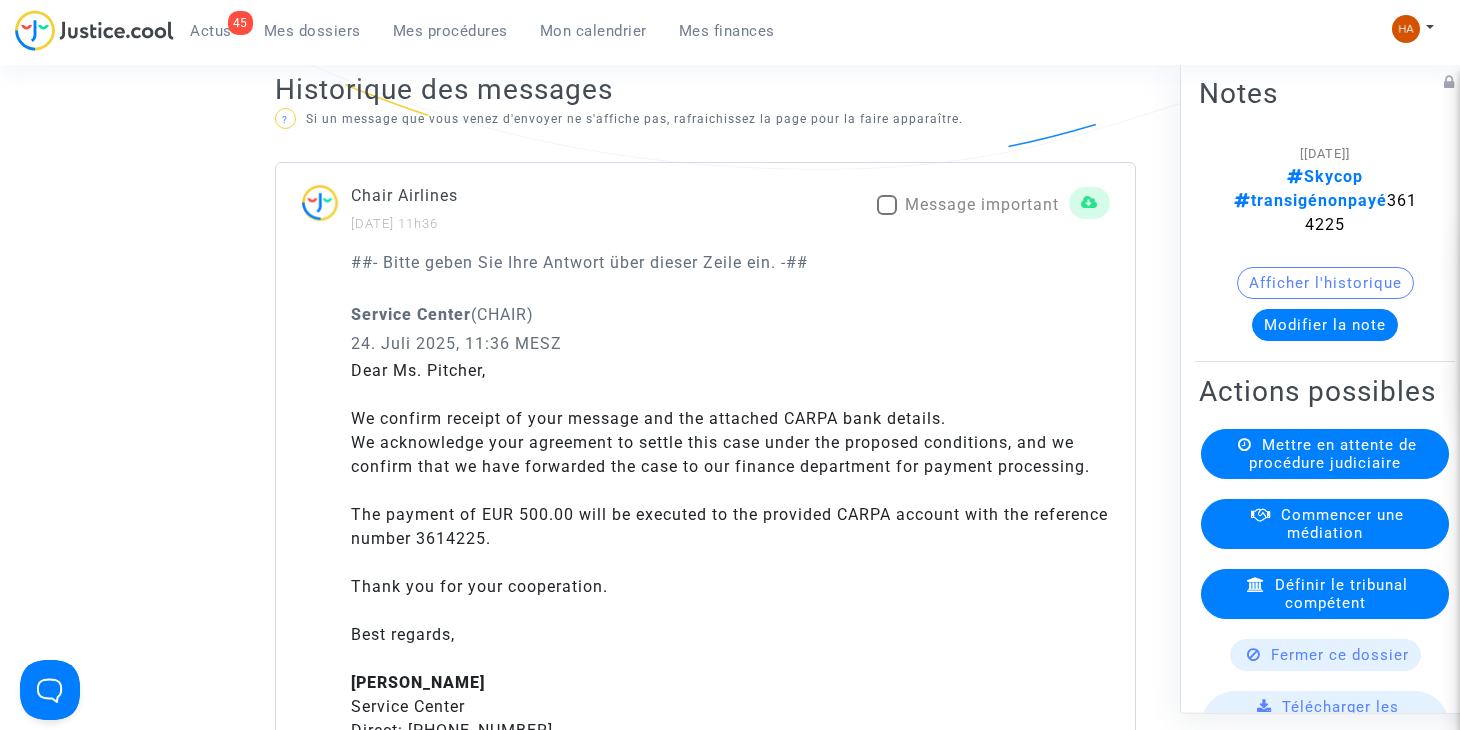 click at bounding box center [887, 205] 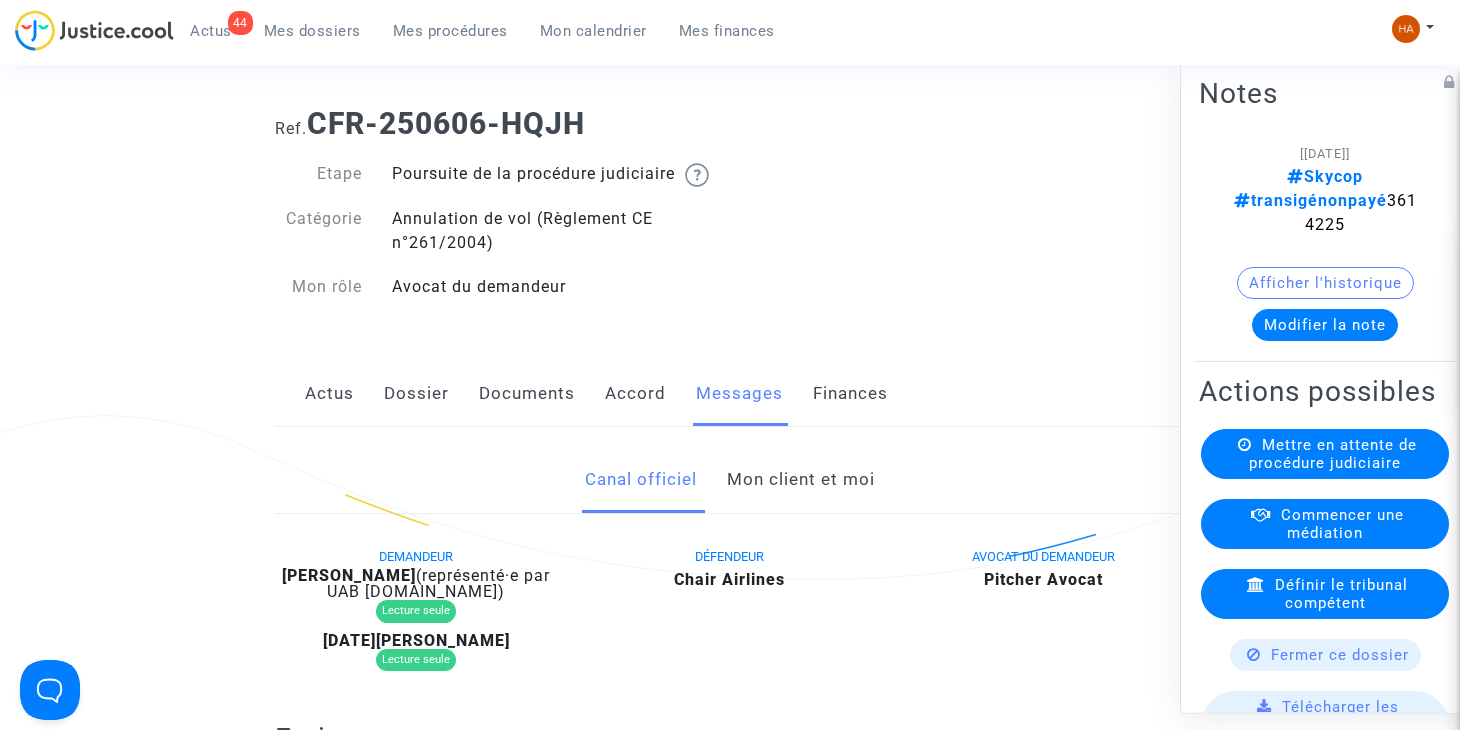 scroll, scrollTop: 0, scrollLeft: 0, axis: both 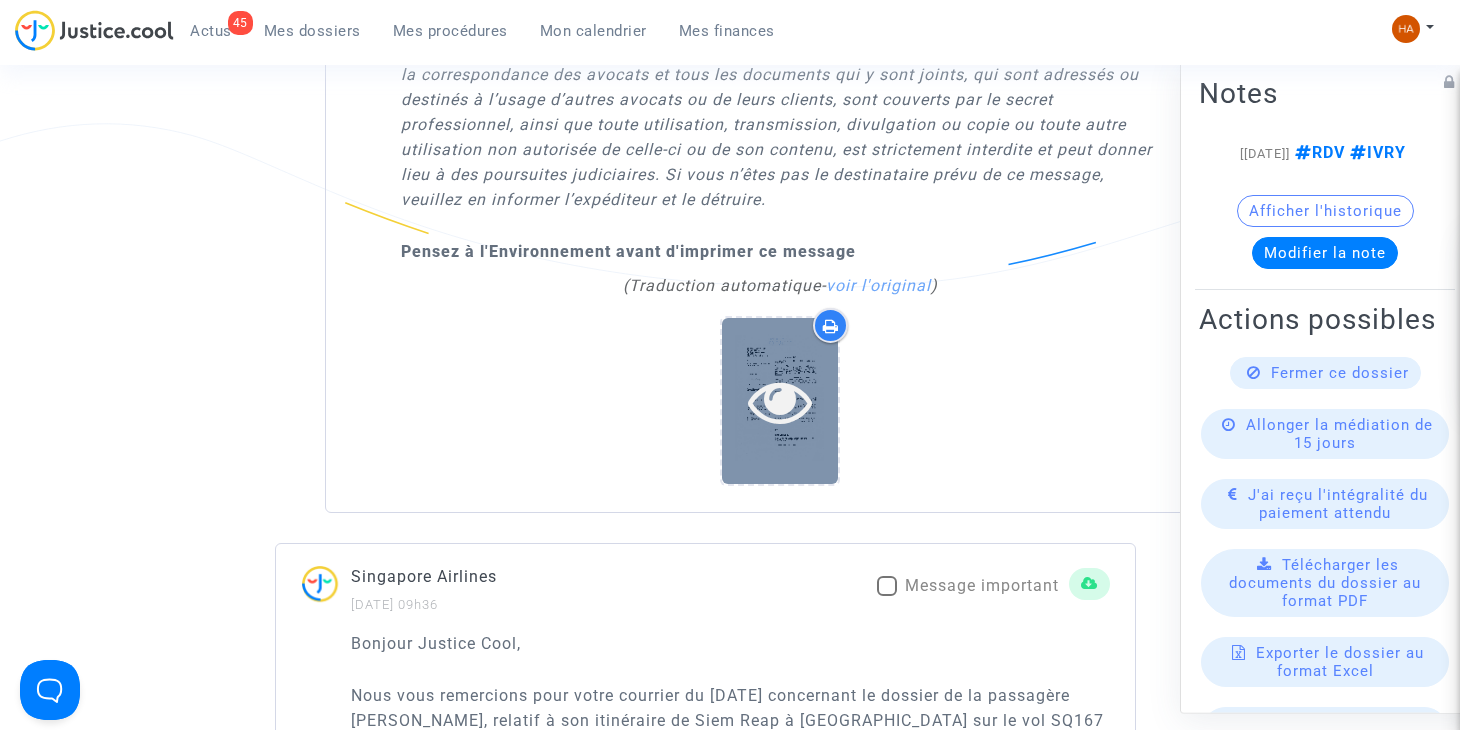 click at bounding box center (780, 401) 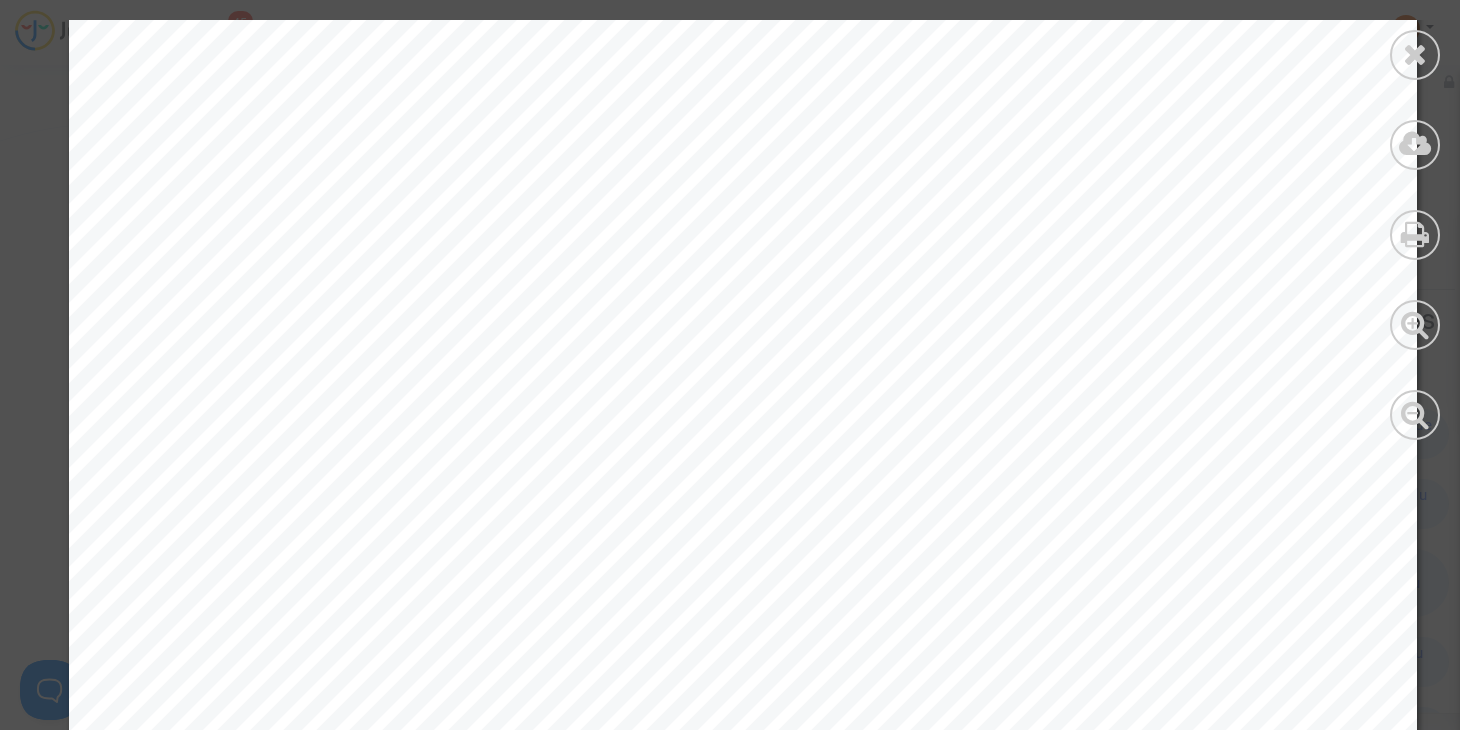 scroll, scrollTop: 200, scrollLeft: 0, axis: vertical 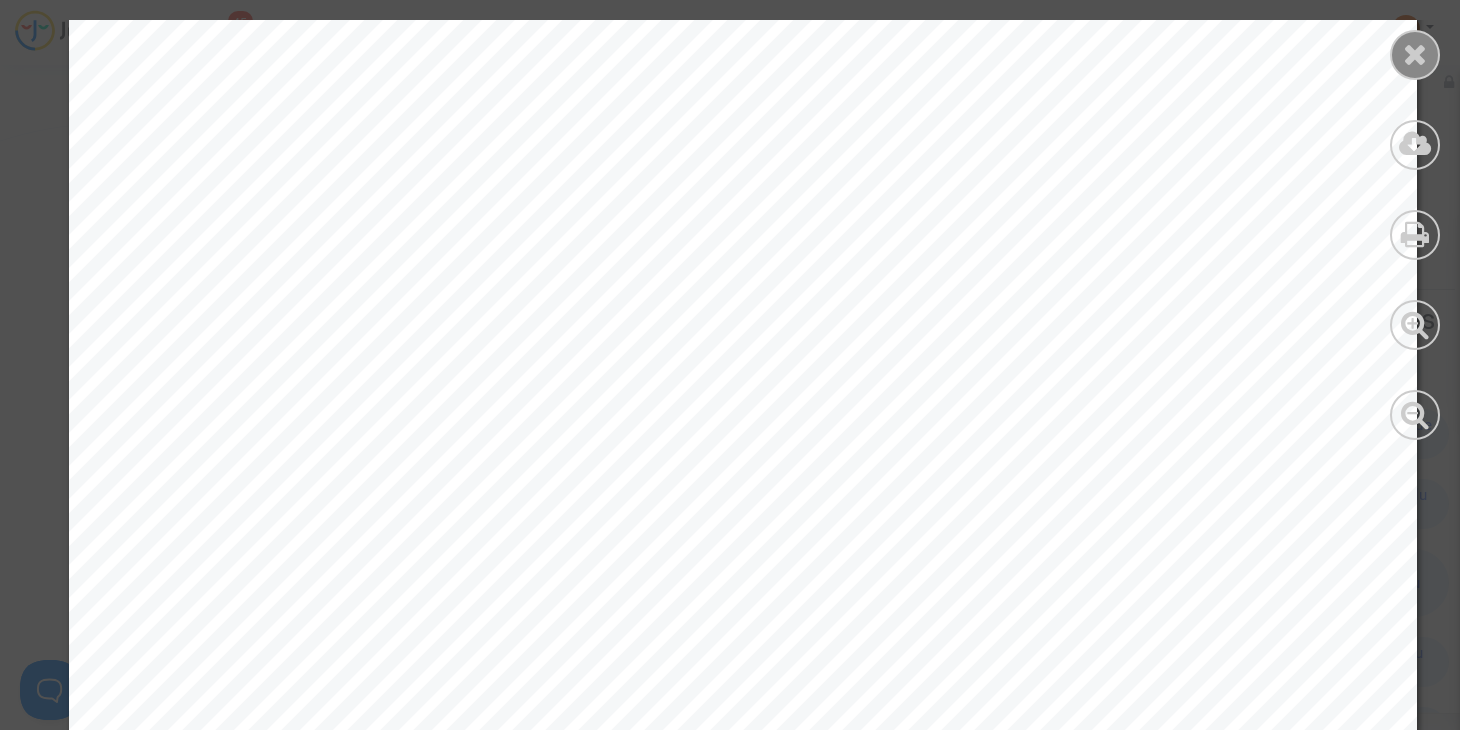 click at bounding box center [1415, 55] 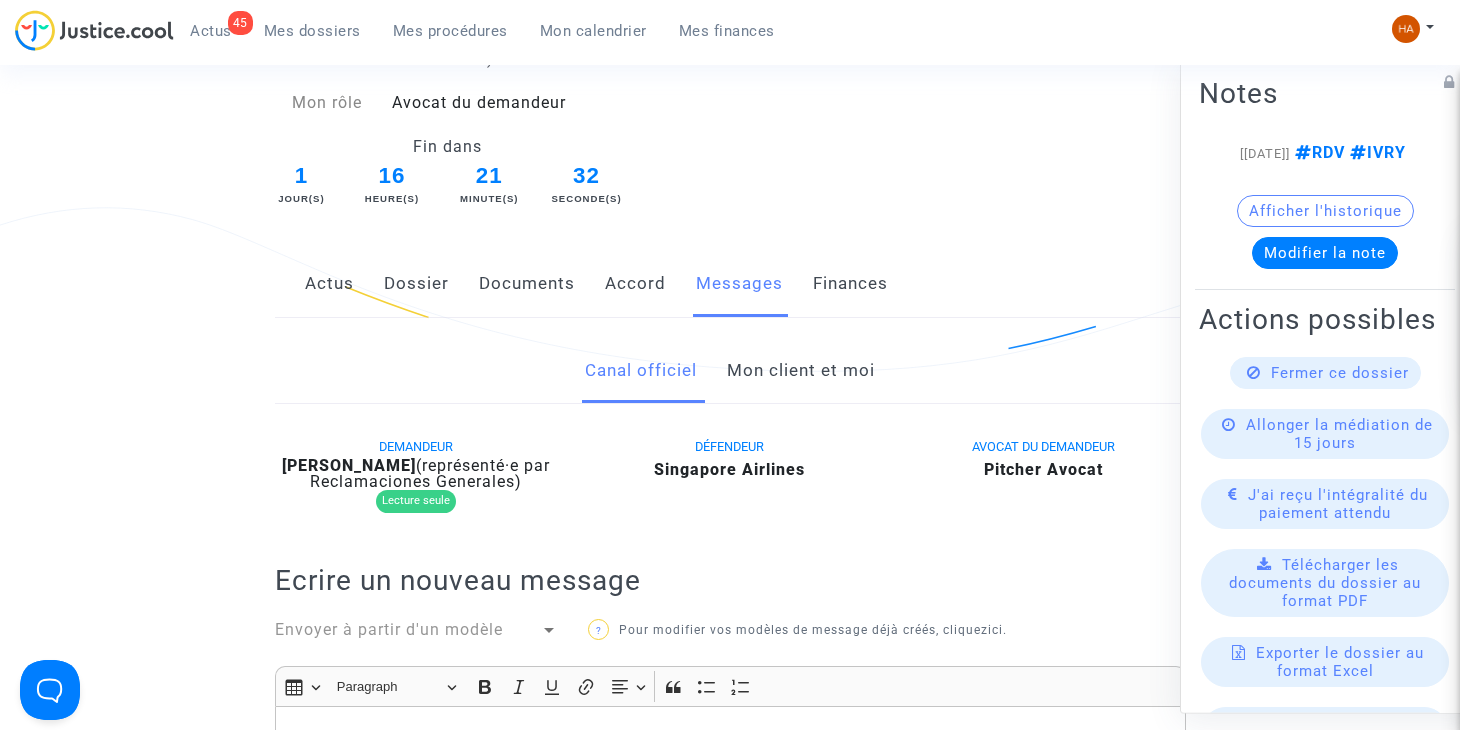 scroll, scrollTop: 281, scrollLeft: 0, axis: vertical 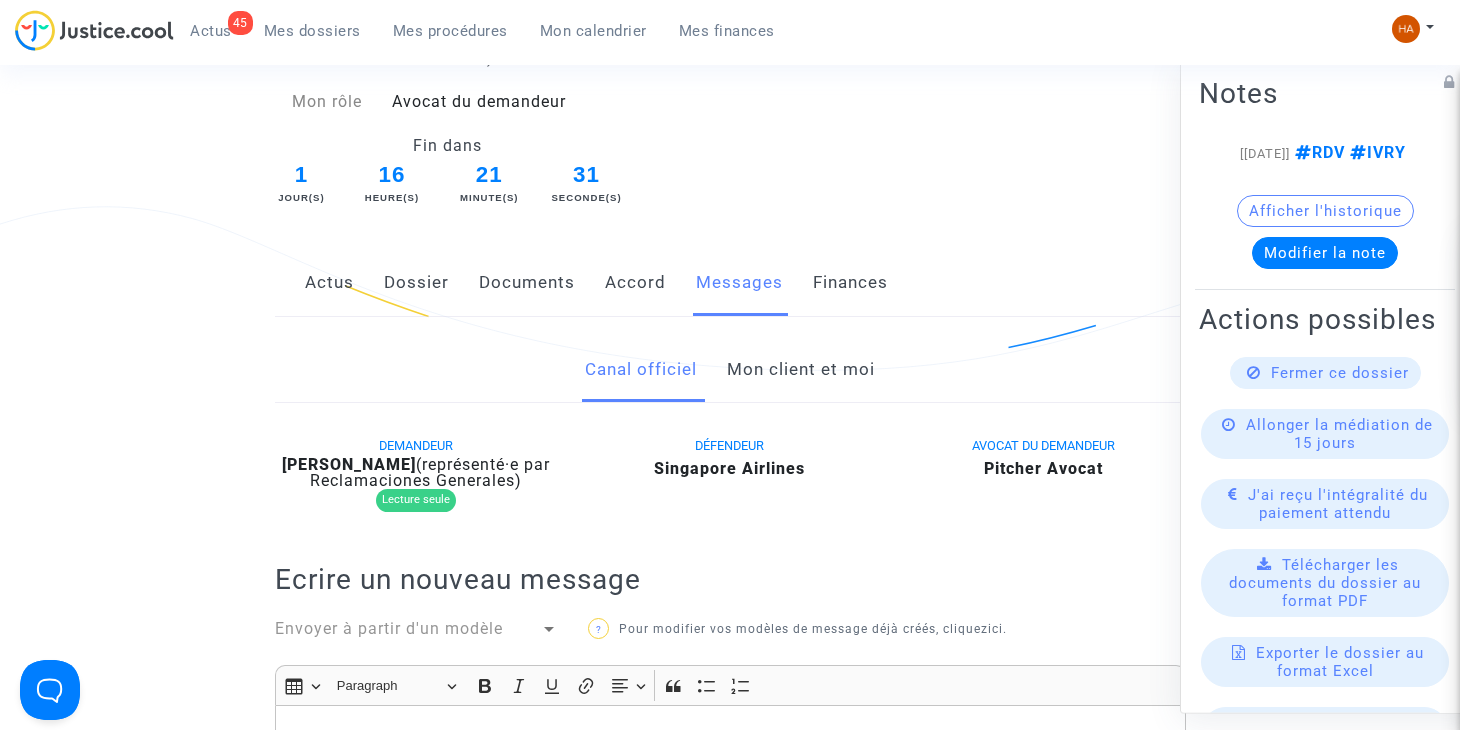 click on "Documents" 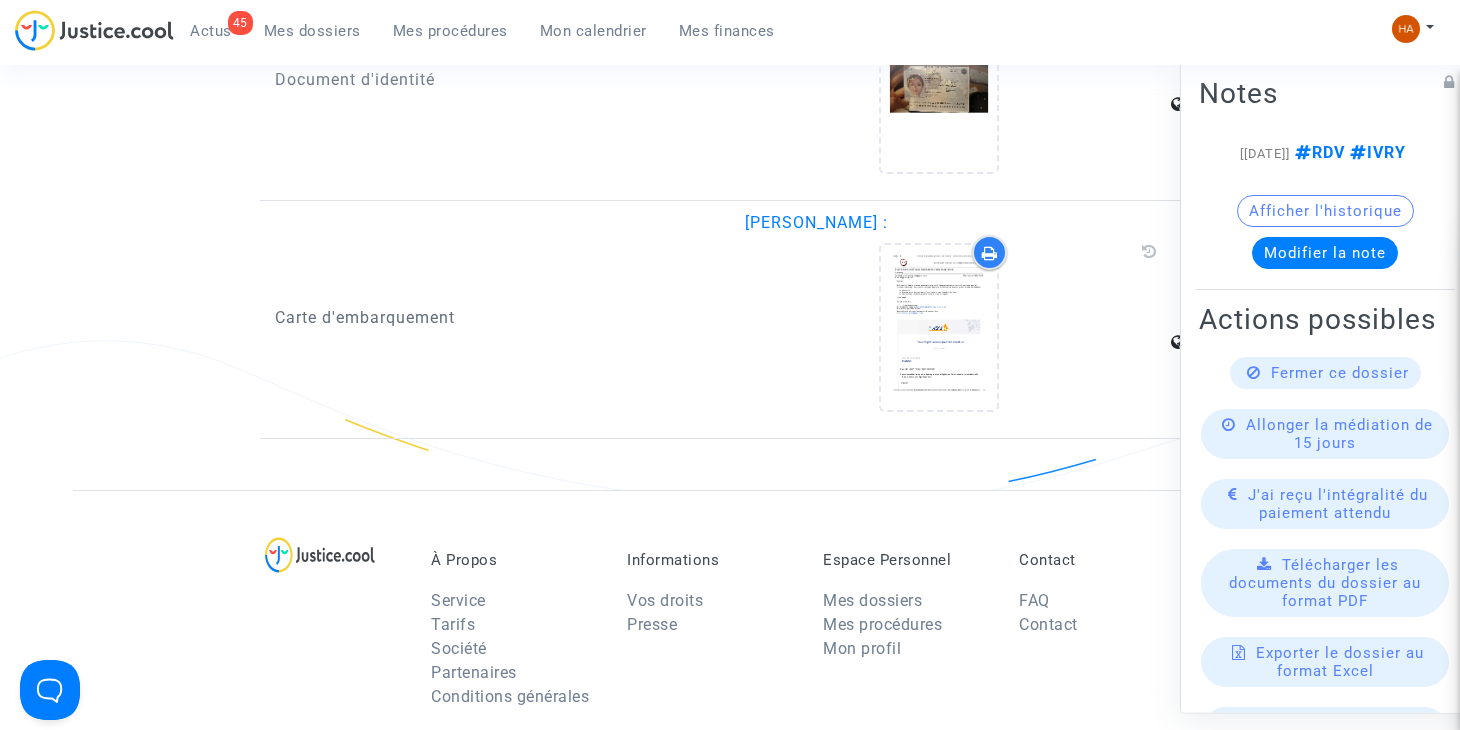 scroll, scrollTop: 2584, scrollLeft: 0, axis: vertical 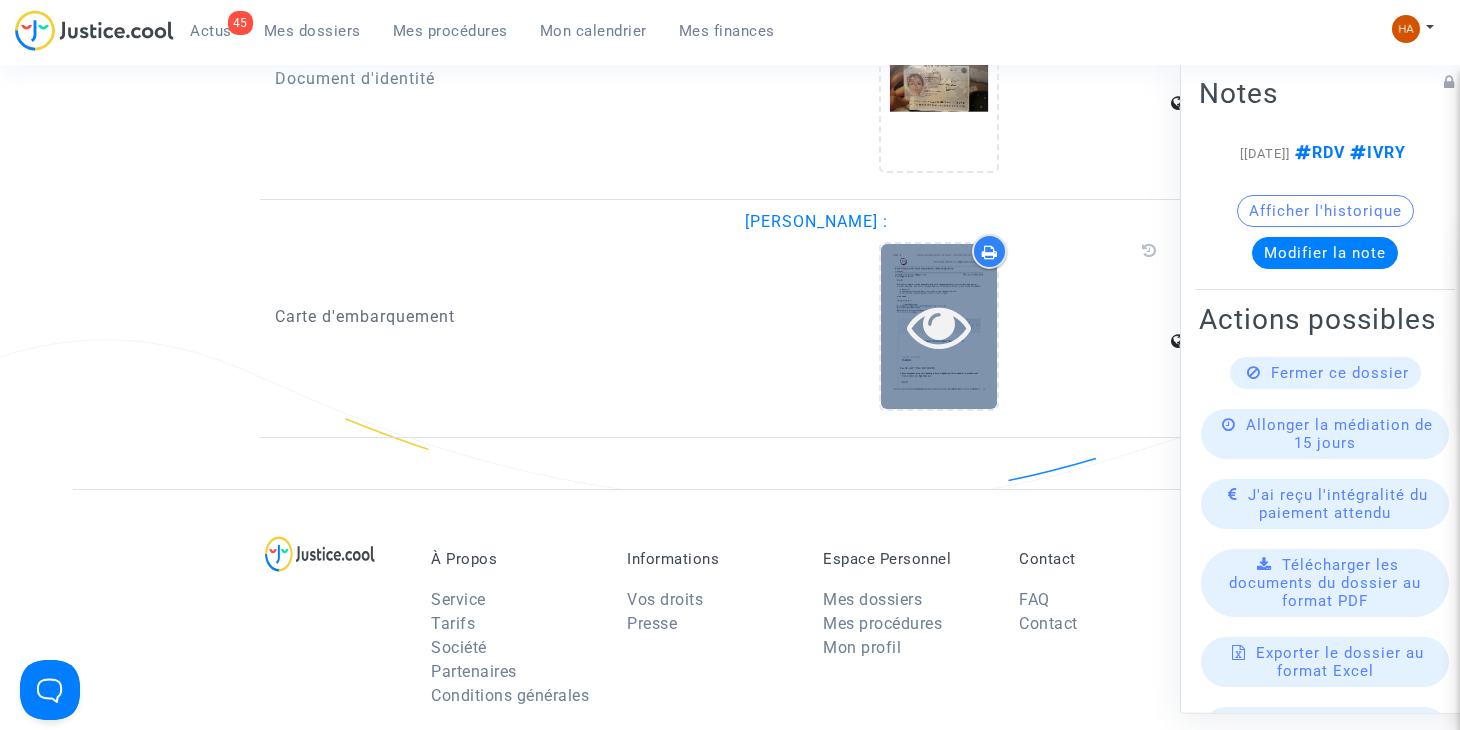 click at bounding box center (939, 326) 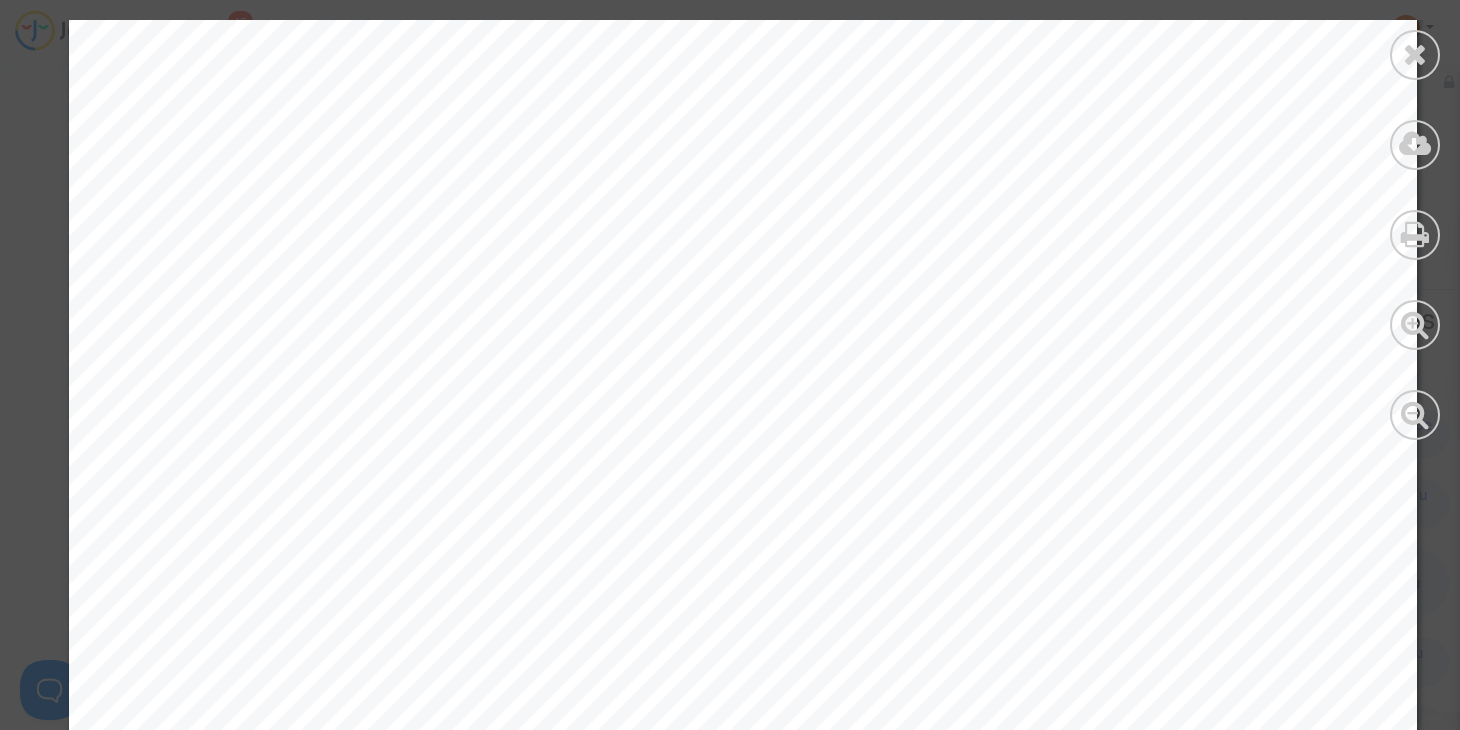 scroll, scrollTop: 5059, scrollLeft: 0, axis: vertical 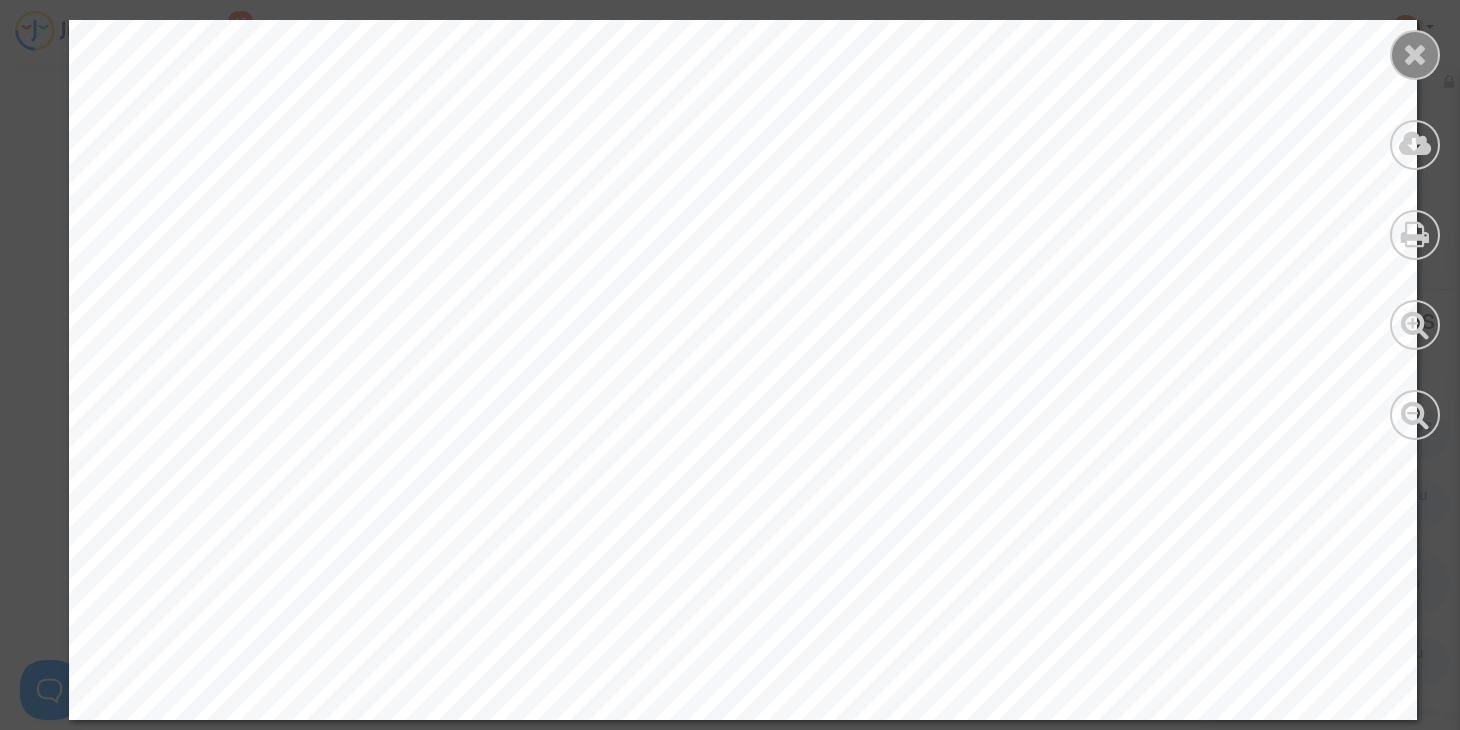 click at bounding box center (1415, 54) 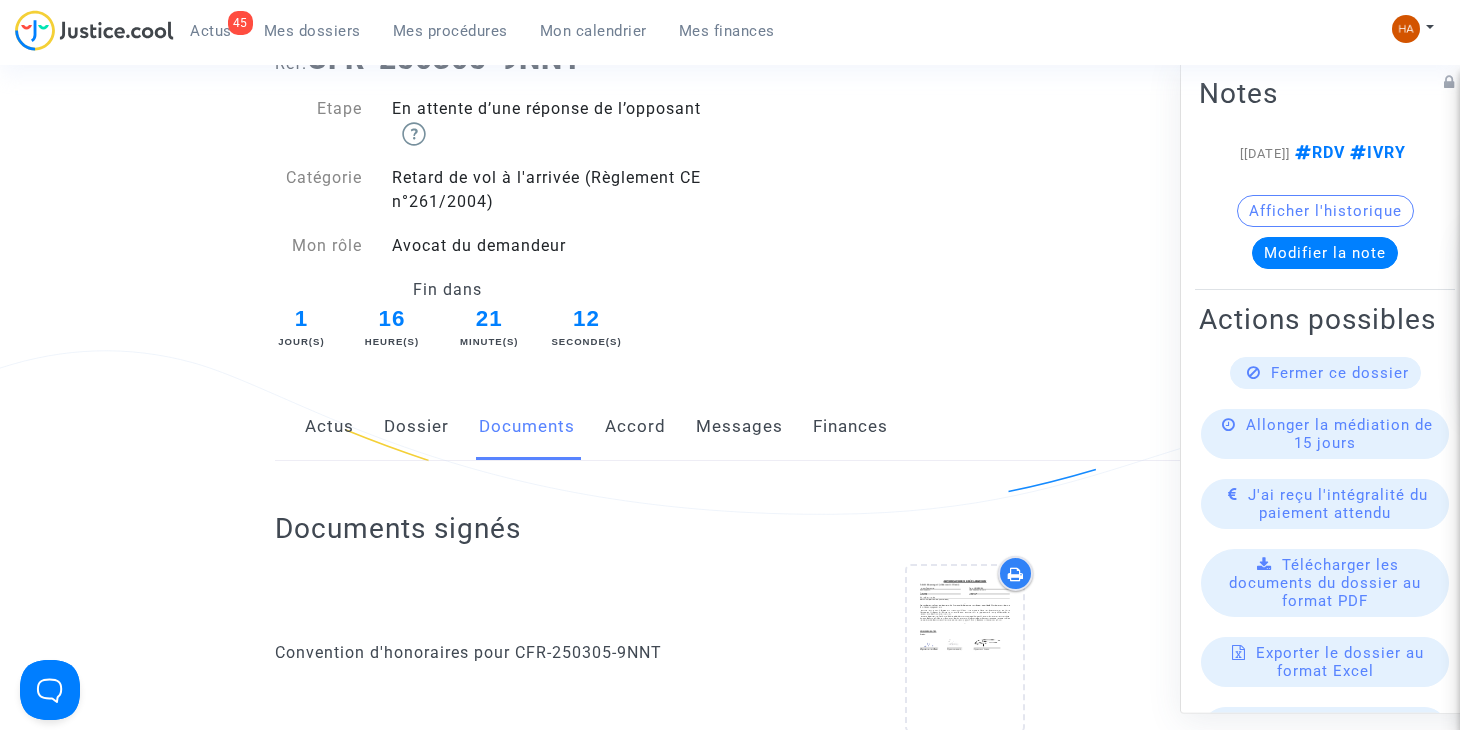 scroll, scrollTop: 0, scrollLeft: 0, axis: both 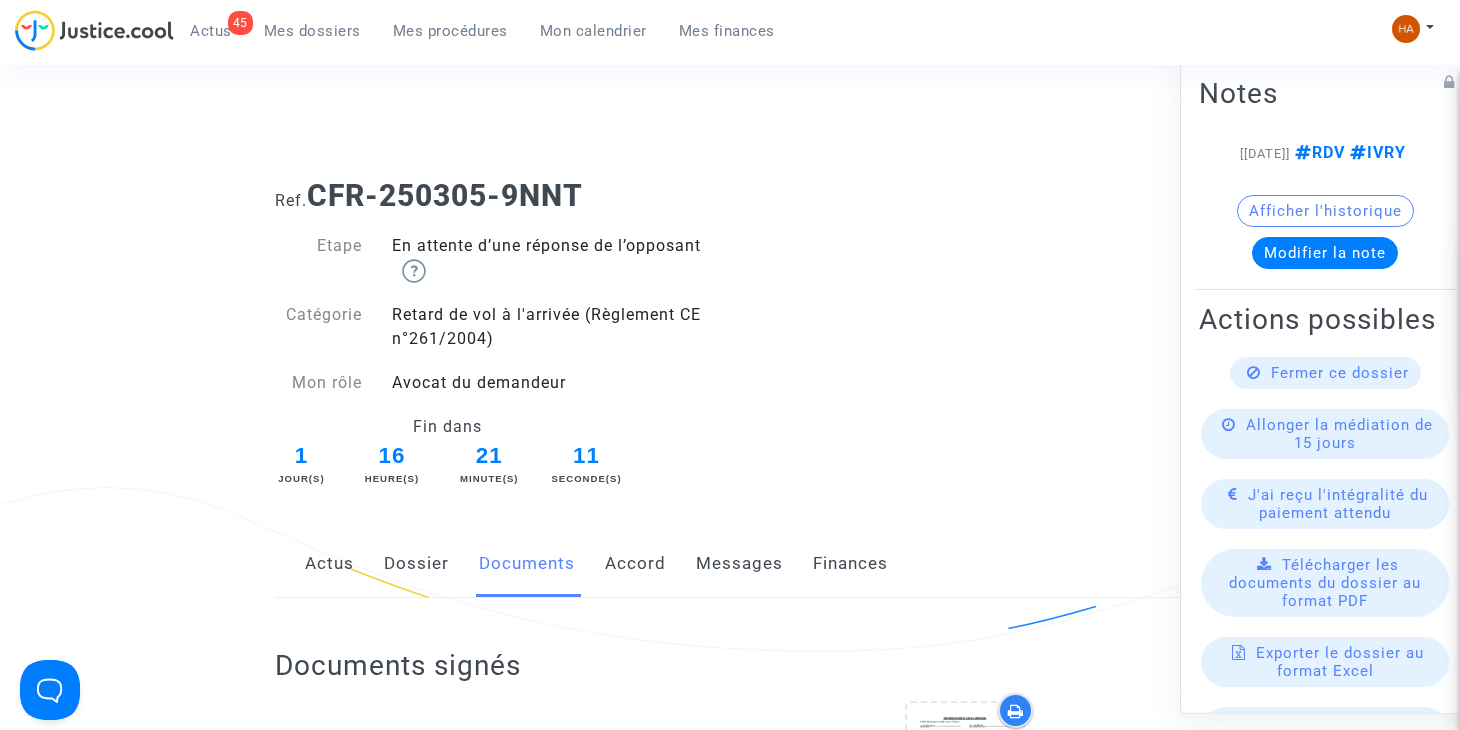 click on "Dossier" 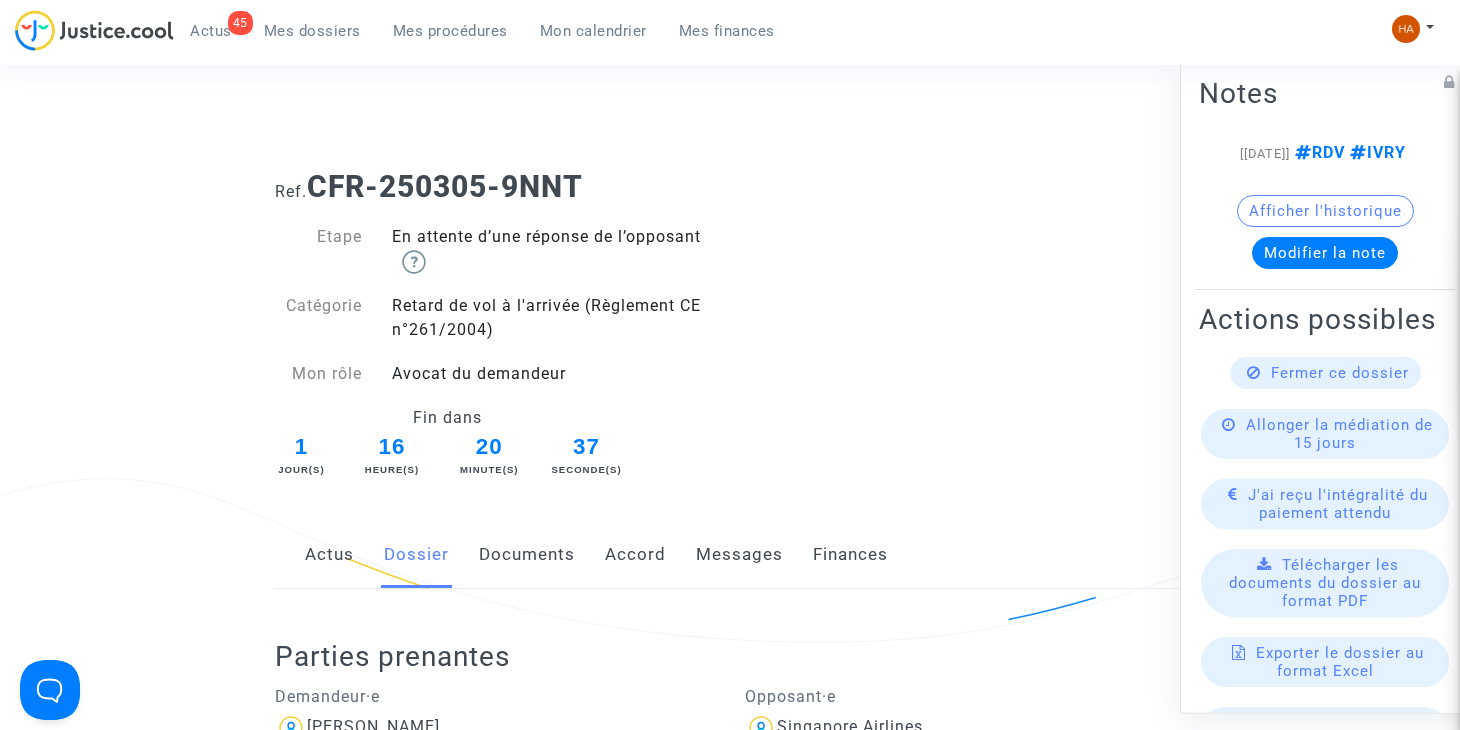 scroll, scrollTop: 6, scrollLeft: 0, axis: vertical 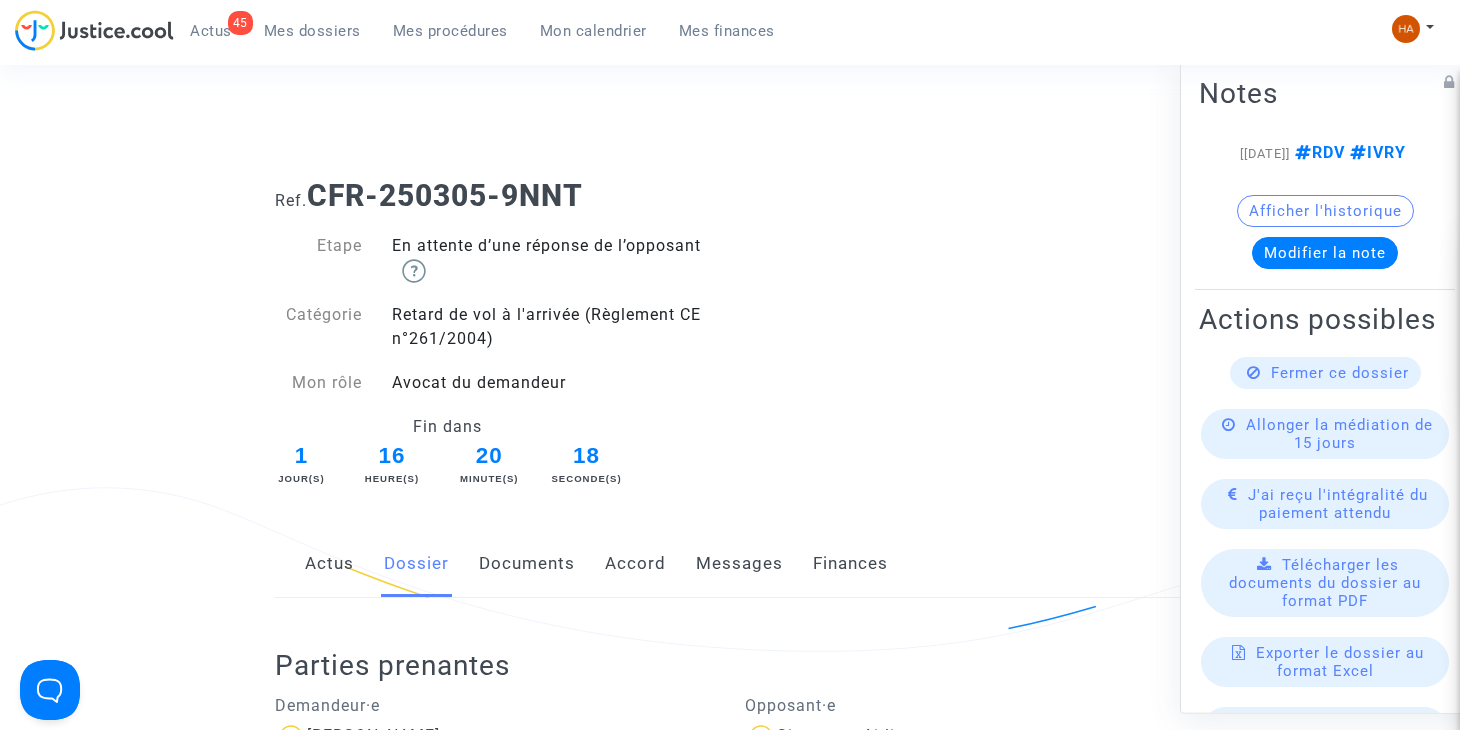 click on "Messages" 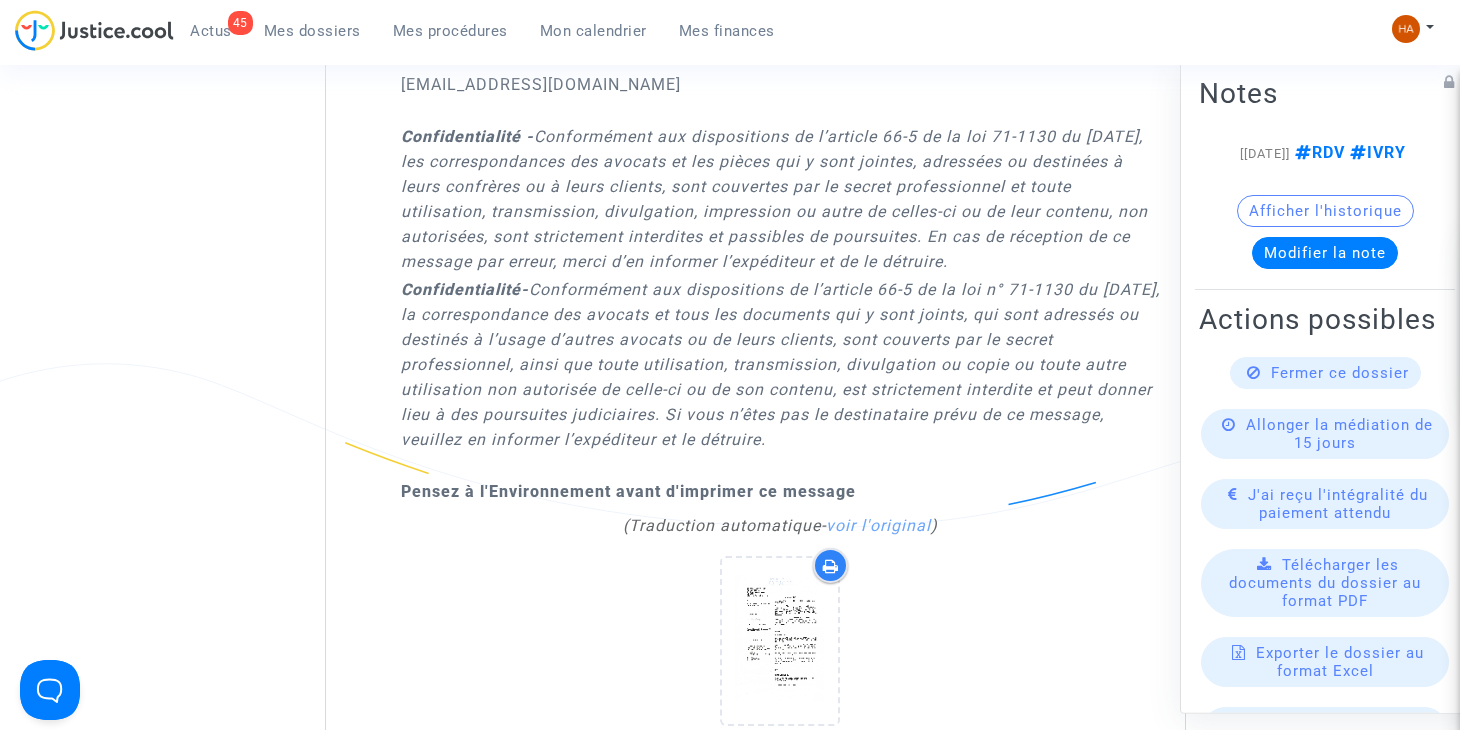 scroll, scrollTop: 2562, scrollLeft: 0, axis: vertical 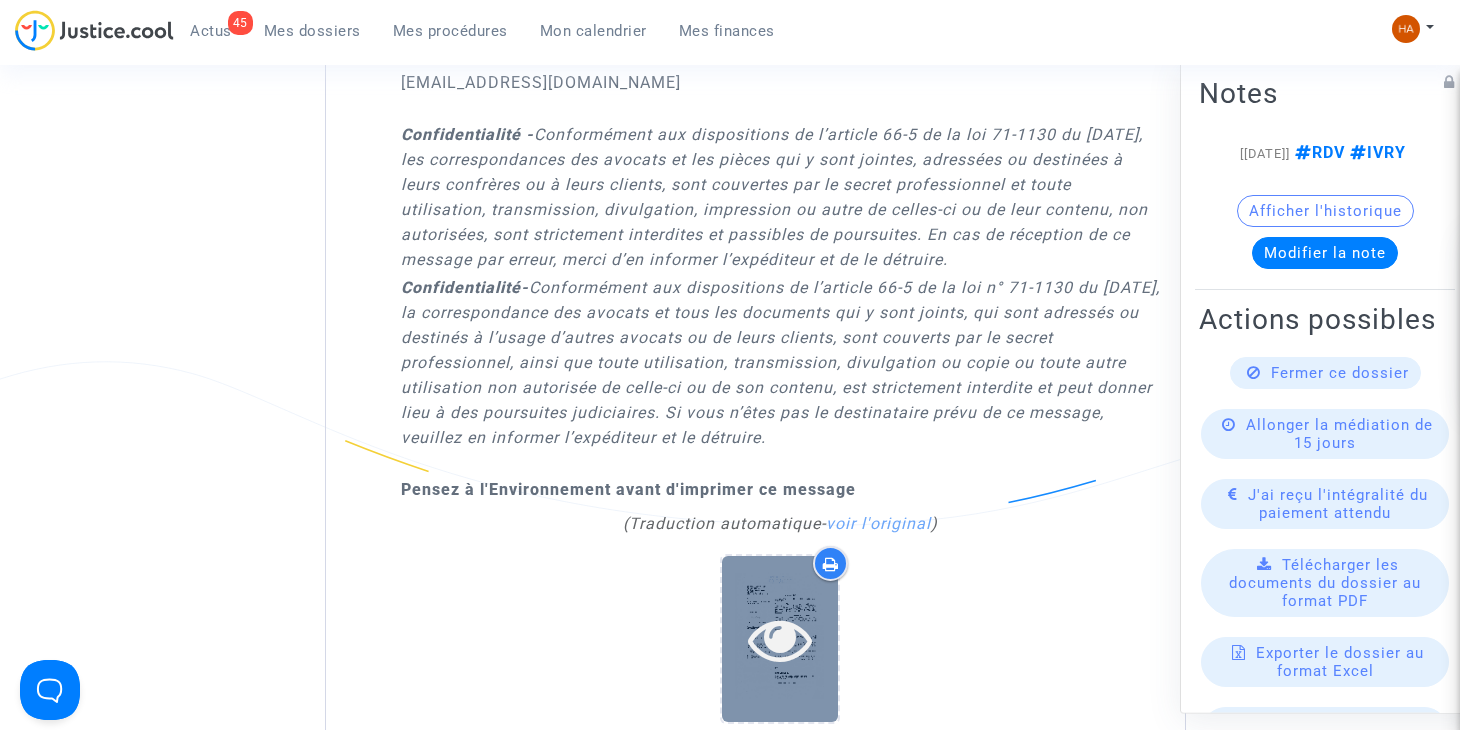 click at bounding box center [780, 639] 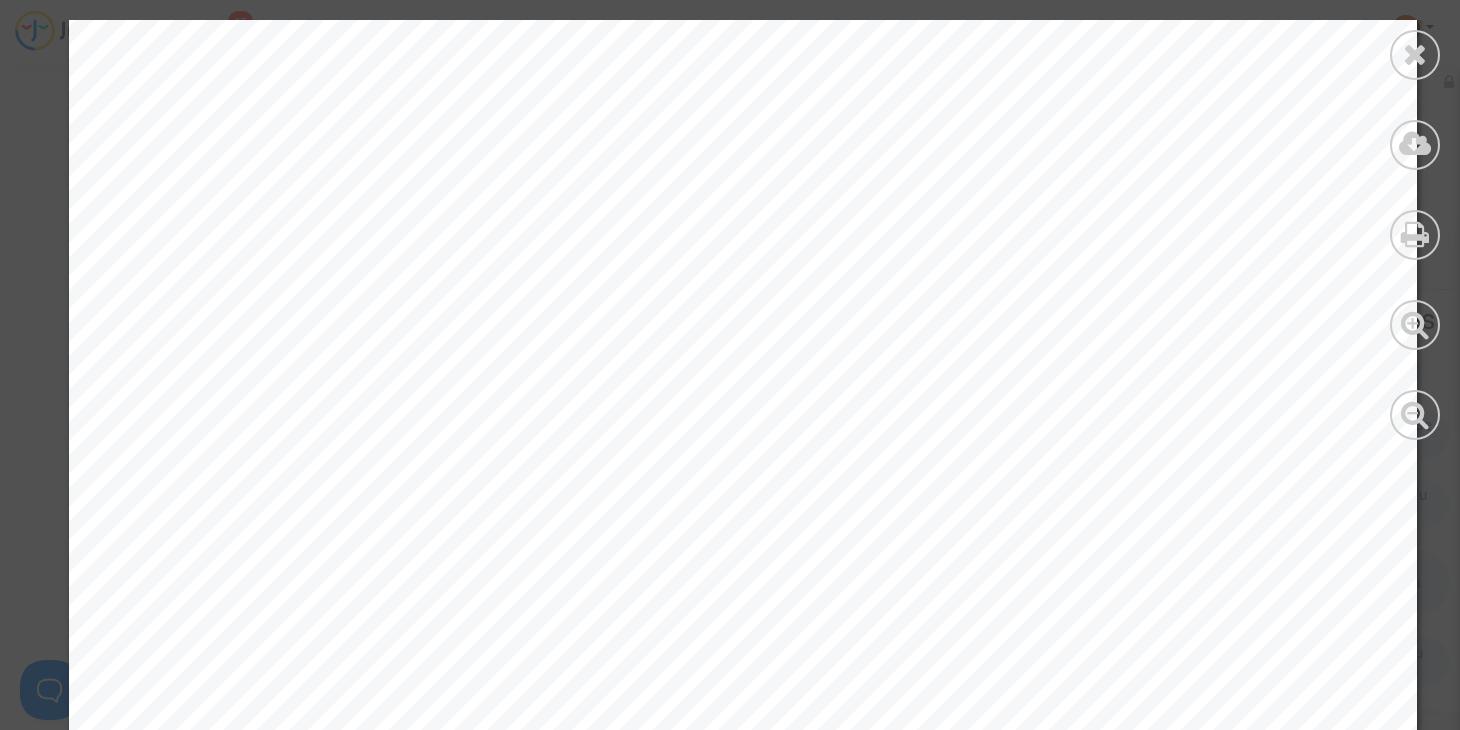 scroll, scrollTop: 556, scrollLeft: 0, axis: vertical 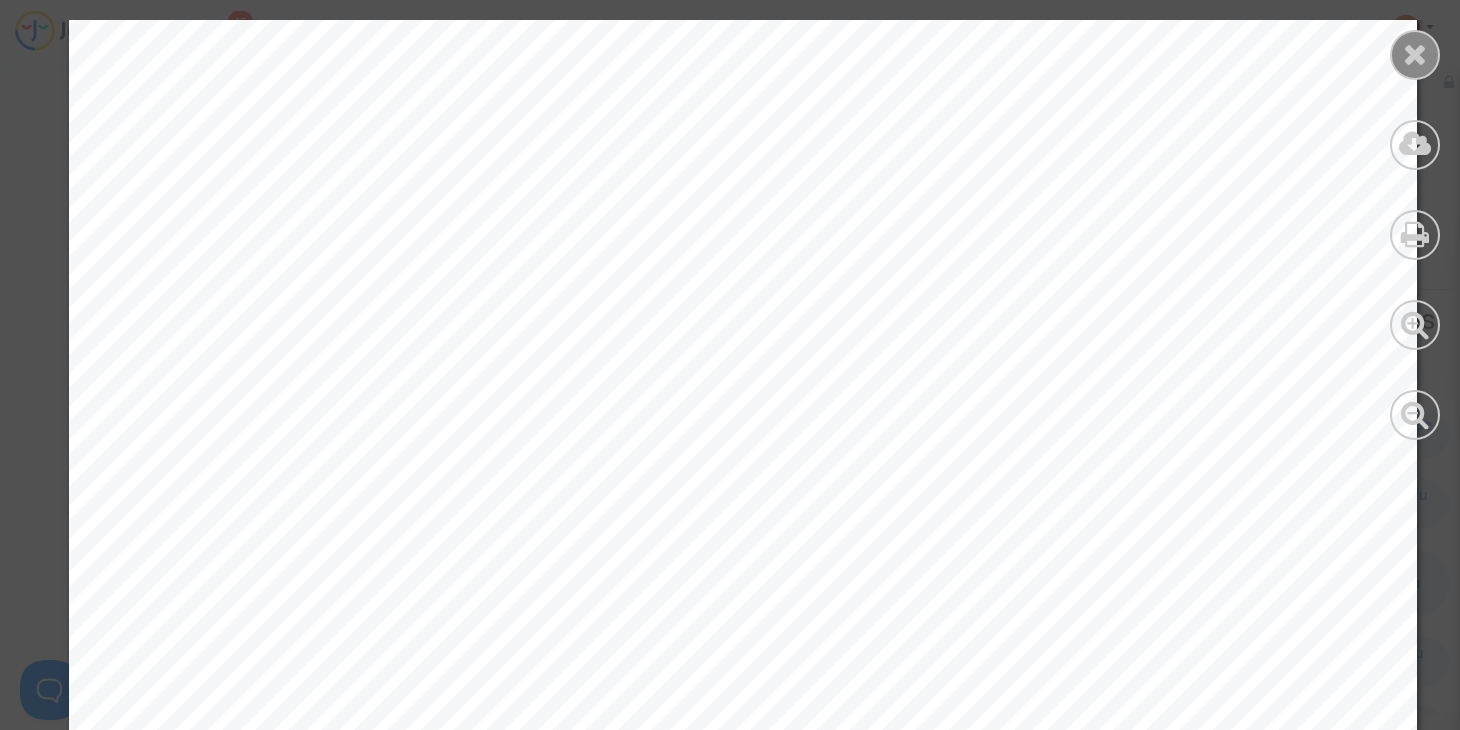 click at bounding box center (1415, 54) 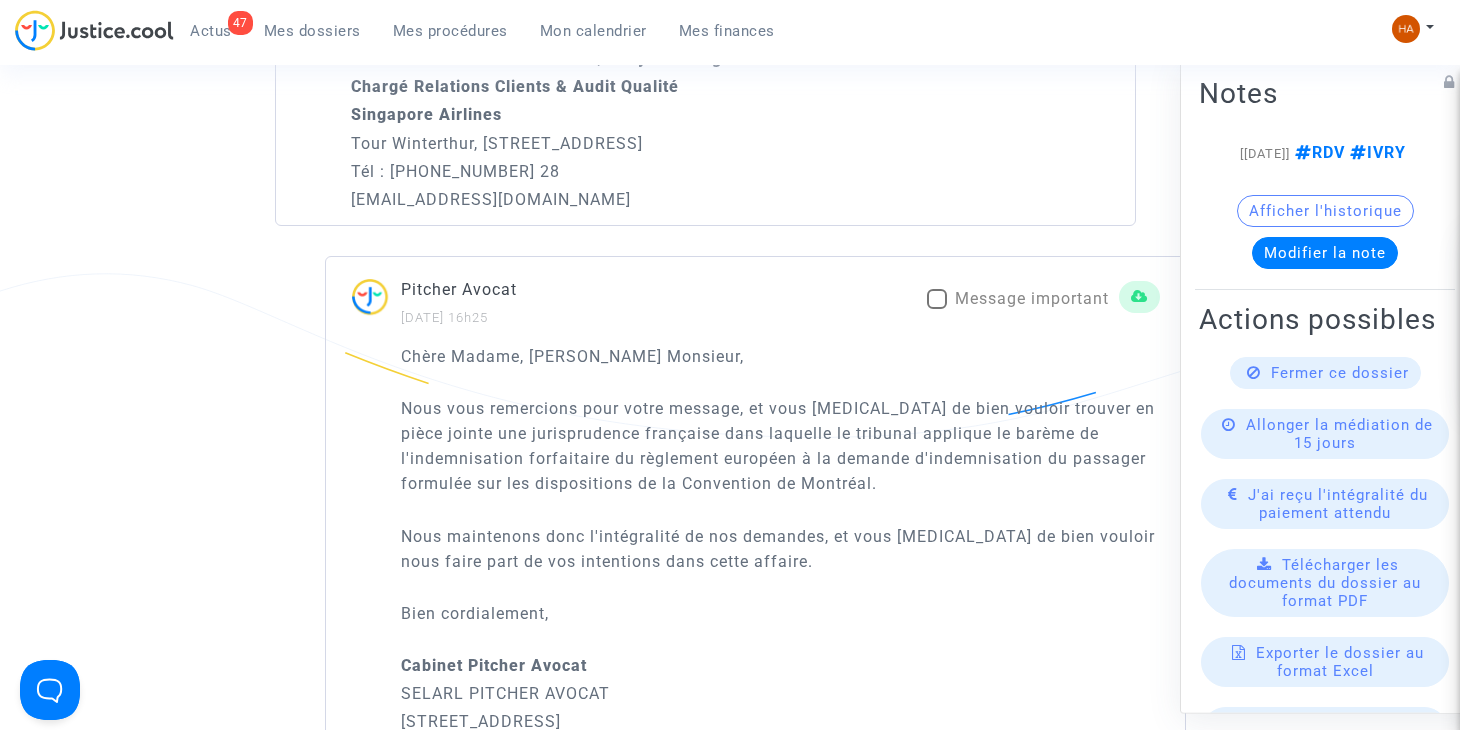scroll, scrollTop: 1791, scrollLeft: 0, axis: vertical 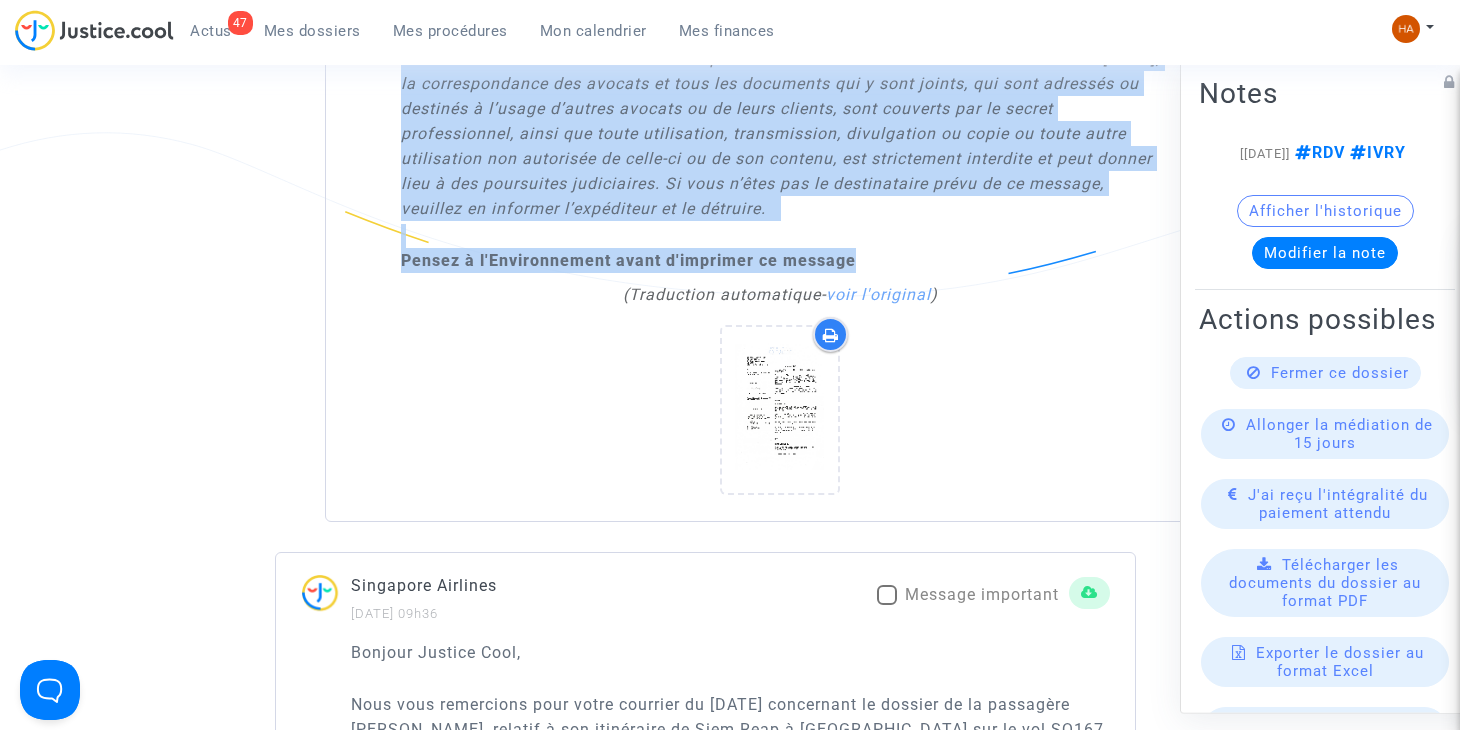 drag, startPoint x: 400, startPoint y: 405, endPoint x: 864, endPoint y: 257, distance: 487.03183 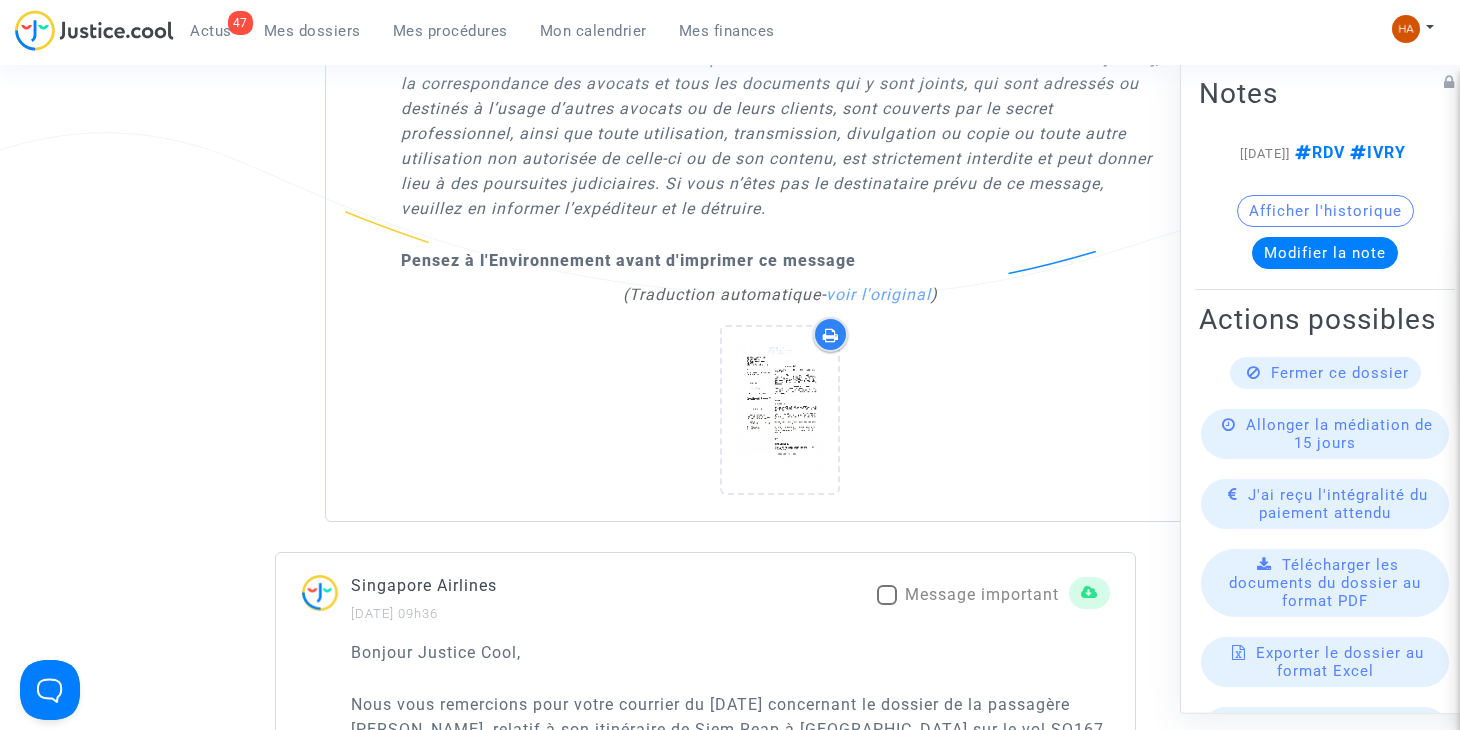 click at bounding box center (831, 335) 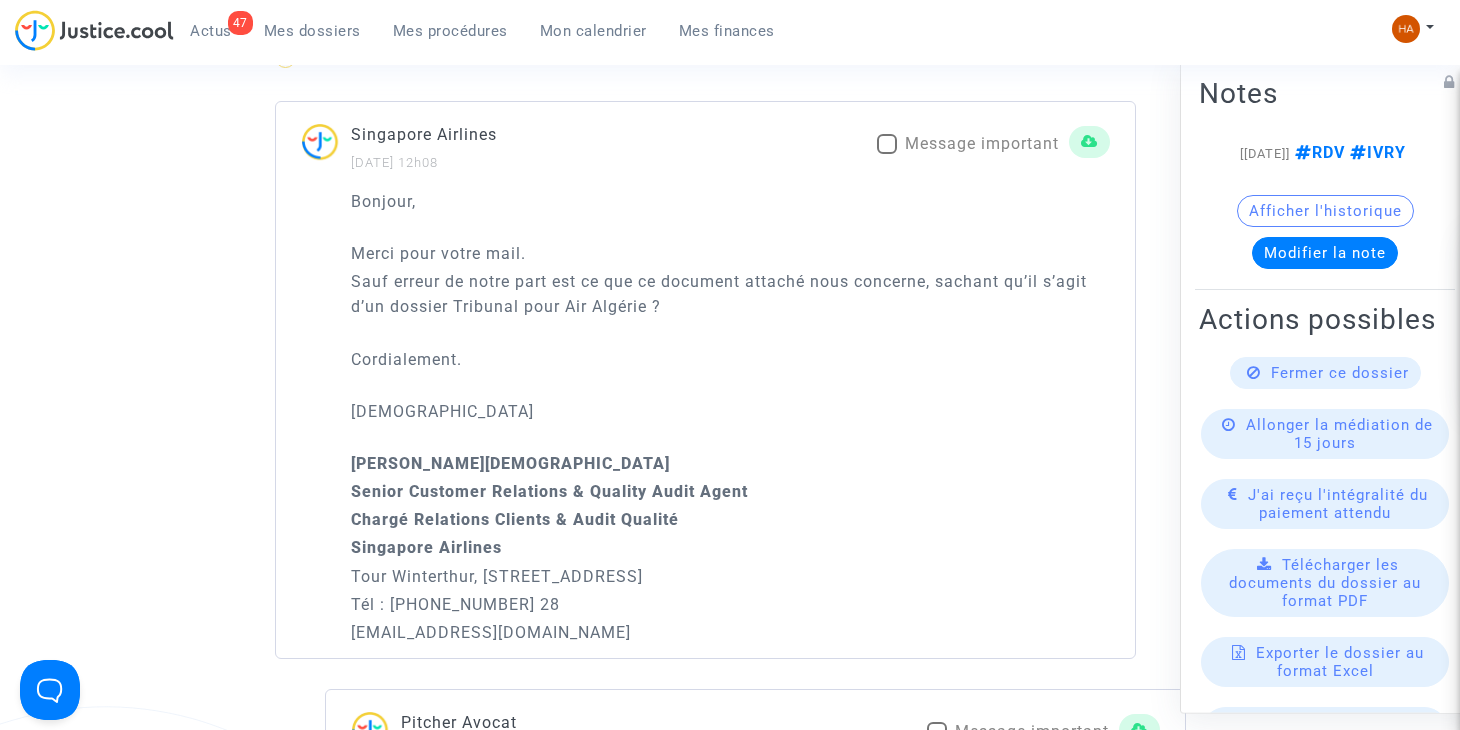 scroll, scrollTop: 1406, scrollLeft: 0, axis: vertical 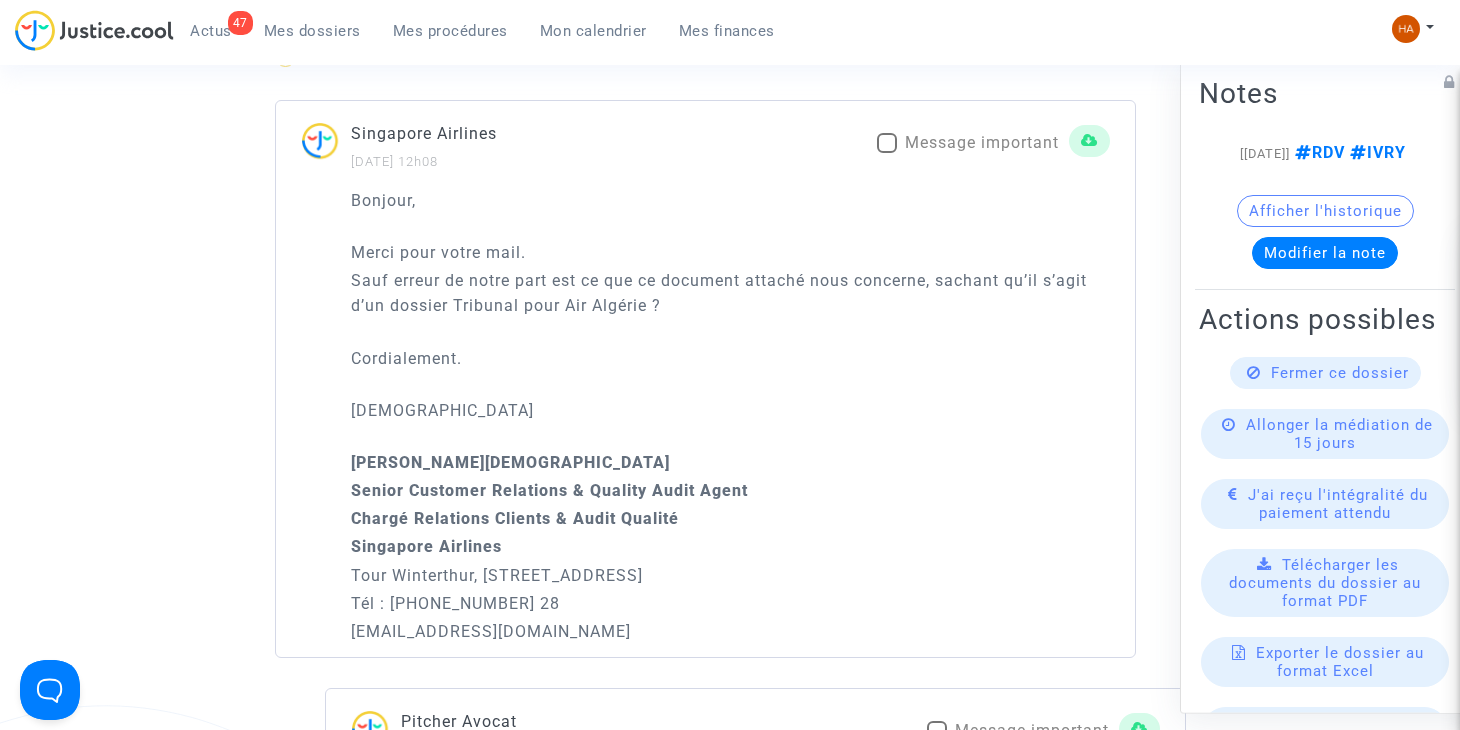 click on "Bonjour, Merci pour votre mail. Sauf erreur de notre part est ce que ce document attaché nous concerne, sachant qu’il s’agit d’un dossier Tribunal pour Air Algérie ? Cordialement. Christian  MULLER Christian Senior Customer Relations & Quality Audit Agent Chargé Relations Clients & Audit Qualité Singapore Airlines Tour Winterthur, 102 Terrasse Boieldieu - 92085 Puteaux Tél : +33 (0)1 49 67 23 28 Christian_muller@singaporeair.com.sg" 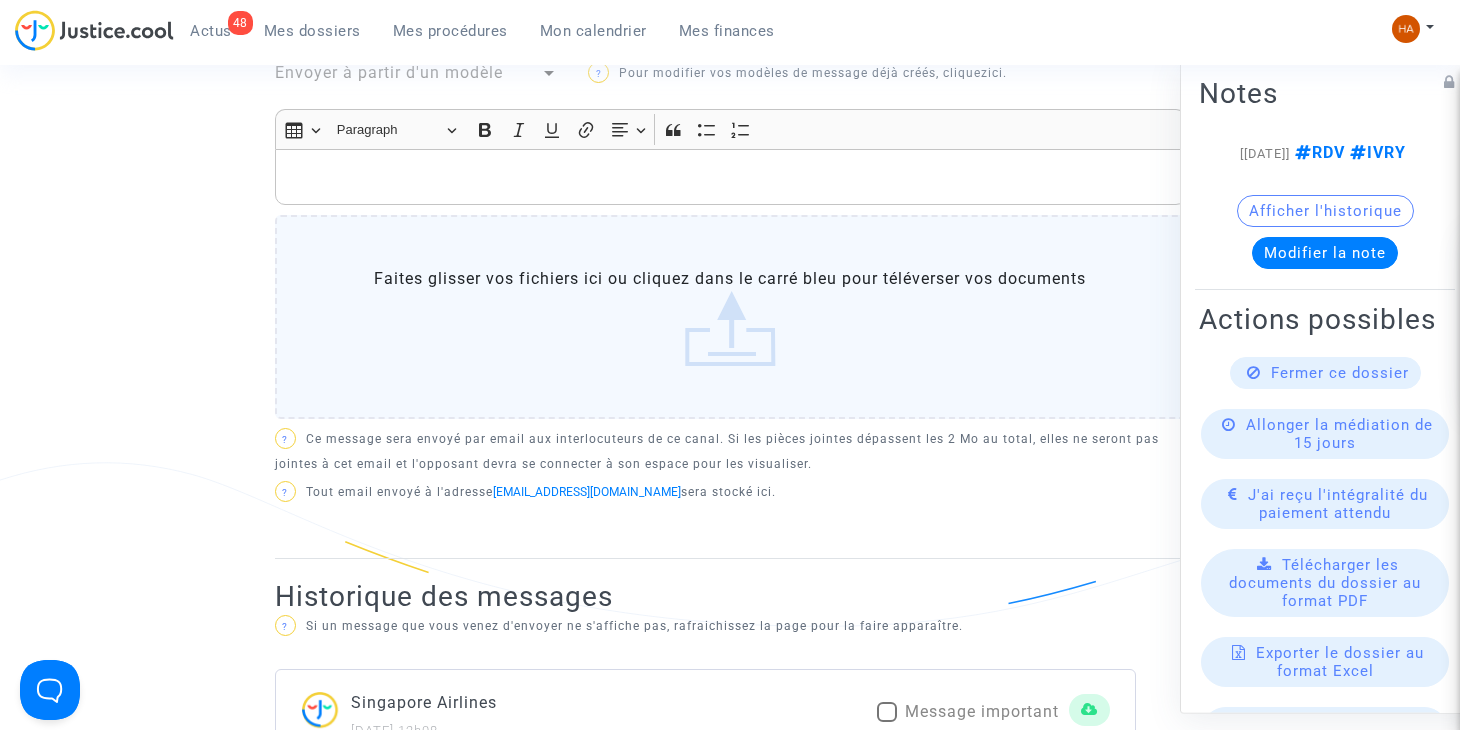 scroll, scrollTop: 836, scrollLeft: 0, axis: vertical 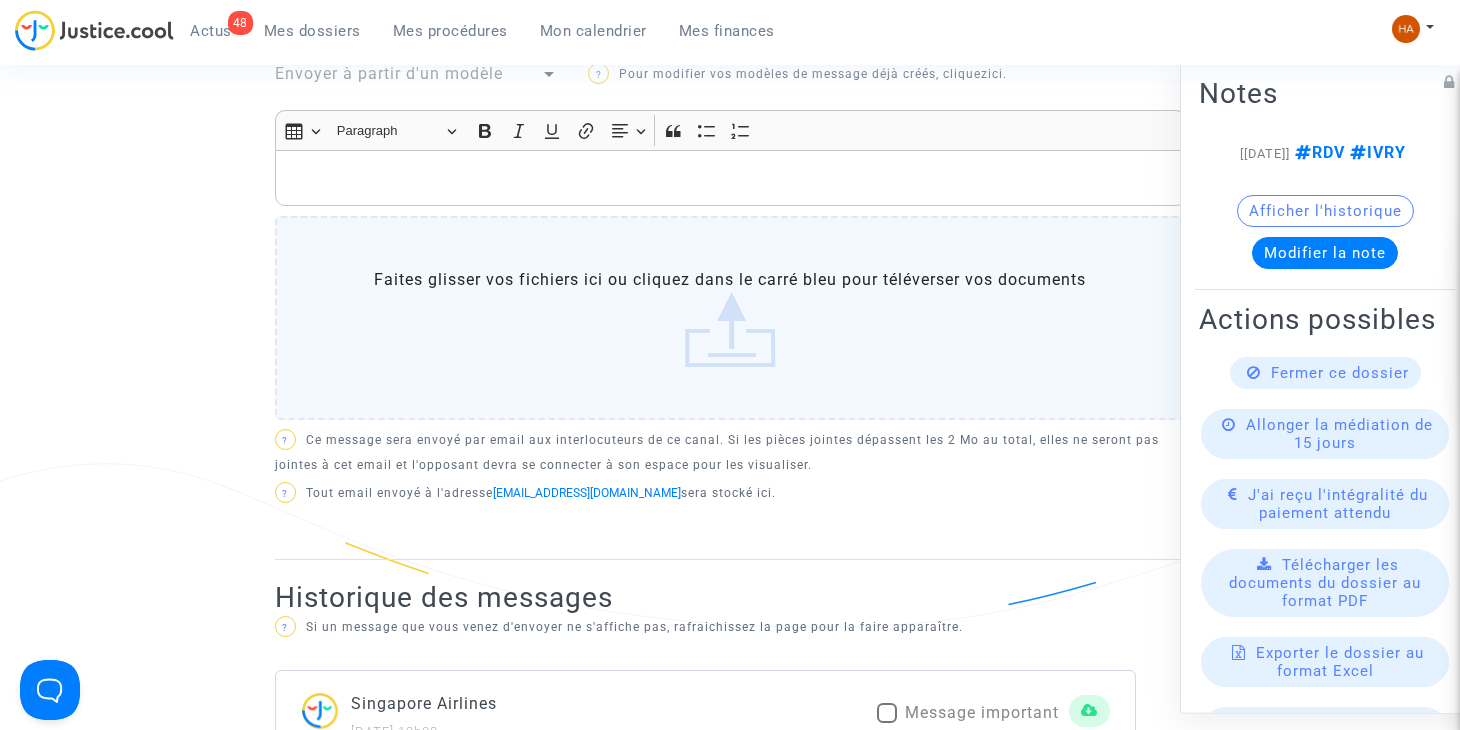 click 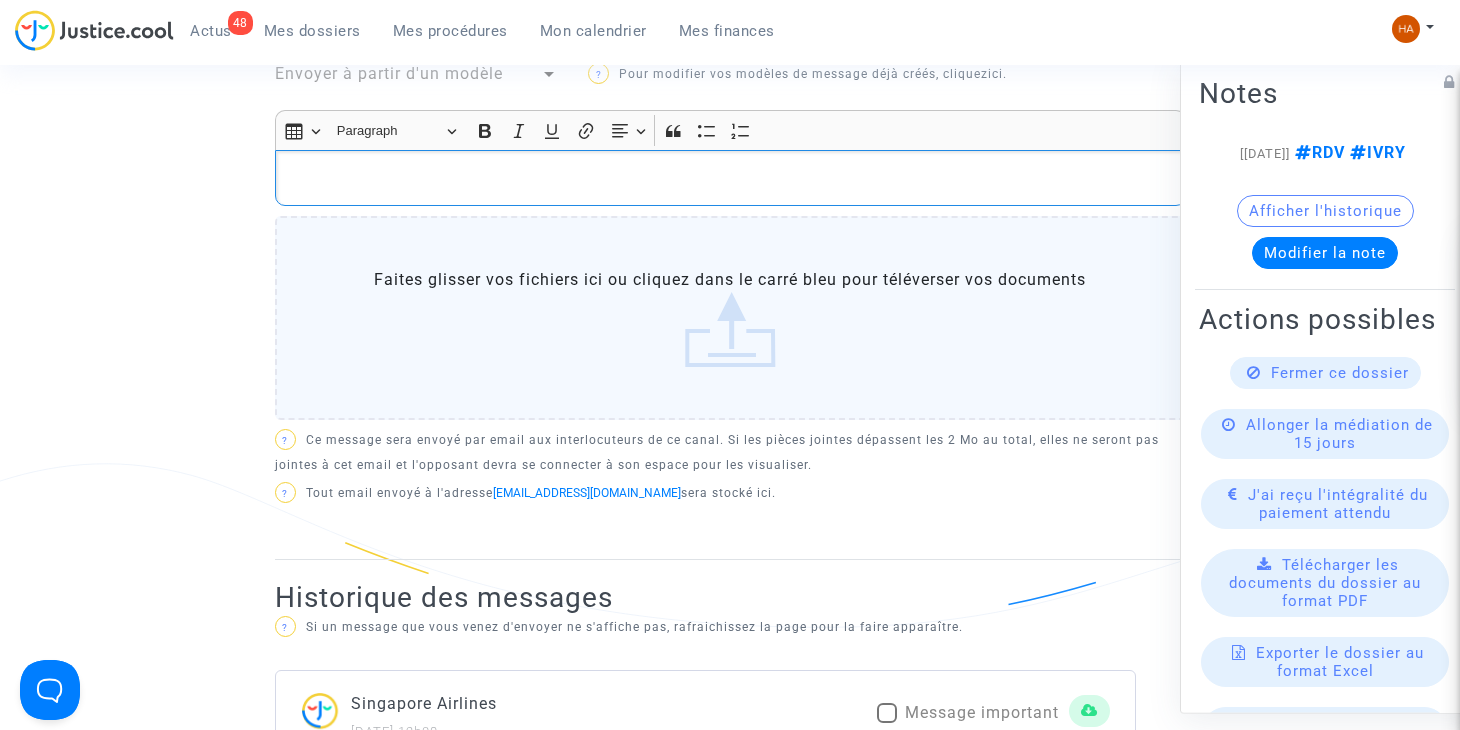 type 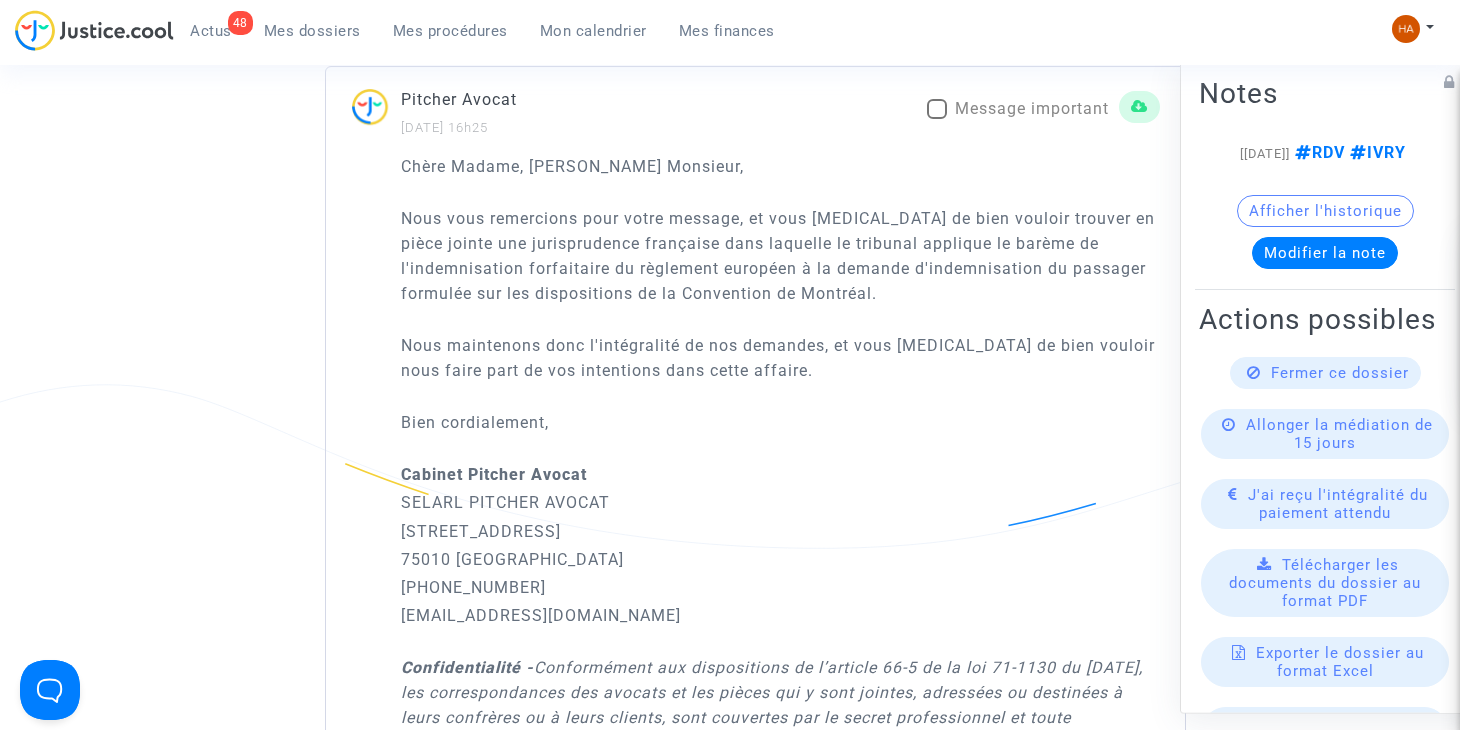 scroll, scrollTop: 2540, scrollLeft: 0, axis: vertical 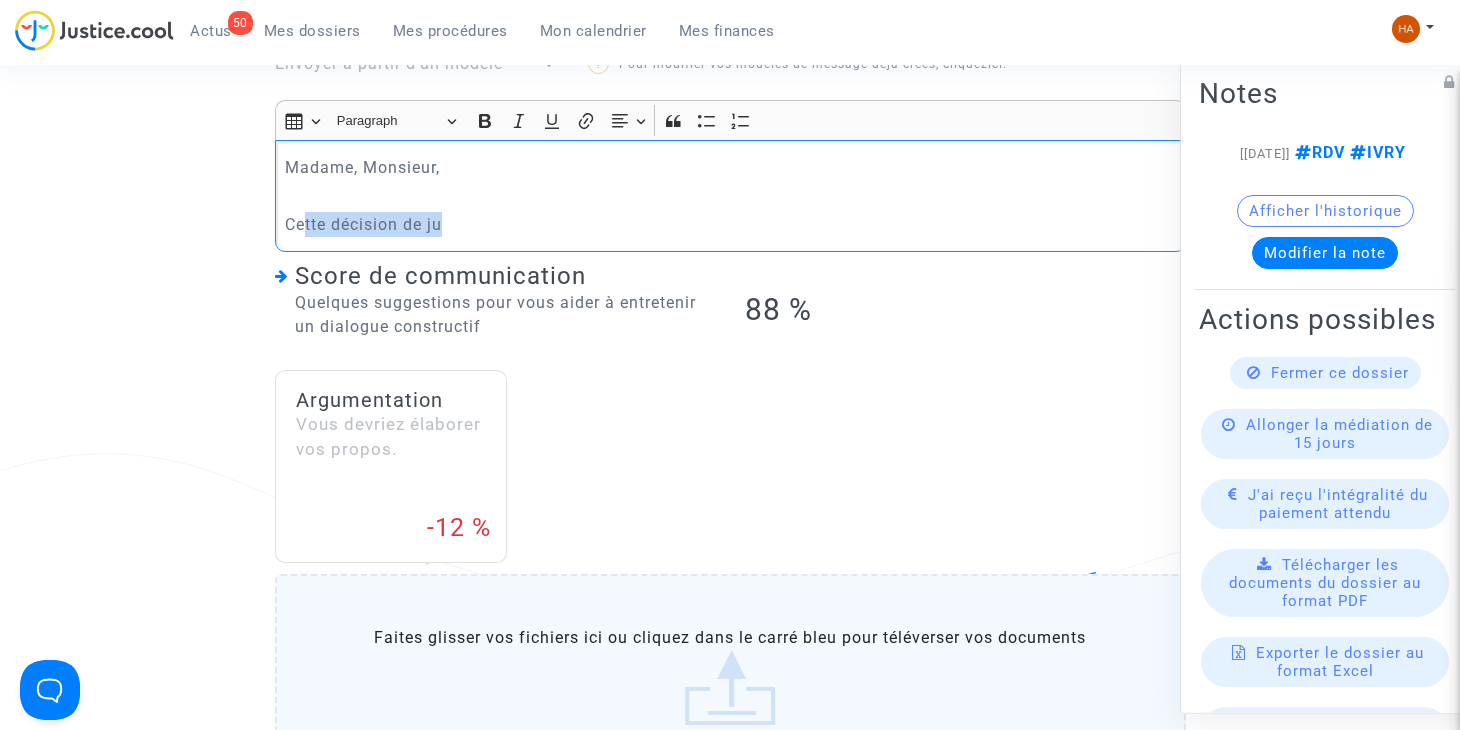 drag, startPoint x: 463, startPoint y: 230, endPoint x: 304, endPoint y: 234, distance: 159.05031 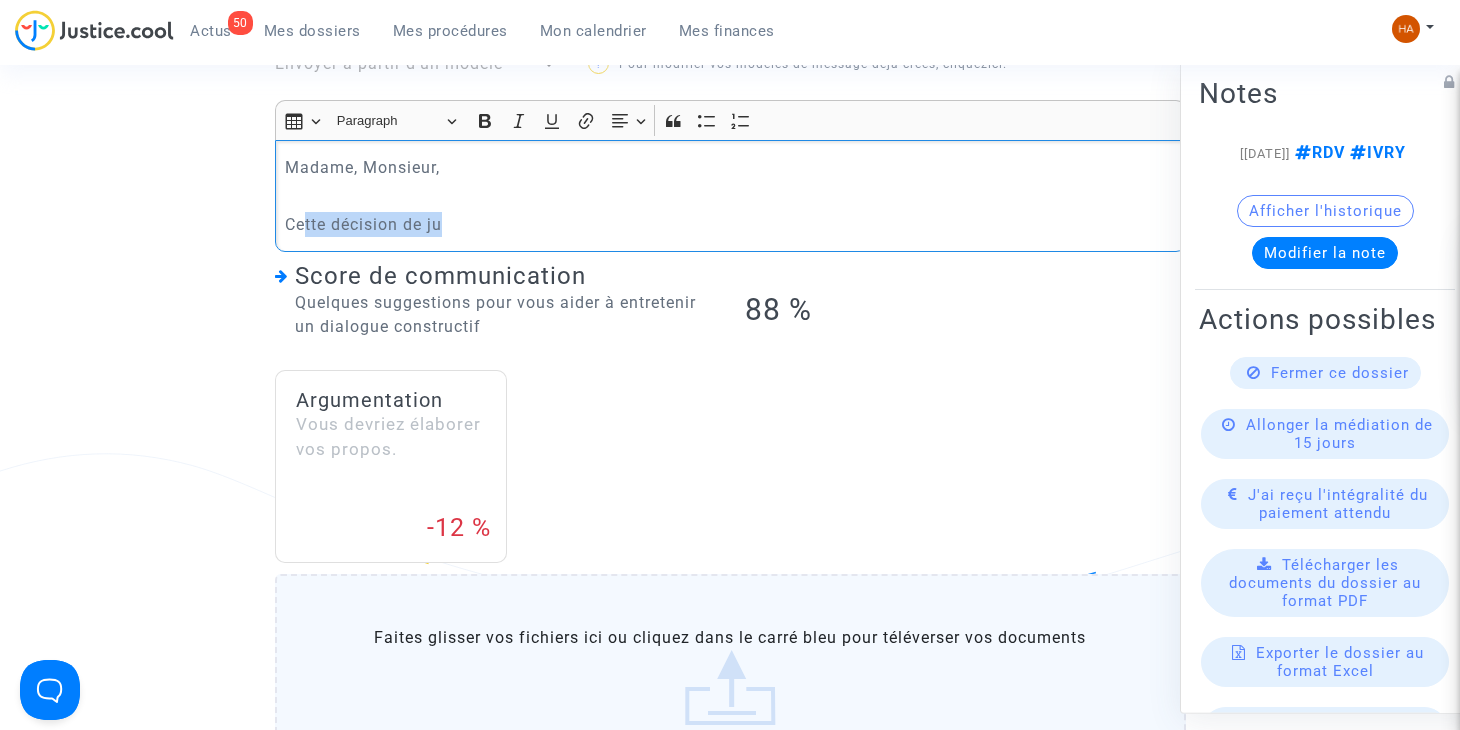 click on "Cette décision de ju" 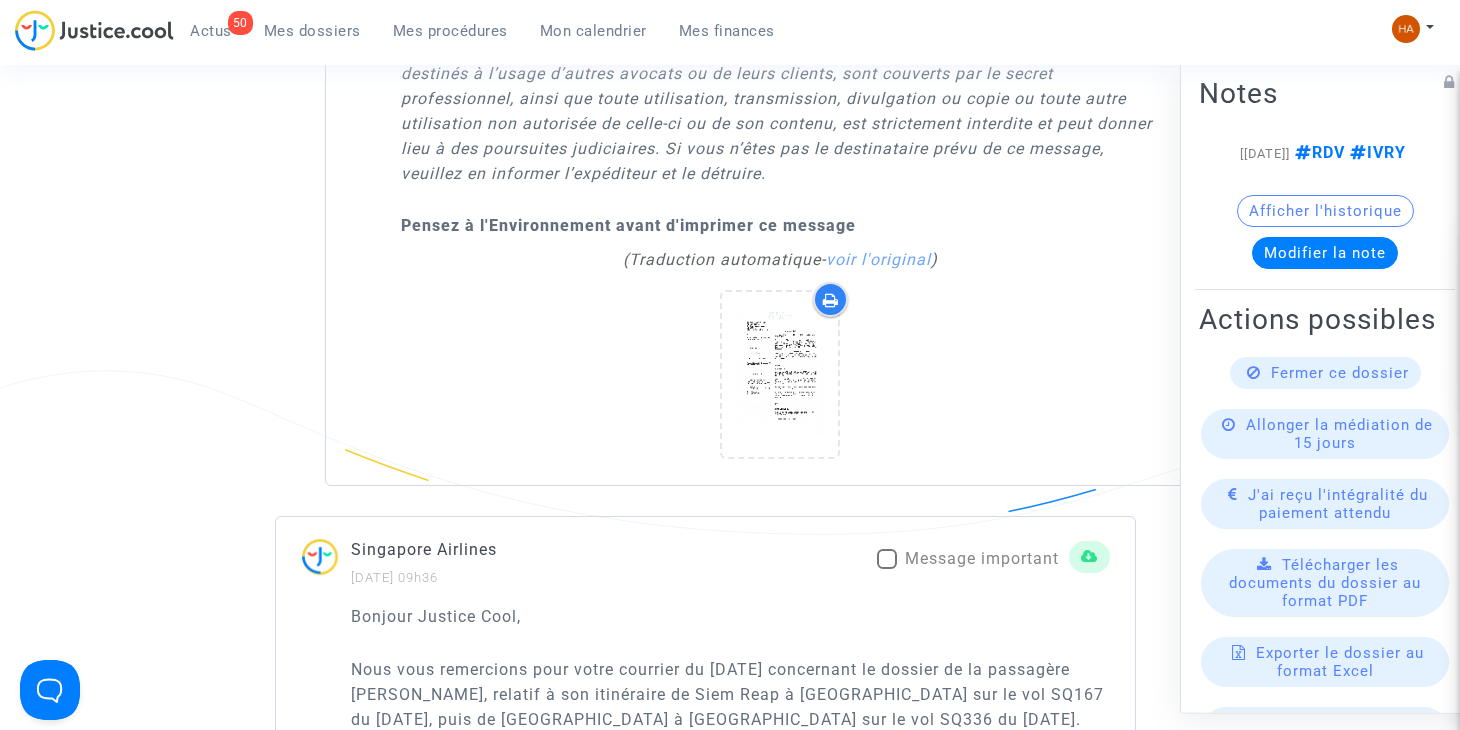 scroll, scrollTop: 3371, scrollLeft: 0, axis: vertical 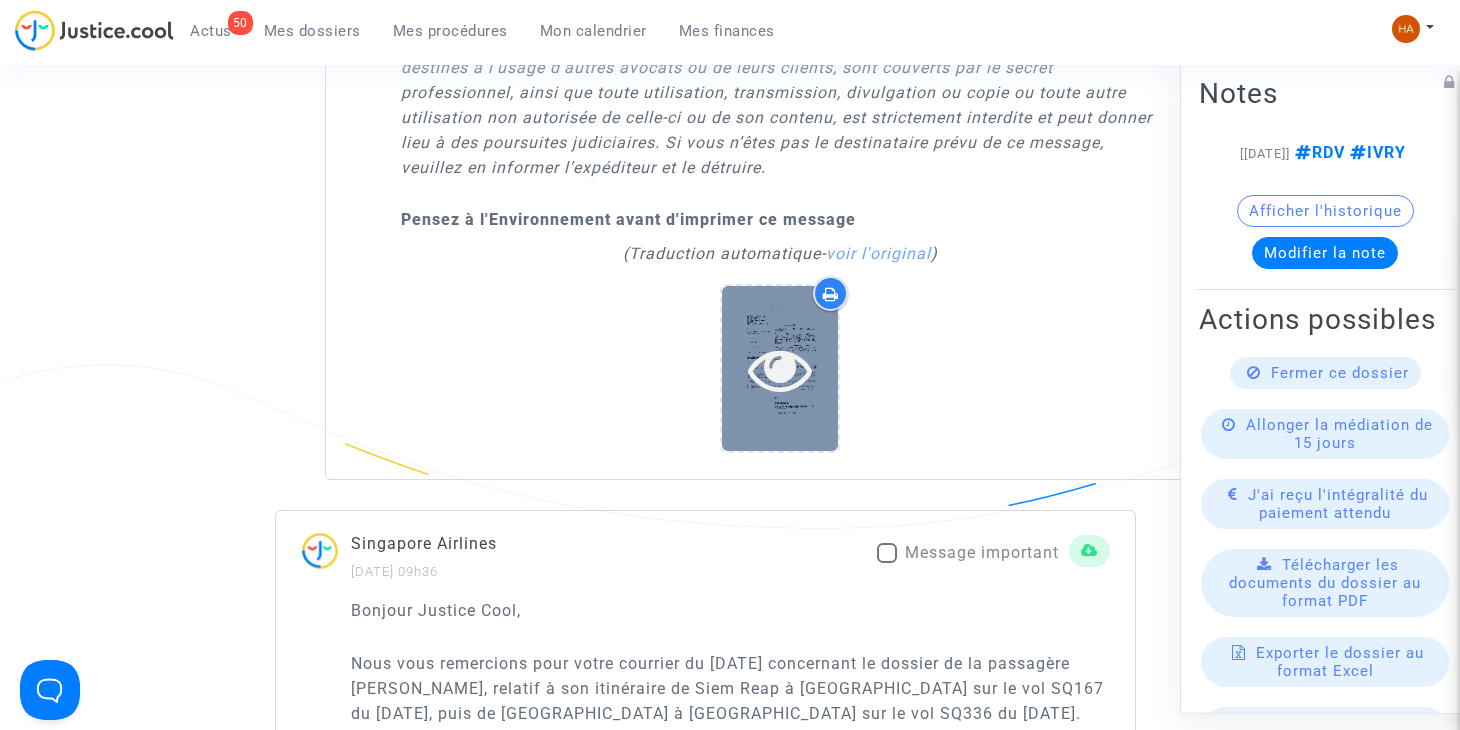click at bounding box center [780, 369] 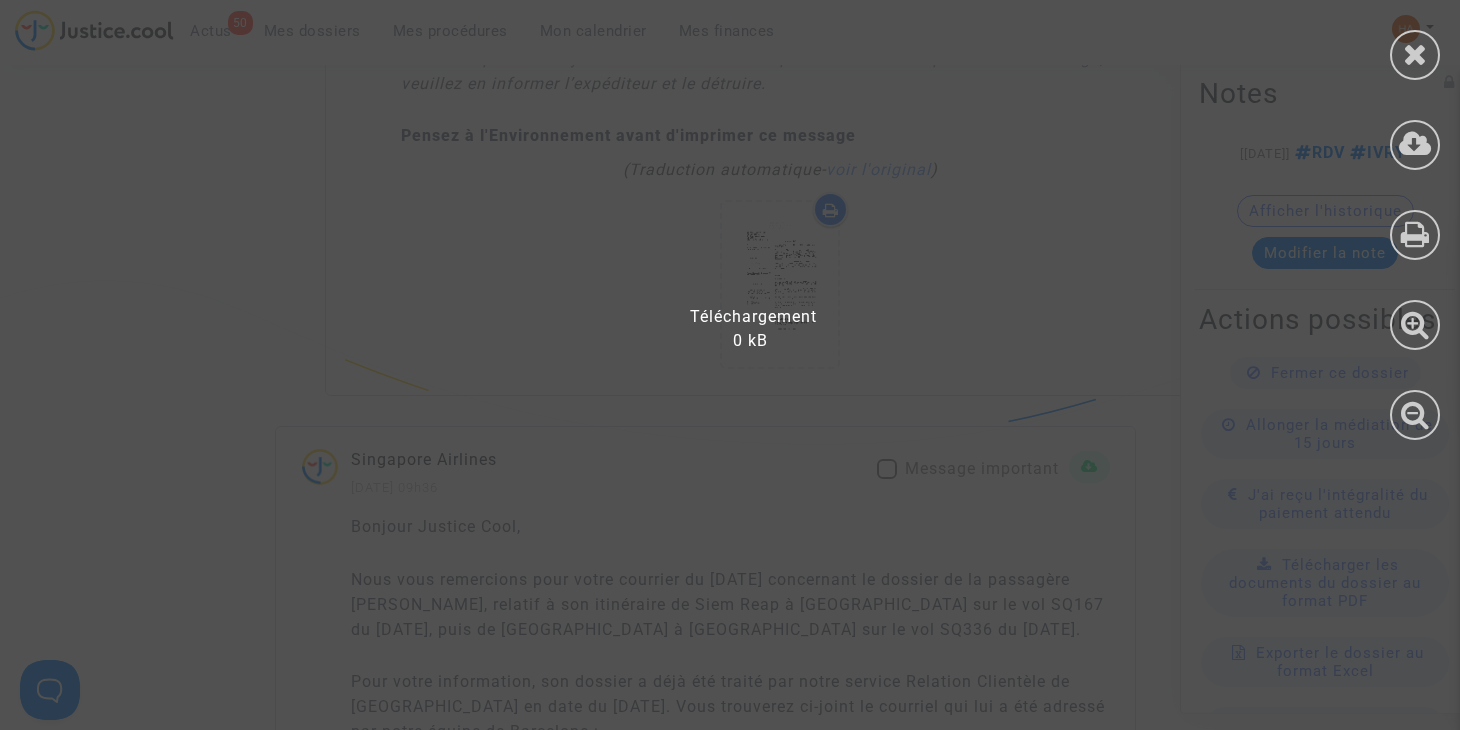 scroll, scrollTop: 3471, scrollLeft: 0, axis: vertical 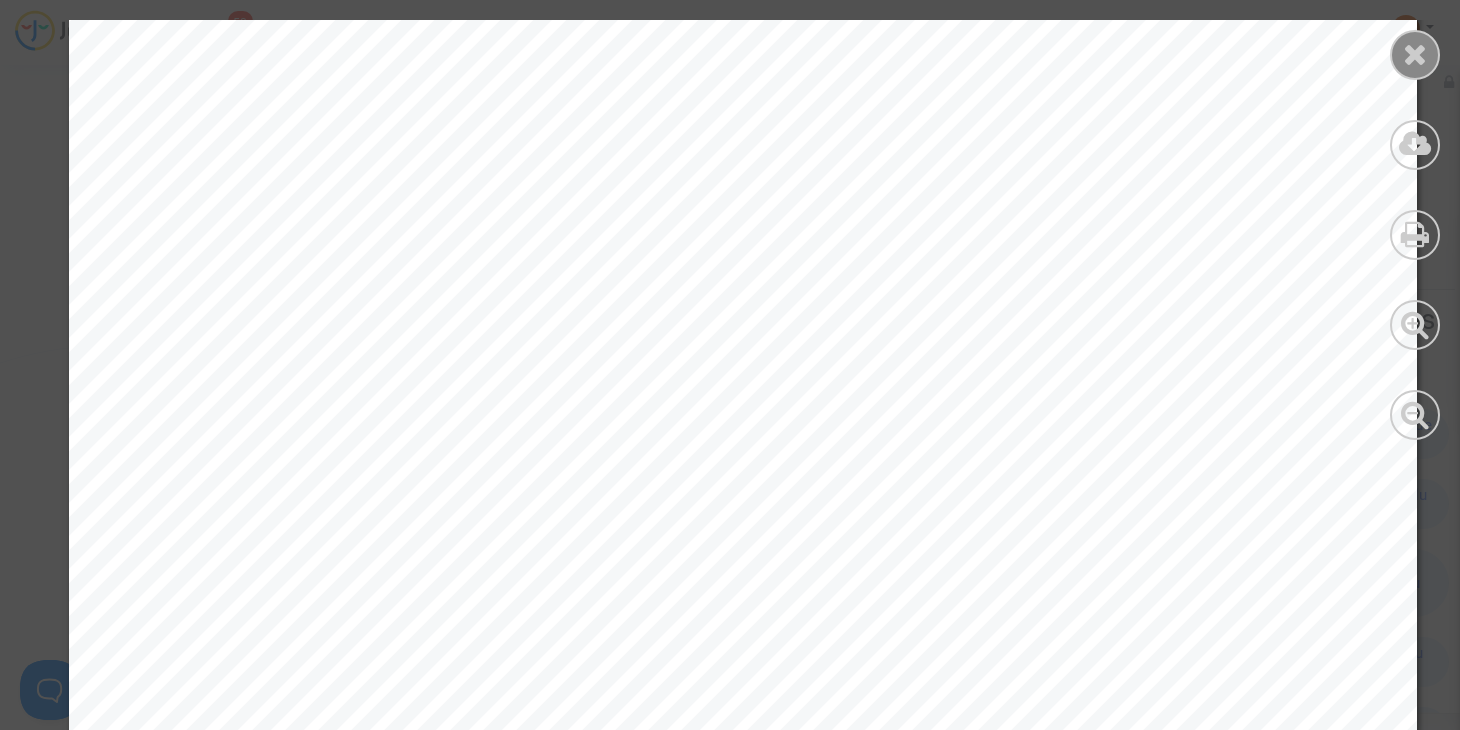 click at bounding box center (1415, 55) 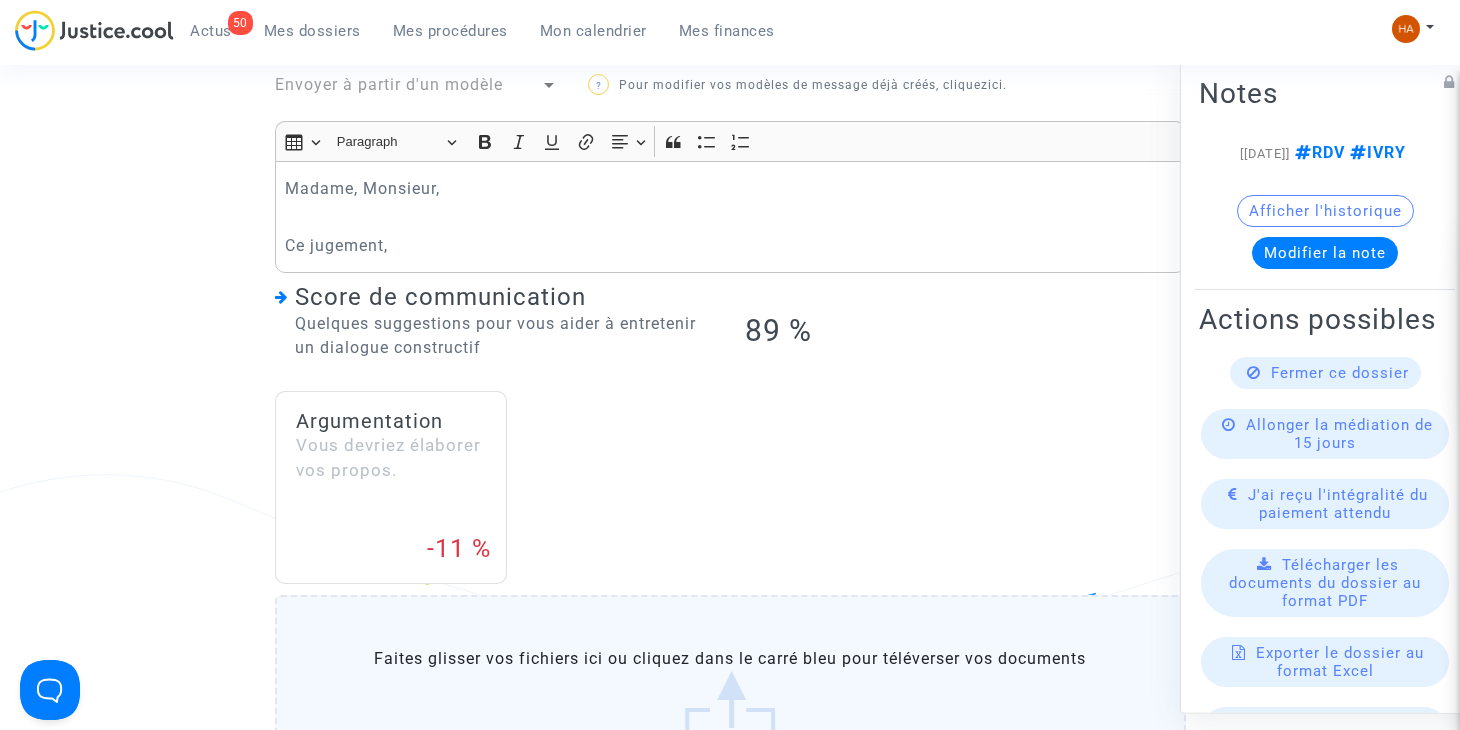 scroll, scrollTop: 824, scrollLeft: 0, axis: vertical 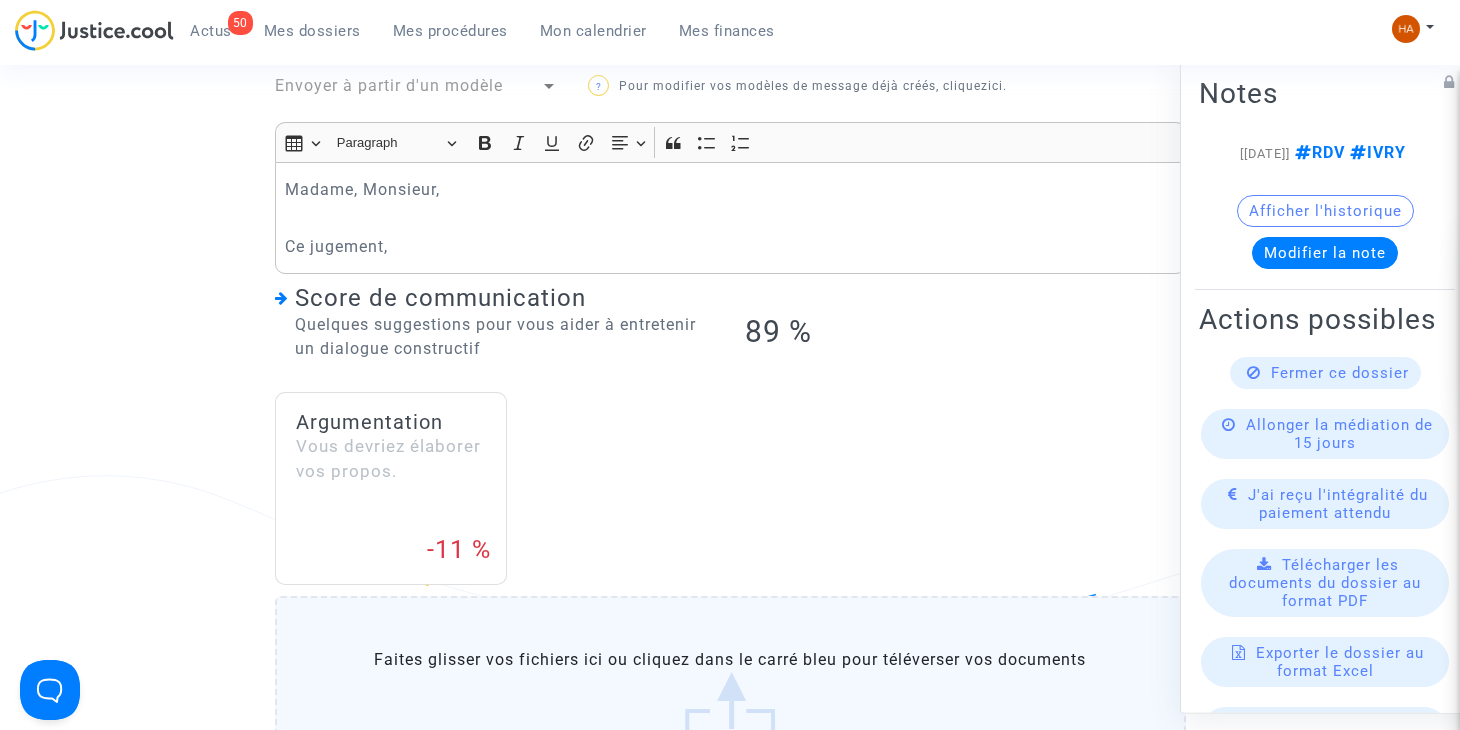 click on "Ce jugement," 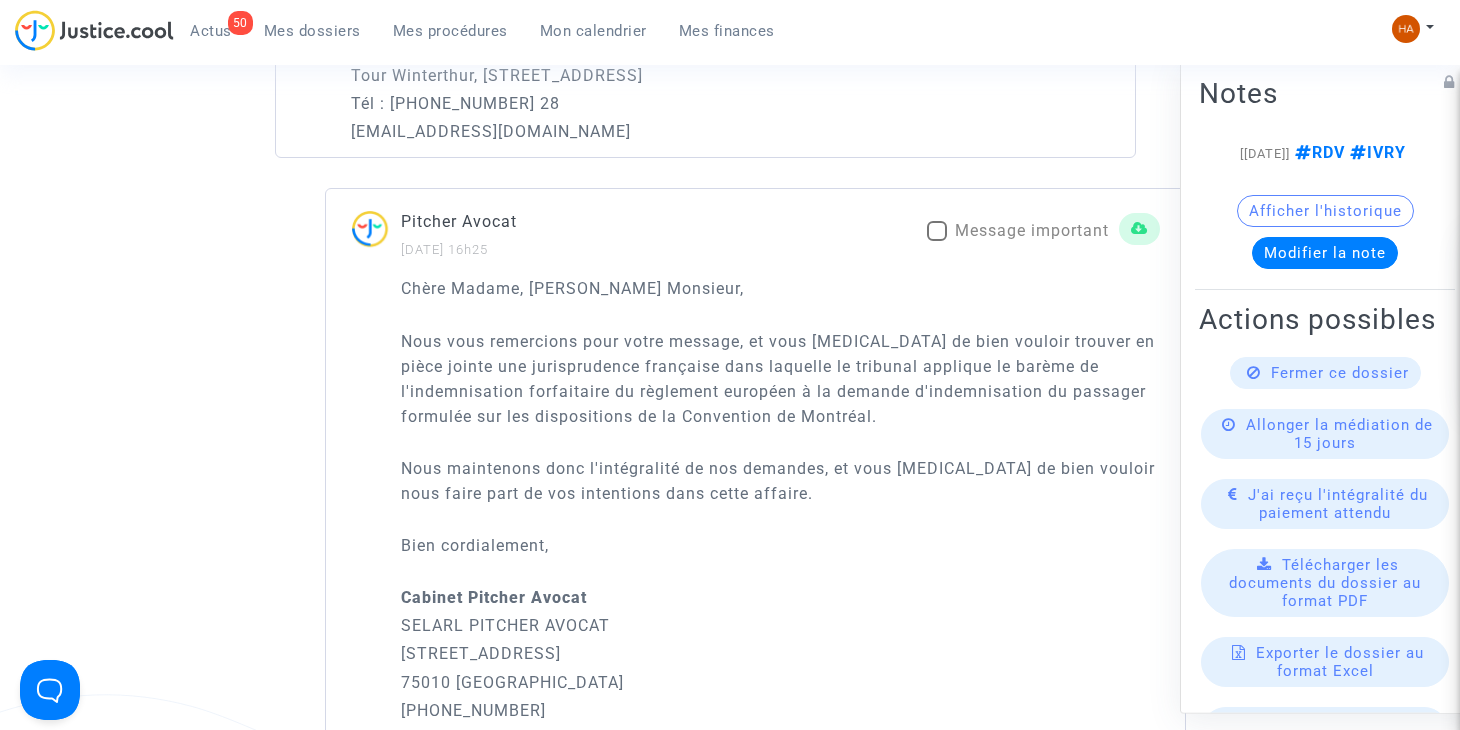 scroll, scrollTop: 2238, scrollLeft: 0, axis: vertical 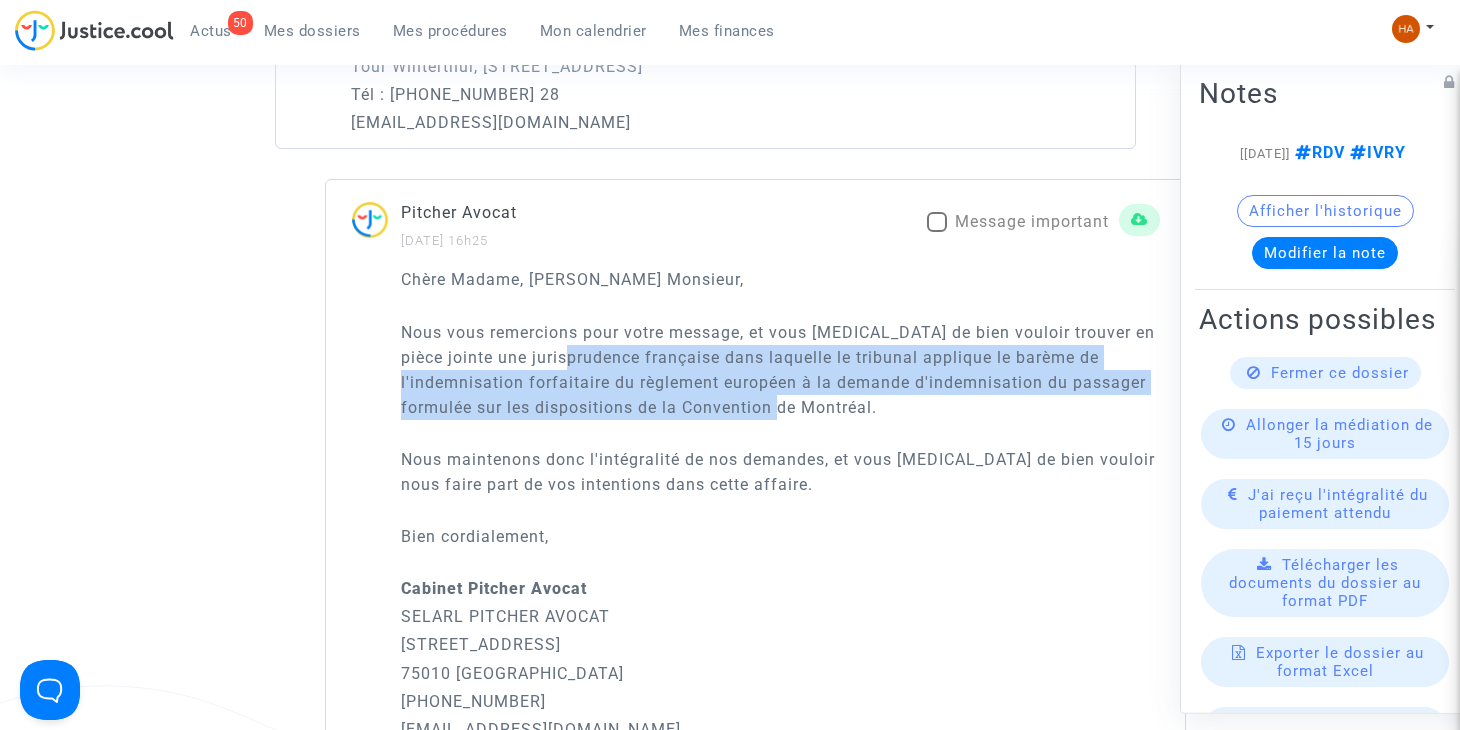 drag, startPoint x: 597, startPoint y: 359, endPoint x: 856, endPoint y: 407, distance: 263.41034 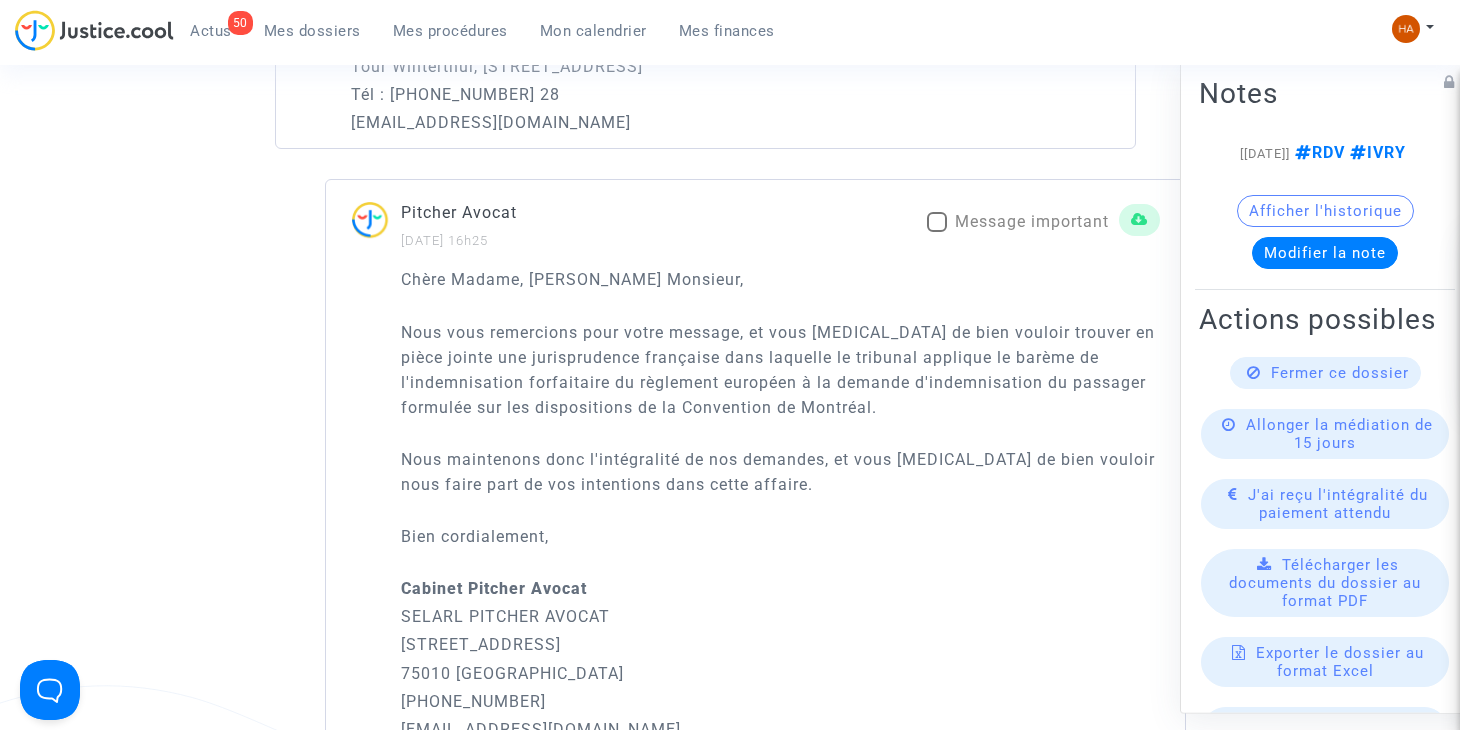 click on "Nous vous remercions pour votre message, et vous prions de bien vouloir trouver en pièce jointe une jurisprudence française dans laquelle le tribunal applique le barème de l'indemnisation forfaitaire du règlement européen à la demande d'indemnisation du passager formulée sur les dispositions de la Convention de Montréal." 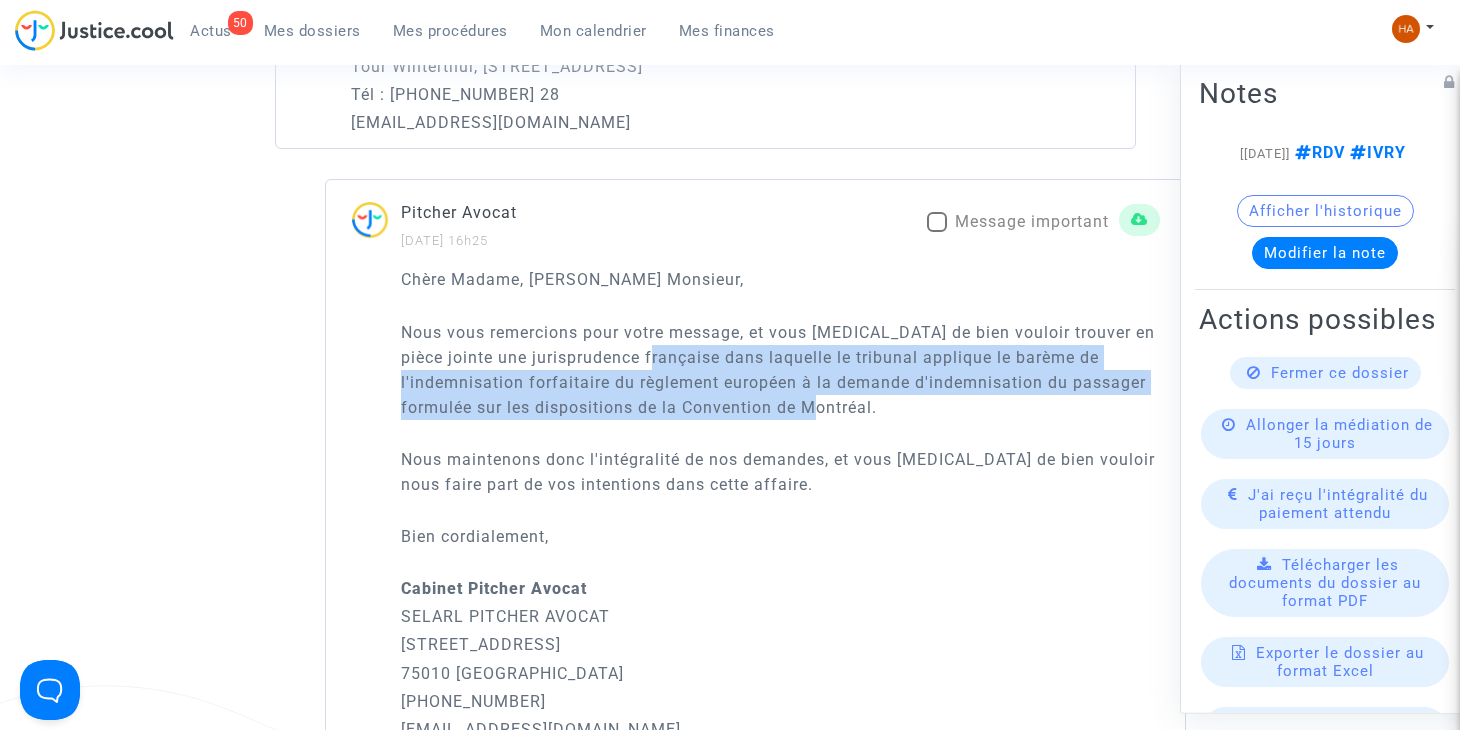 drag, startPoint x: 673, startPoint y: 357, endPoint x: 879, endPoint y: 407, distance: 211.98112 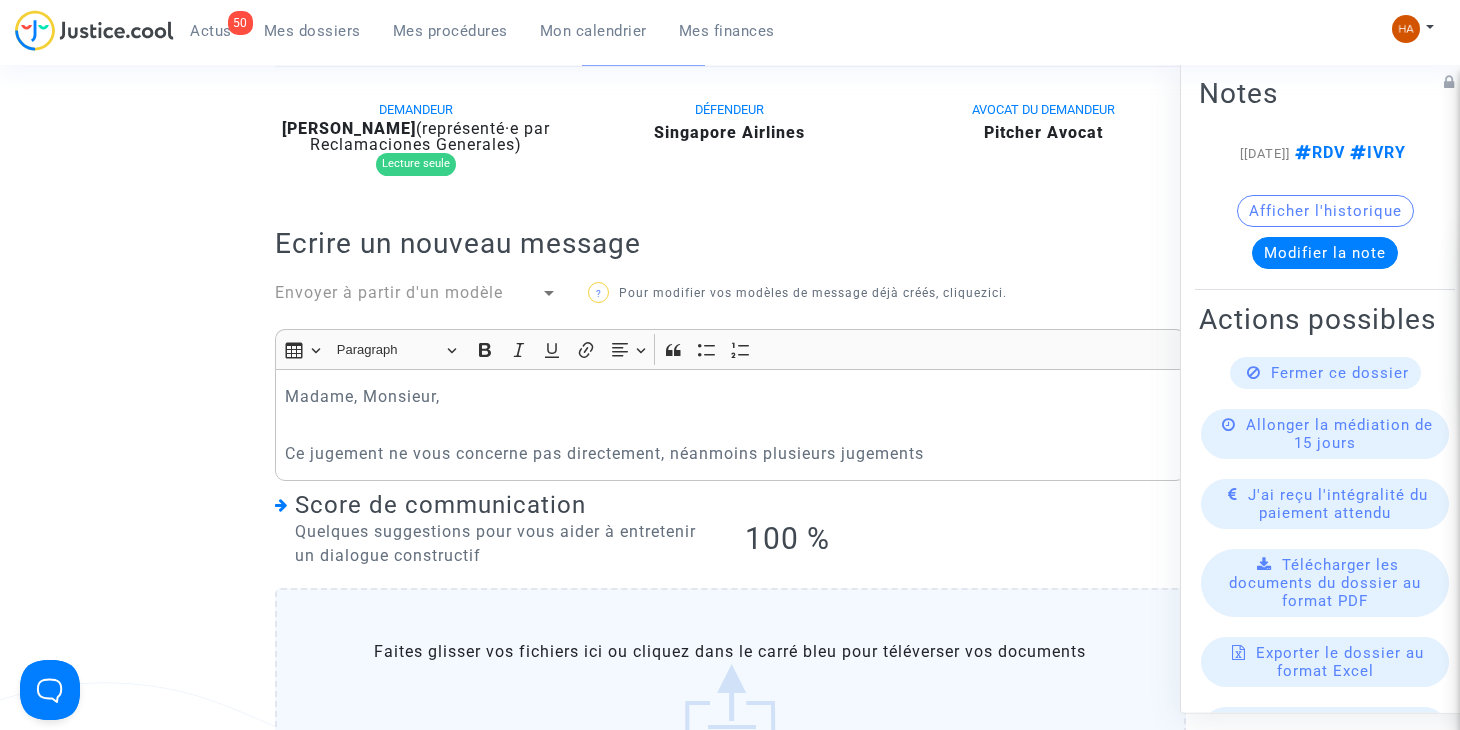 scroll, scrollTop: 614, scrollLeft: 0, axis: vertical 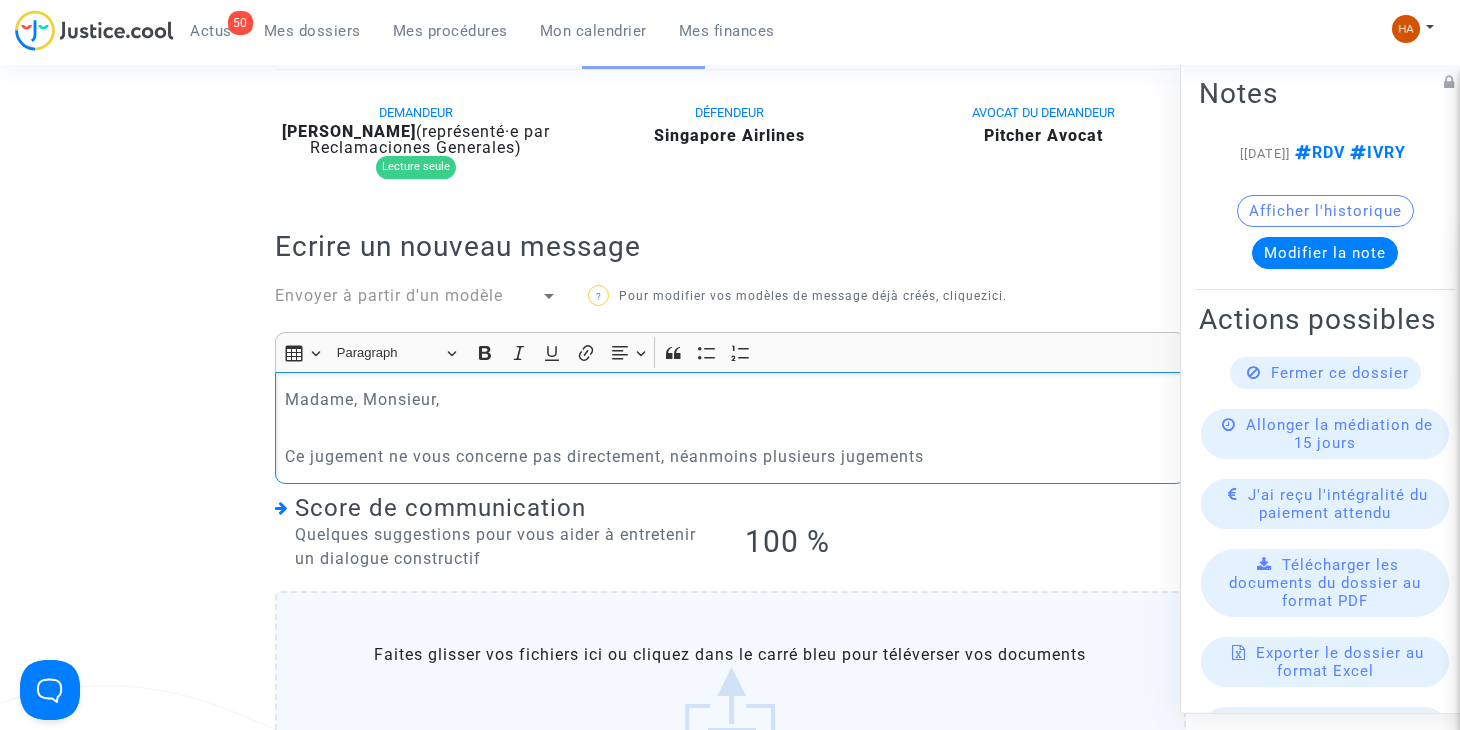 click on "Ce jugement ne vous concerne pas directement, néanmoins plusieurs jugements" 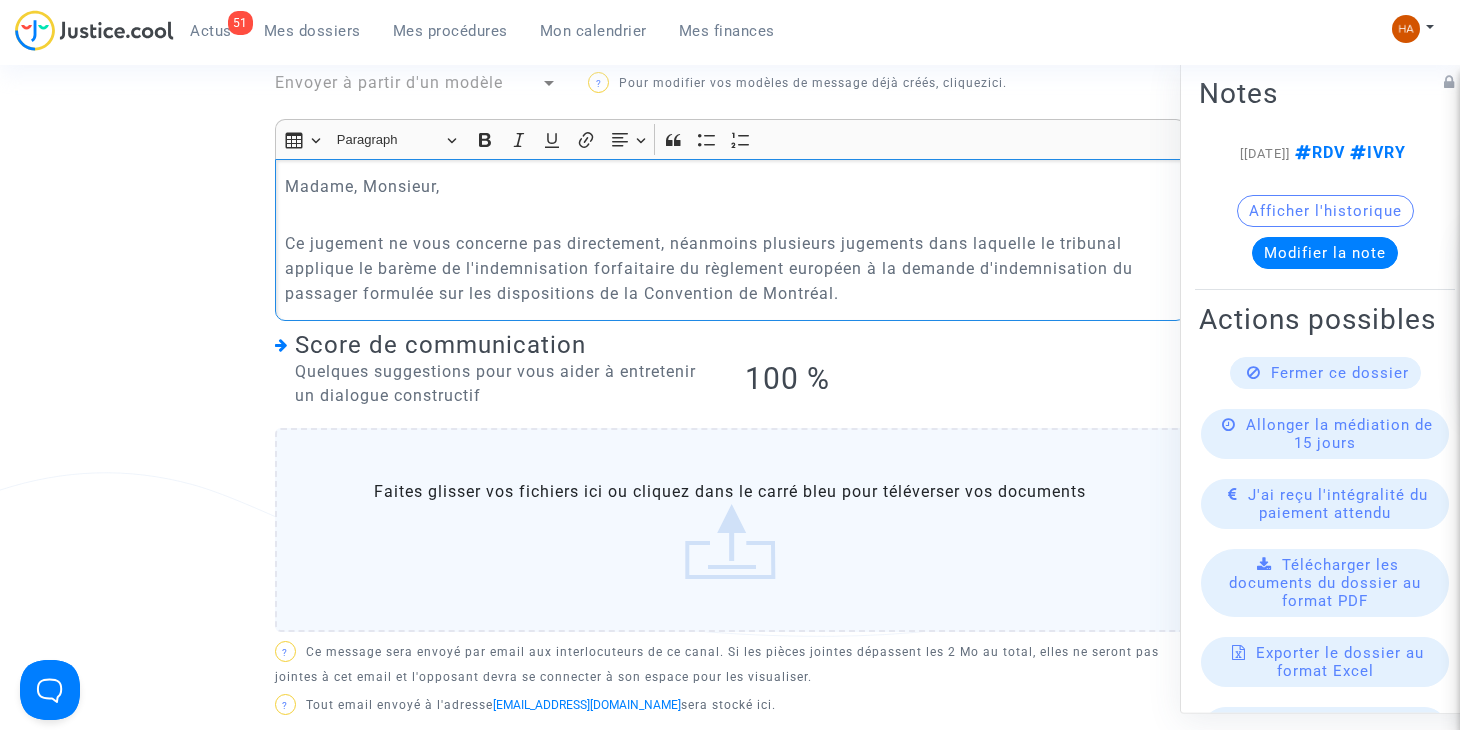 scroll, scrollTop: 828, scrollLeft: 0, axis: vertical 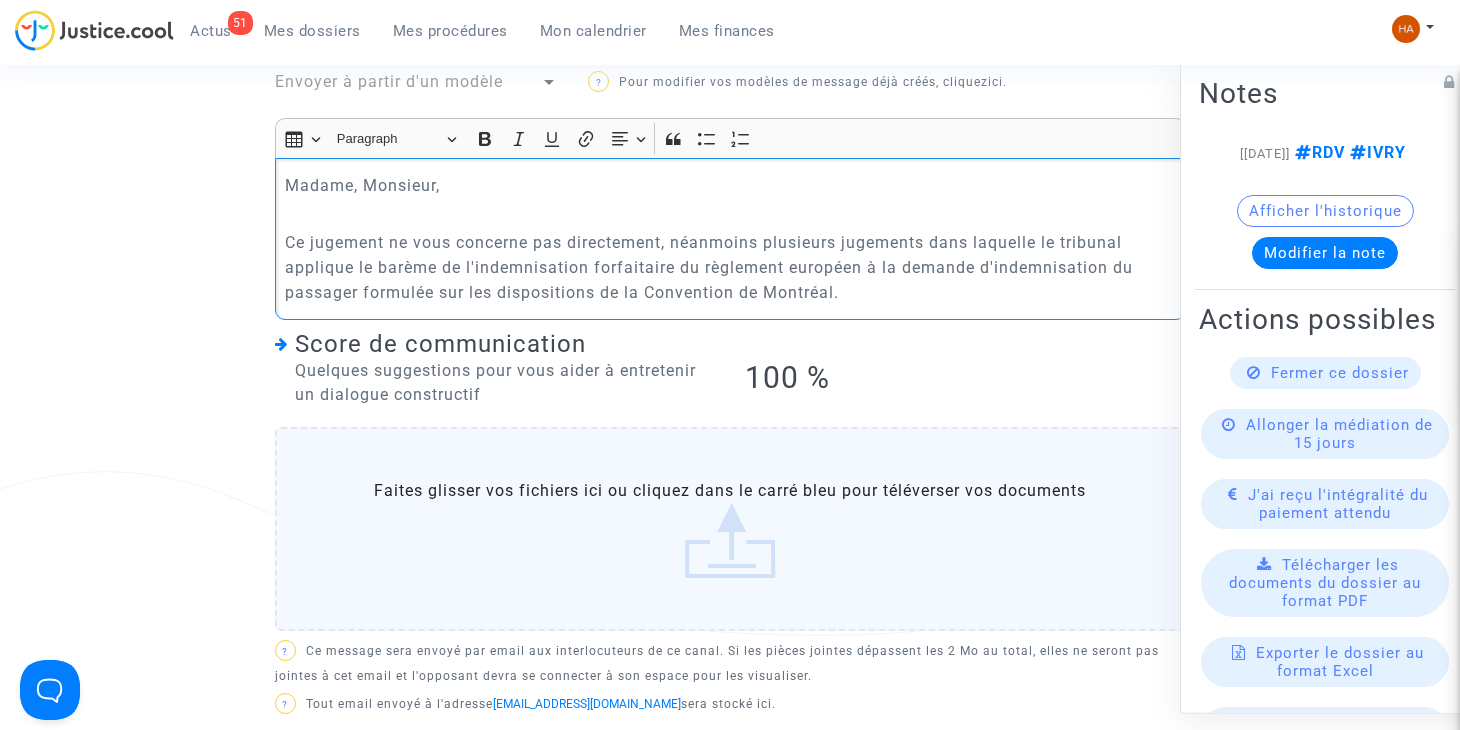 click on "Ce jugement ne vous concerne pas directement, néanmoins plusieurs jugements dans laquelle le tribunal applique le barème de l'indemnisation forfaitaire du règlement européen à la demande d'indemnisation du passager formulée sur les dispositions de la Convention de Montréal." 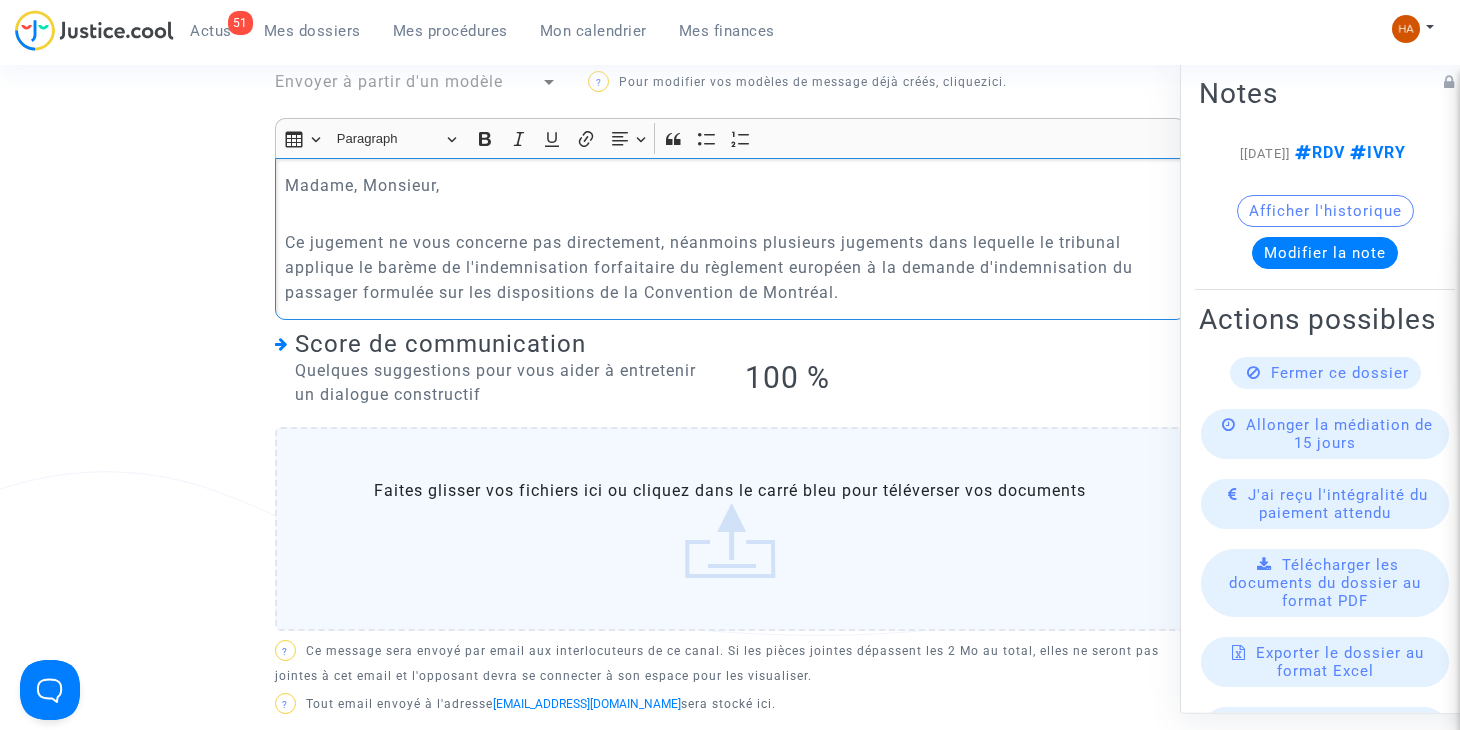 click on "Ce jugement ne vous concerne pas directement, néanmoins plusieurs jugements dans lequelle le tribunal applique le barème de l'indemnisation forfaitaire du règlement européen à la demande d'indemnisation du passager formulée sur les dispositions de la Convention de Montréal." 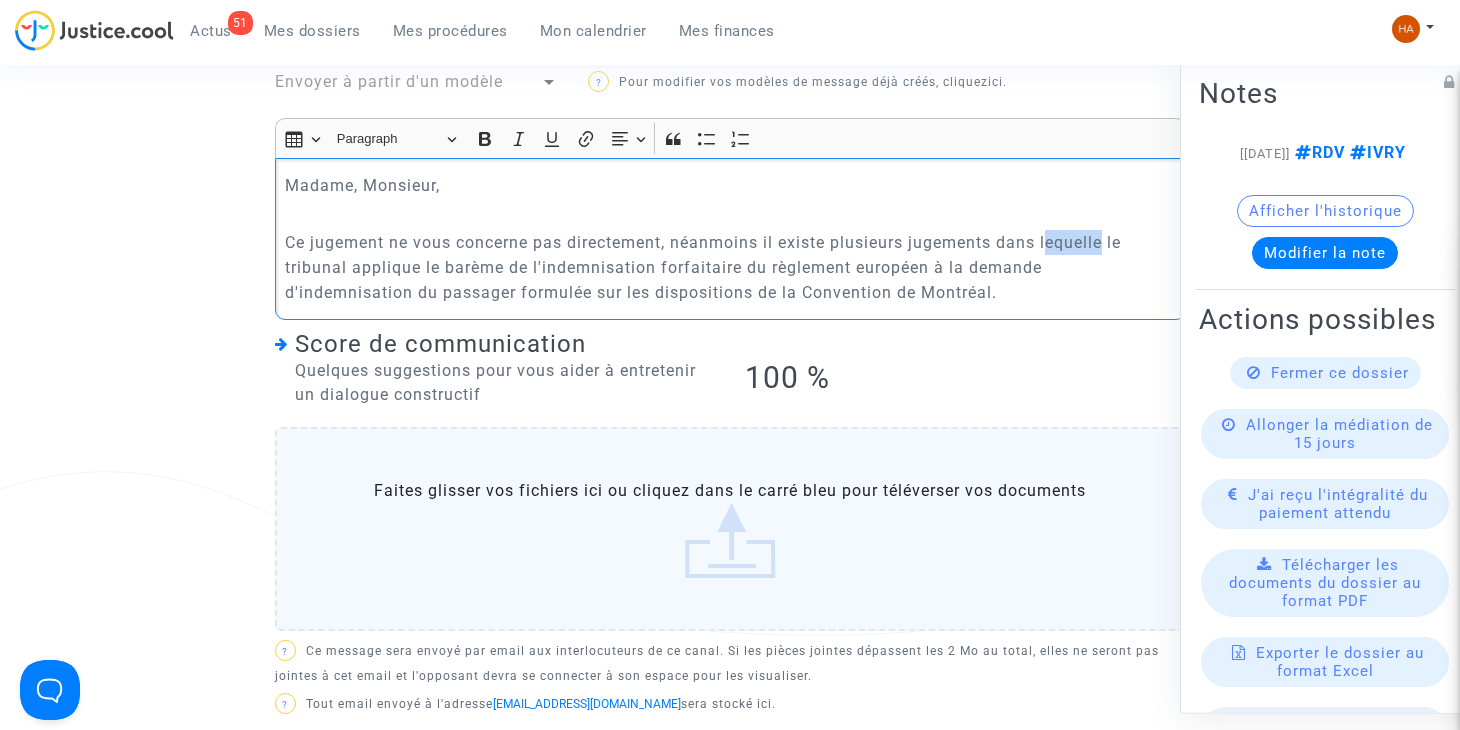 drag, startPoint x: 1110, startPoint y: 246, endPoint x: 1054, endPoint y: 241, distance: 56.22277 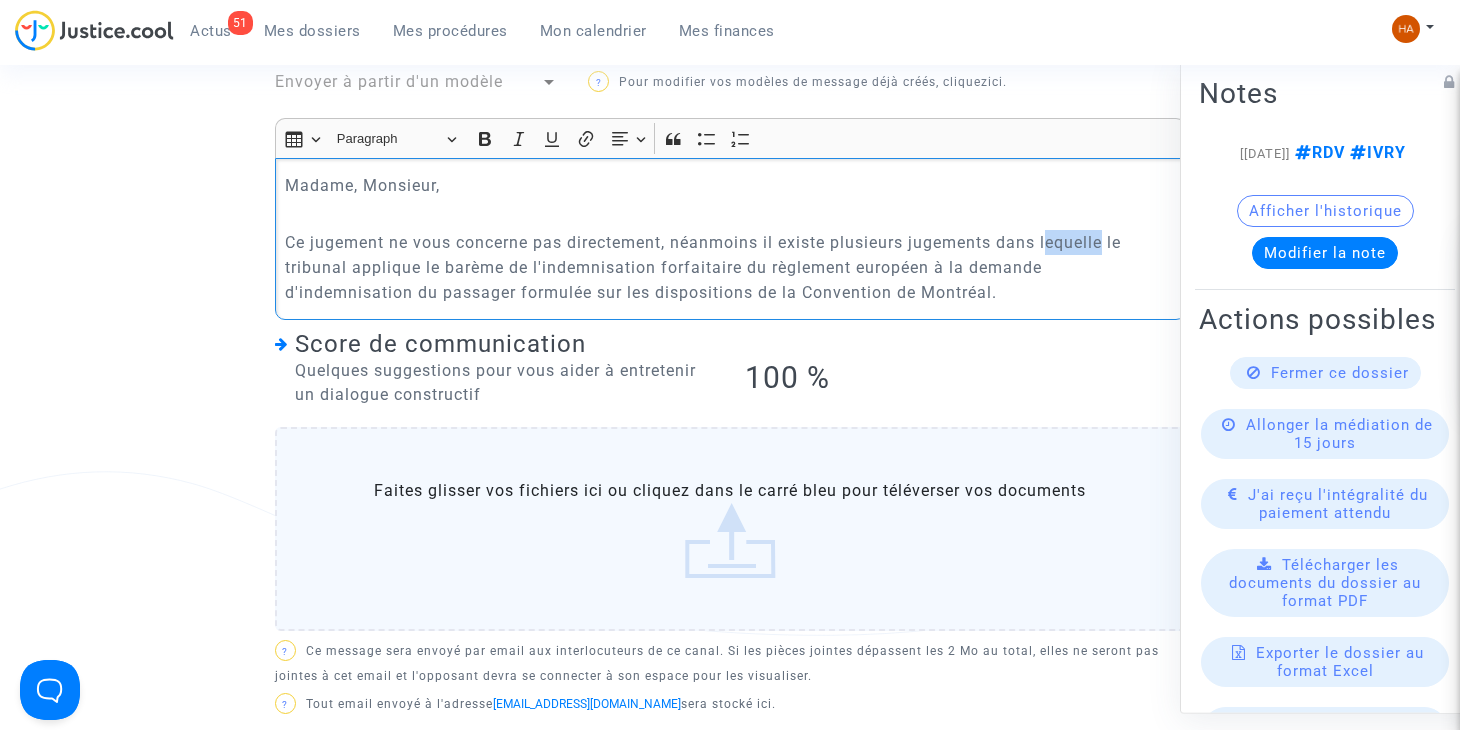 click on "Ce jugement ne vous concerne pas directement, néanmoins il existe plusieurs jugements dans lequelle le tribunal applique le barème de l'indemnisation forfaitaire du règlement européen à la demande d'indemnisation du passager formulée sur les dispositions de la Convention de Montréal." 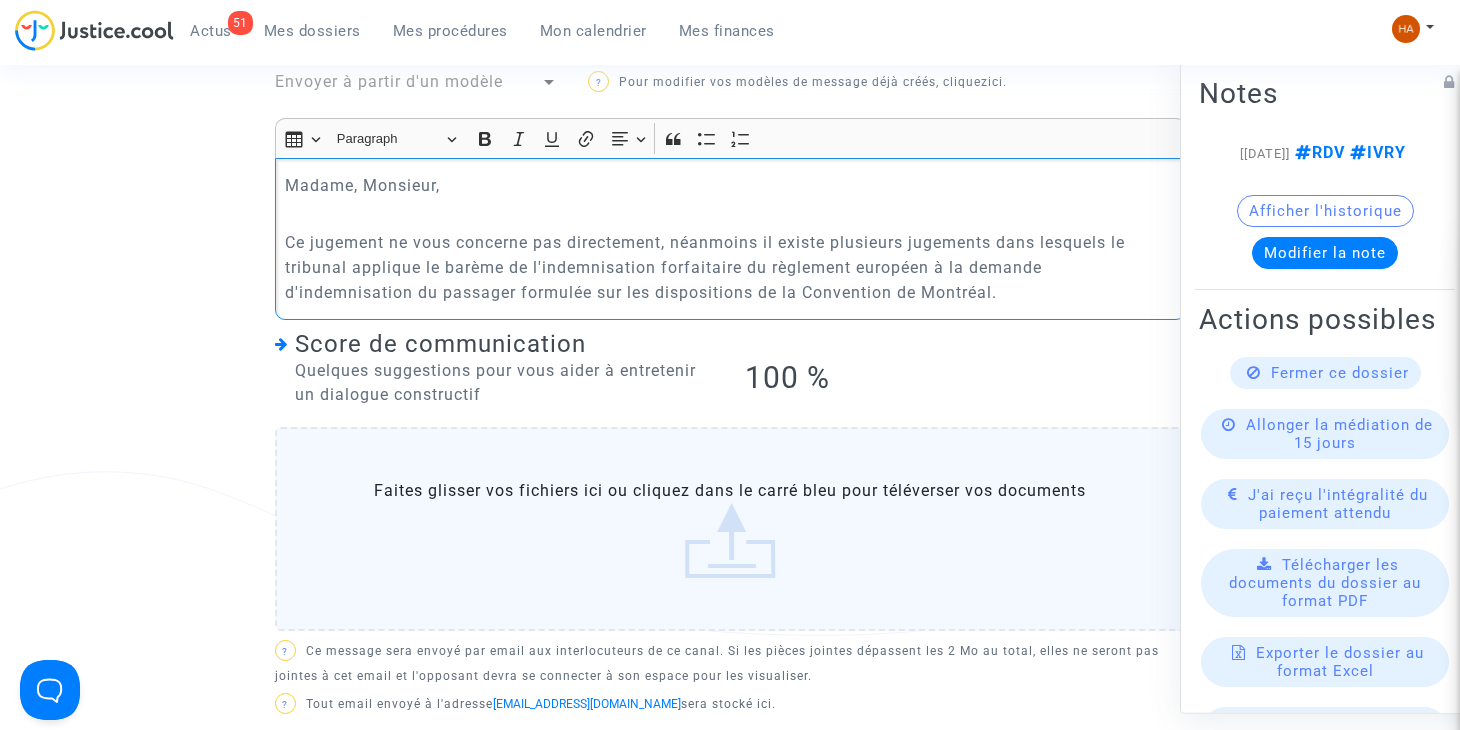 click on "Ce jugement ne vous concerne pas directement, néanmoins il existe plusieurs jugements dans lesquels le tribunal applique le barème de l'indemnisation forfaitaire du règlement européen à la demande d'indemnisation du passager formulée sur les dispositions de la Convention de Montréal." 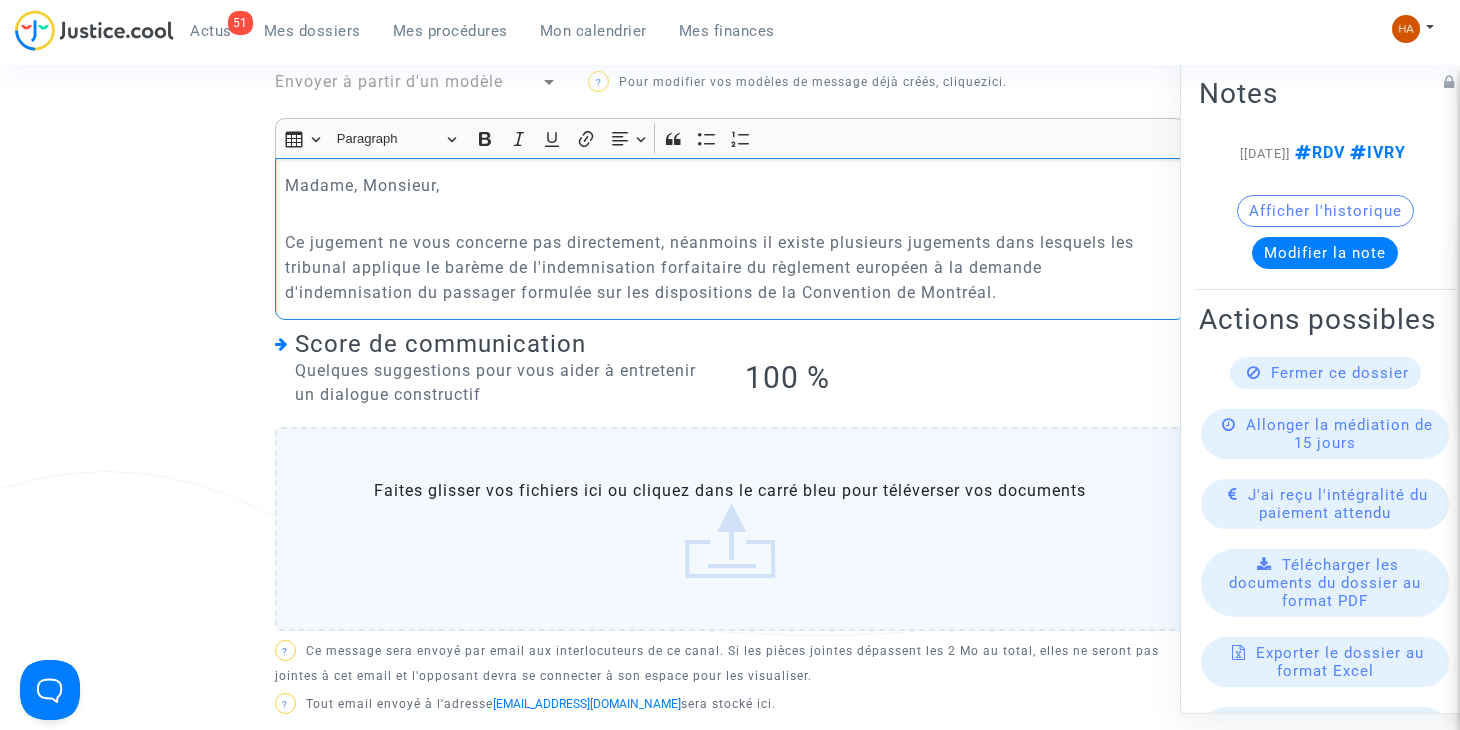 click on "Ce jugement ne vous concerne pas directement, néanmoins il existe plusieurs jugements dans lesquels les tribunal applique le barème de l'indemnisation forfaitaire du règlement européen à la demande d'indemnisation du passager formulée sur les dispositions de la Convention de Montréal." 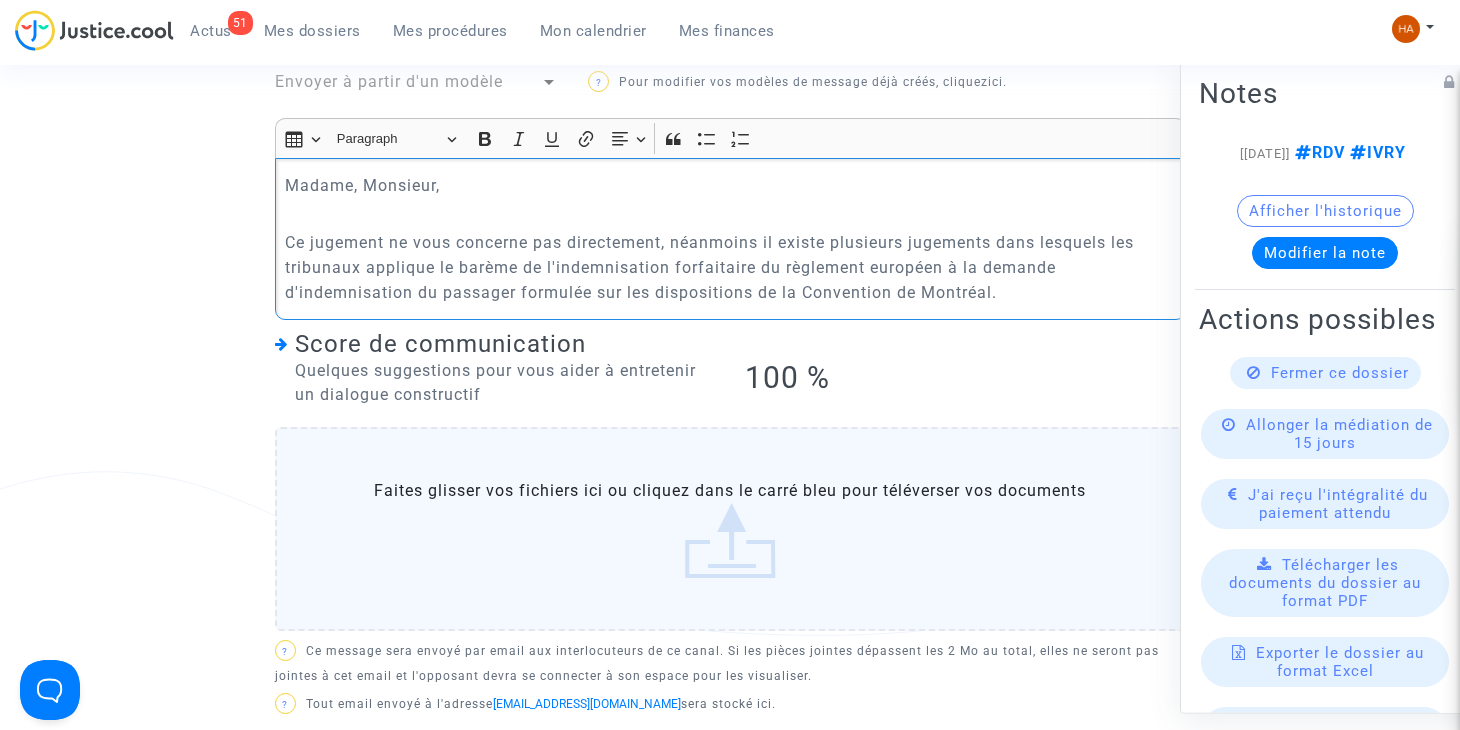 click on "Ce jugement ne vous concerne pas directement, néanmoins il existe plusieurs jugements dans lesquels les tribunaux applique le barème de l'indemnisation forfaitaire du règlement européen à la demande d'indemnisation du passager formulée sur les dispositions de la Convention de Montréal." 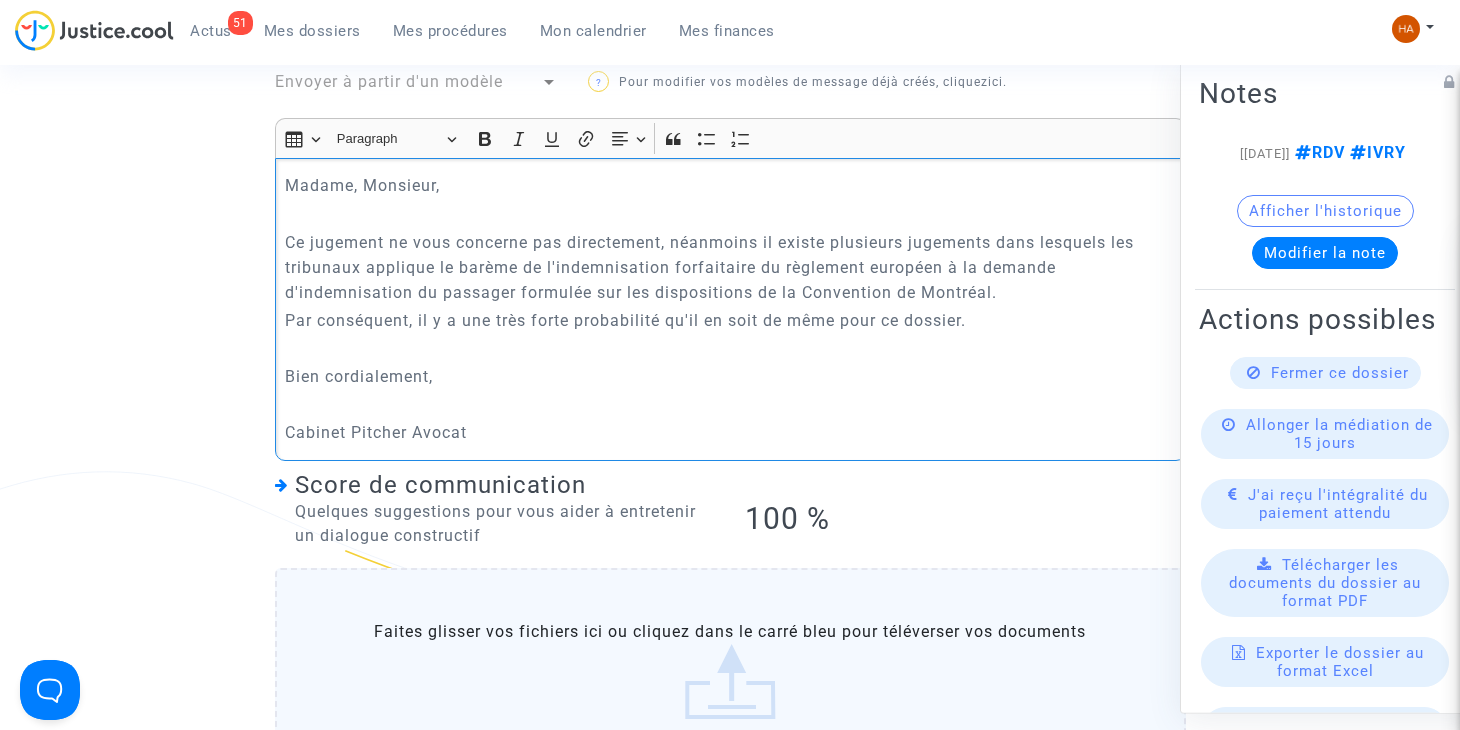 click on "Par conséquent, il y a une très forte probabilité qu'il en soit de même pour ce dossier." 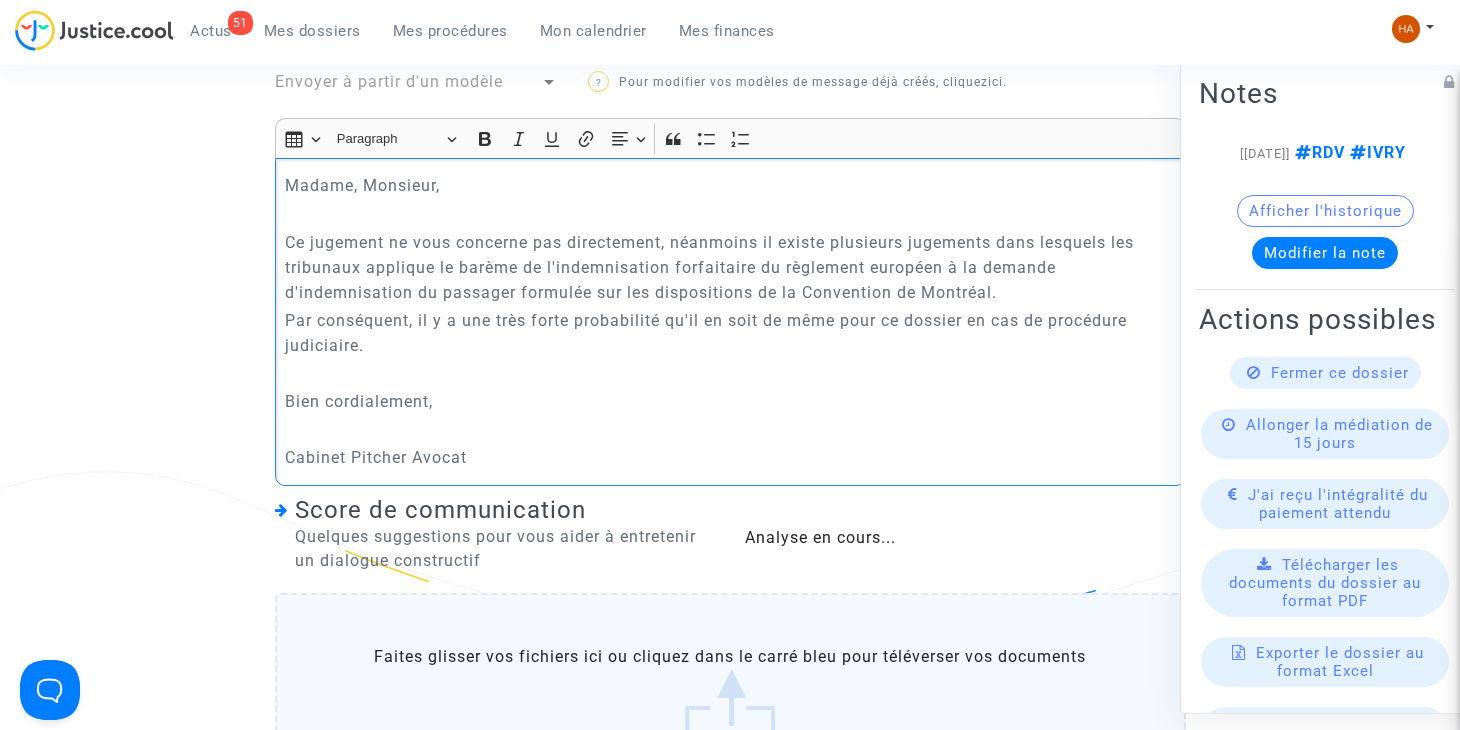 click on "Madame, Monsieur,  Ce jugement ne vous concerne pas directement, néanmoins il existe plusieurs jugements dans lesquels les tribunaux applique le barème de l'indemnisation forfaitaire du règlement européen à la demande d'indemnisation du passager formulée sur les dispositions de la Convention de Montréal.  Par conséquent, il y a une très forte probabilité qu'il en soit de même pour ce dossier en cas de procédure judiciaire. Bien cordialement,  Cabinet Pitcher Avocat" 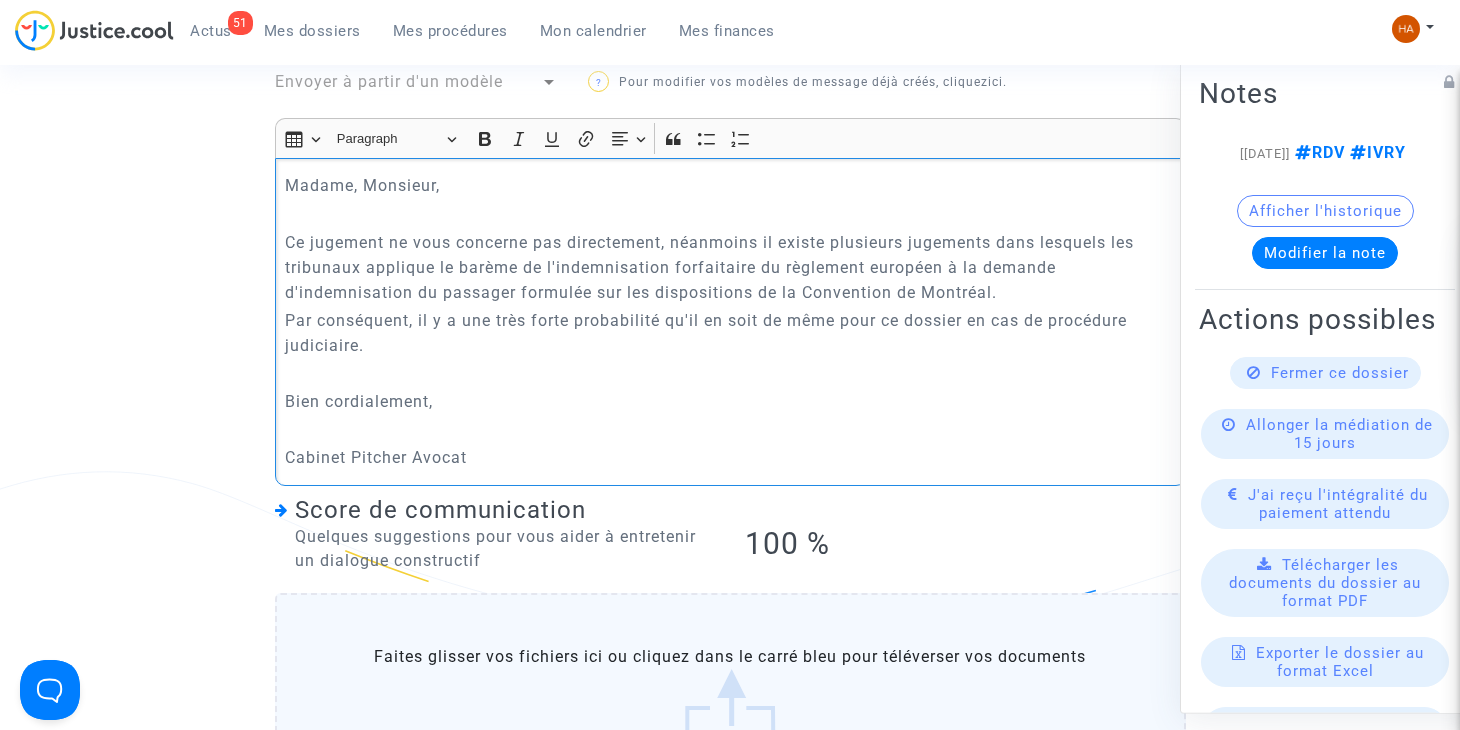 click on "Ce jugement ne vous concerne pas directement, néanmoins il existe plusieurs jugements dans lesquels les tribunaux applique le barème de l'indemnisation forfaitaire du règlement européen à la demande d'indemnisation du passager formulée sur les dispositions de la Convention de Montréal." 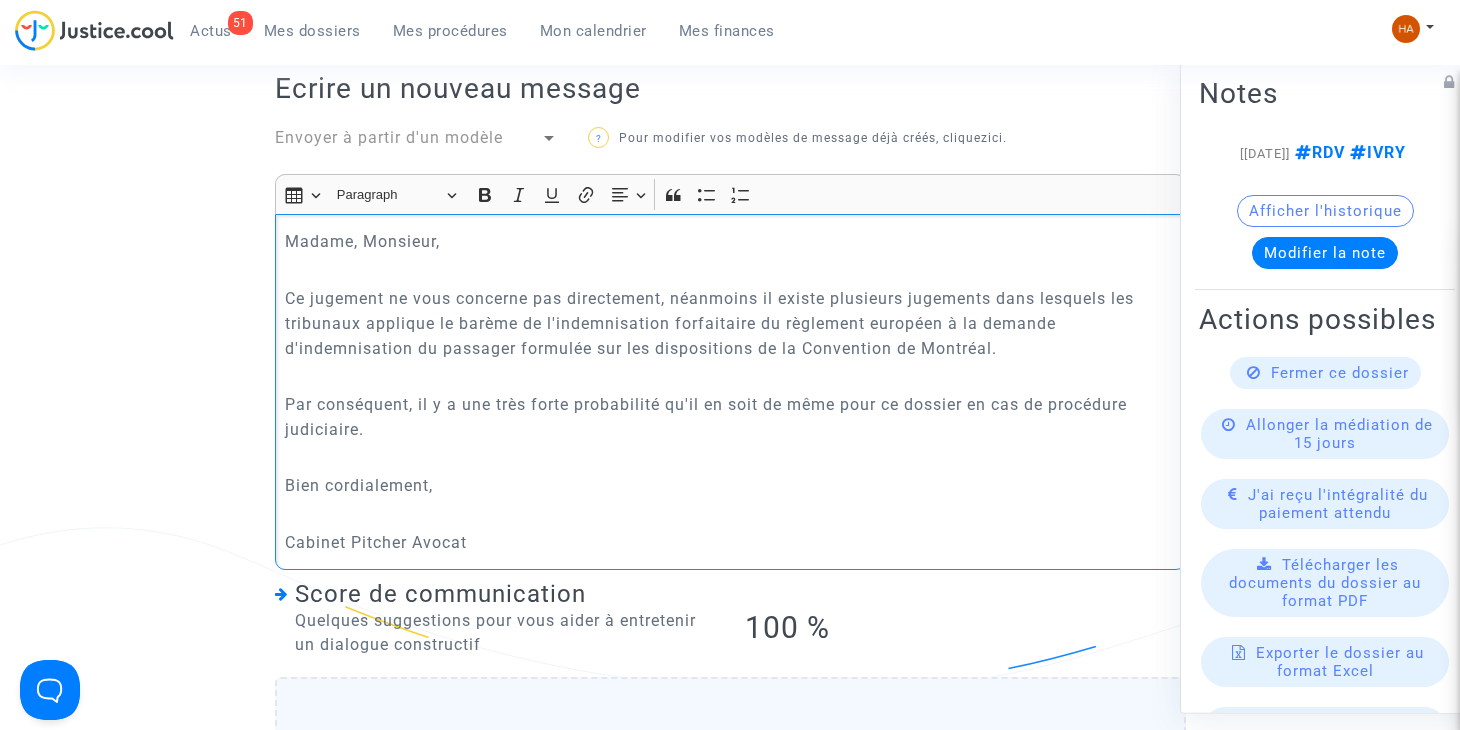 scroll, scrollTop: 773, scrollLeft: 0, axis: vertical 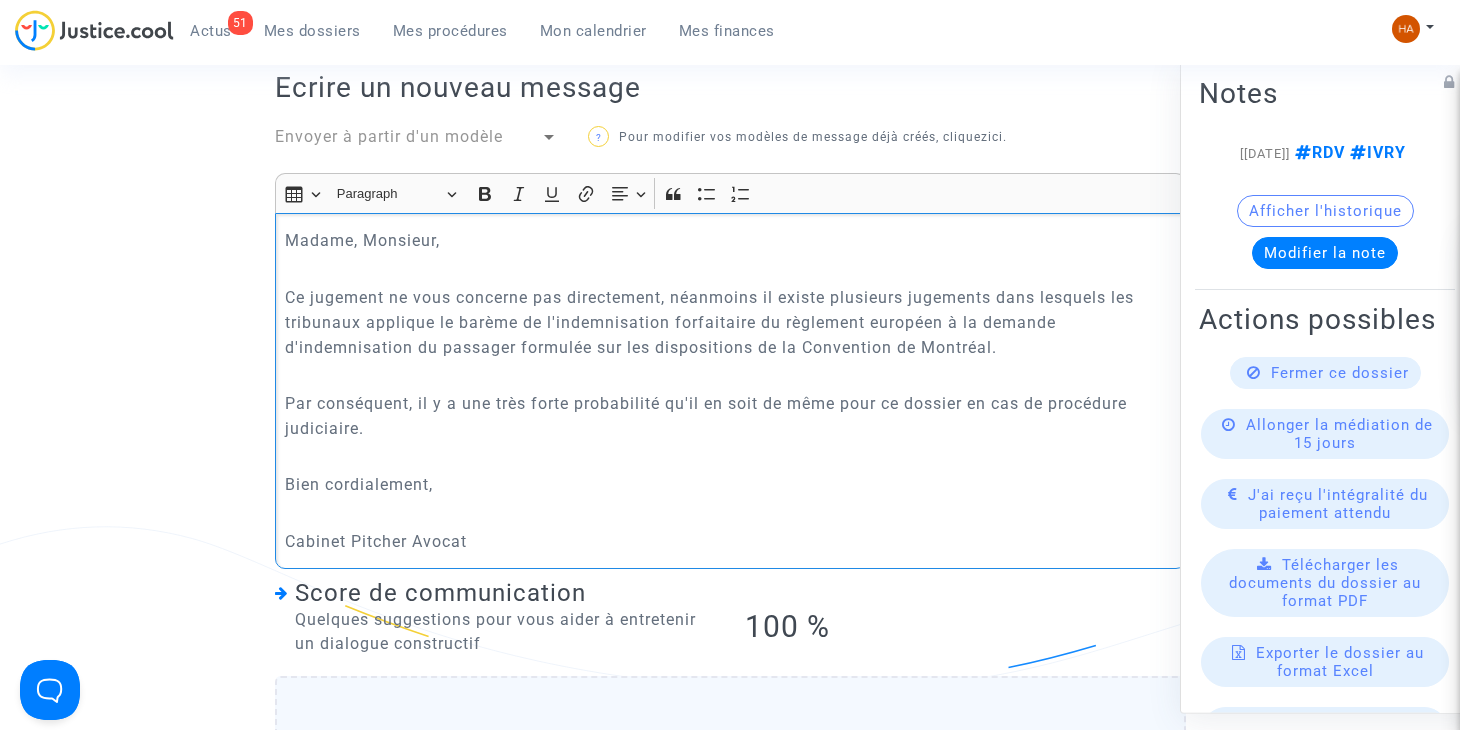 click on "Ce jugement ne vous concerne pas directement, néanmoins il existe plusieurs jugements dans lesquels les tribunaux applique le barème de l'indemnisation forfaitaire du règlement européen à la demande d'indemnisation du passager formulée sur les dispositions de la Convention de Montréal." 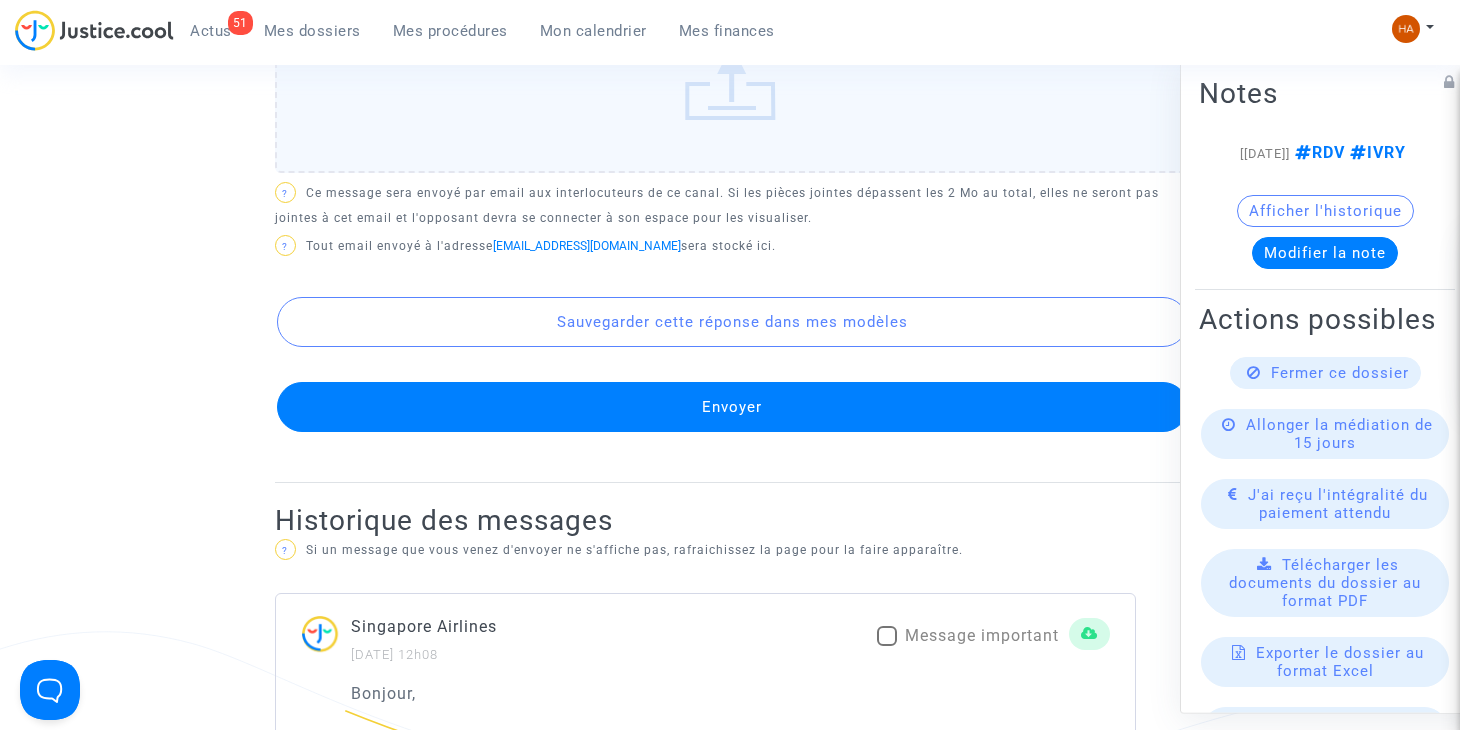 scroll, scrollTop: 1481, scrollLeft: 0, axis: vertical 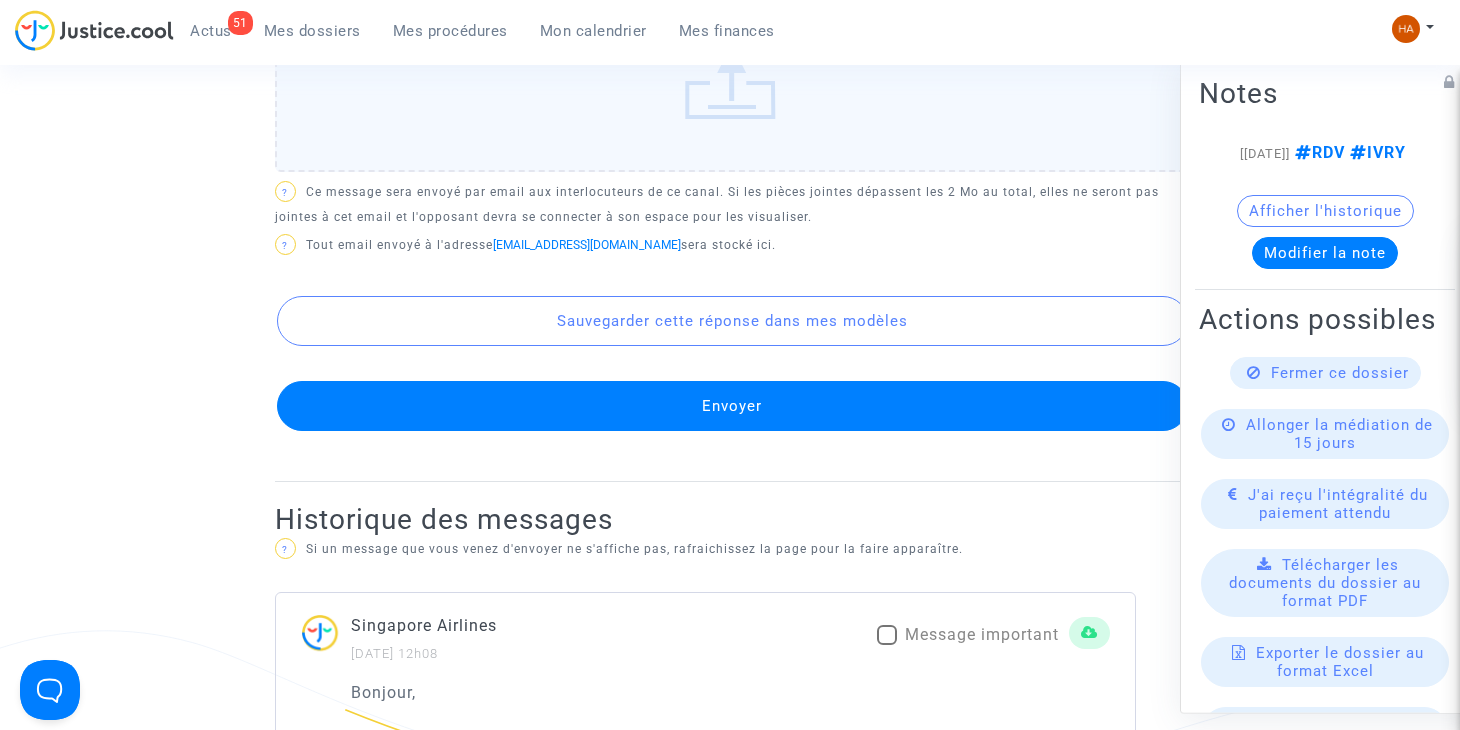click on "Envoyer" 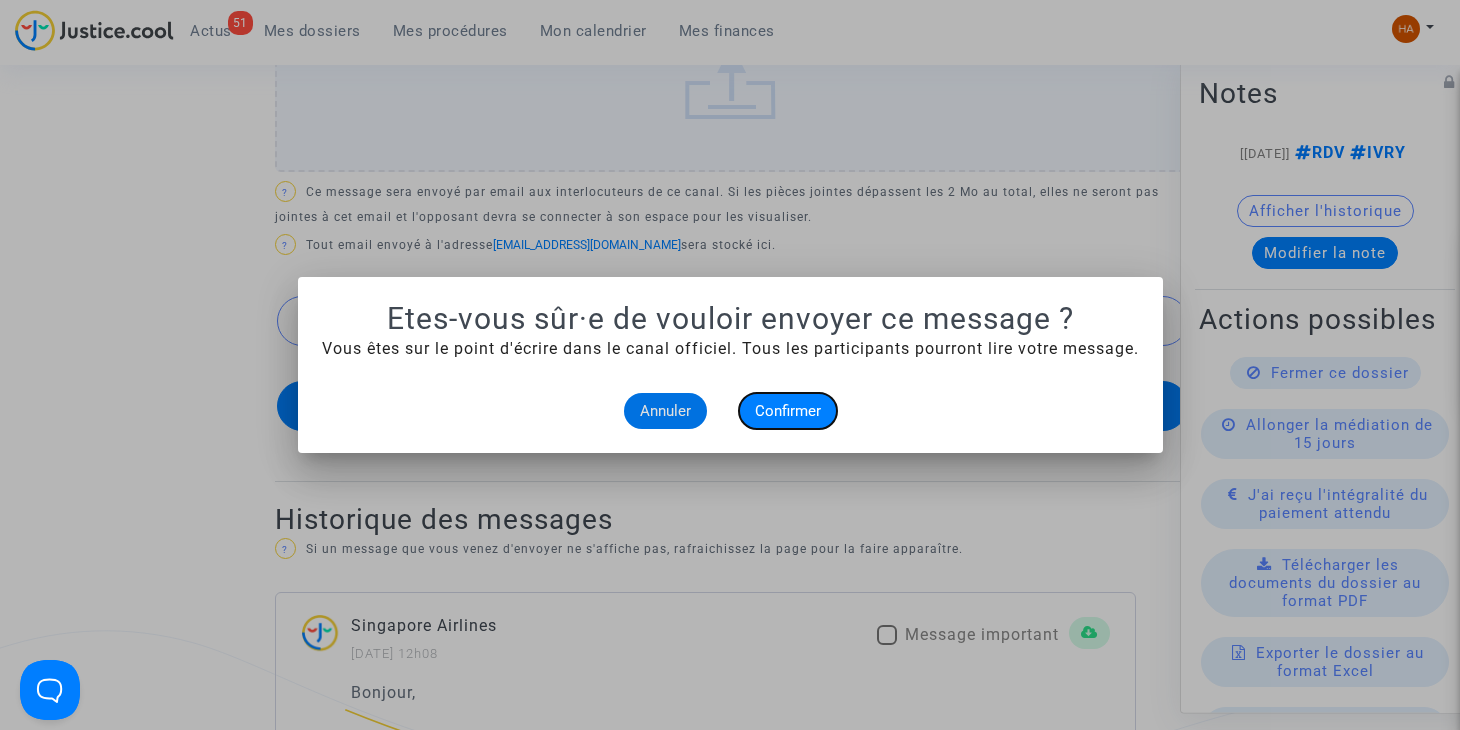 click on "Confirmer" at bounding box center [788, 411] 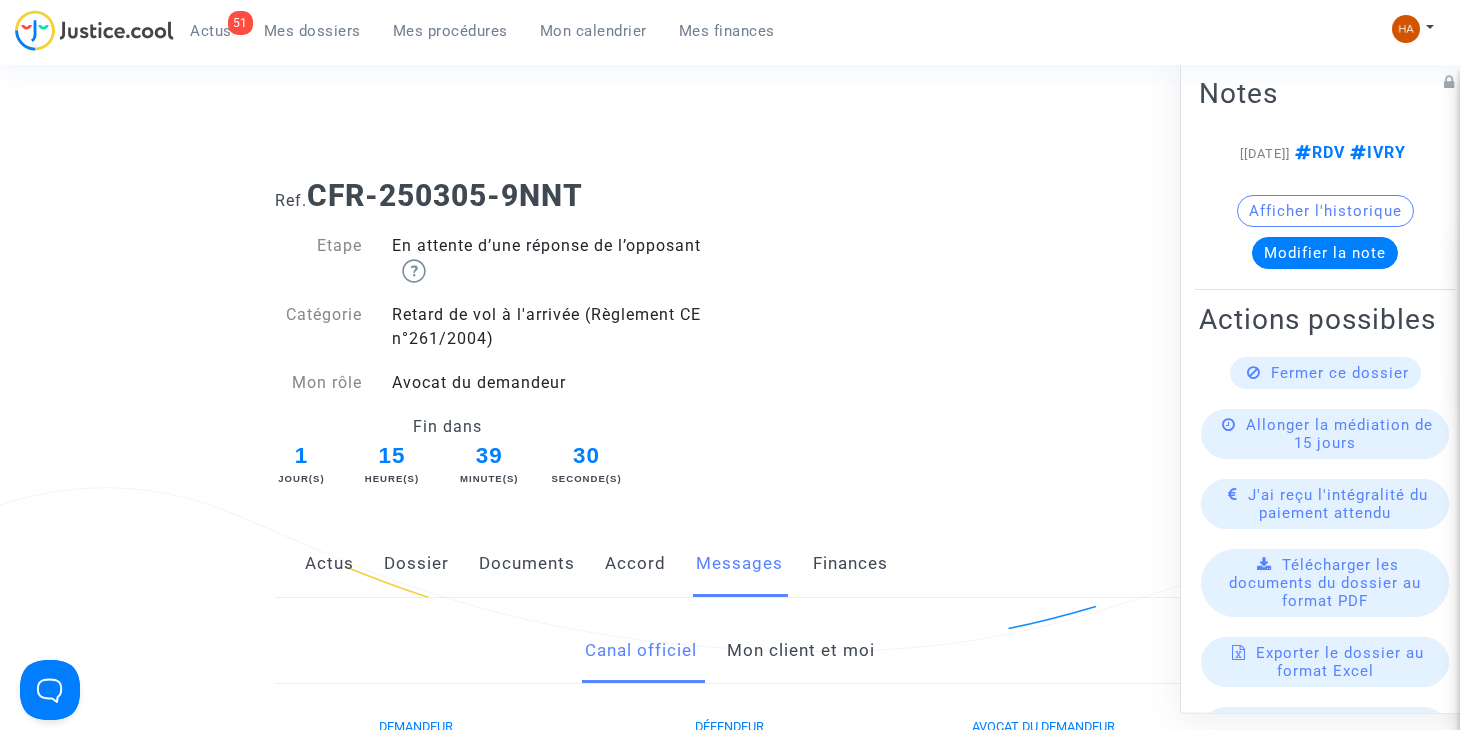 scroll, scrollTop: 1481, scrollLeft: 0, axis: vertical 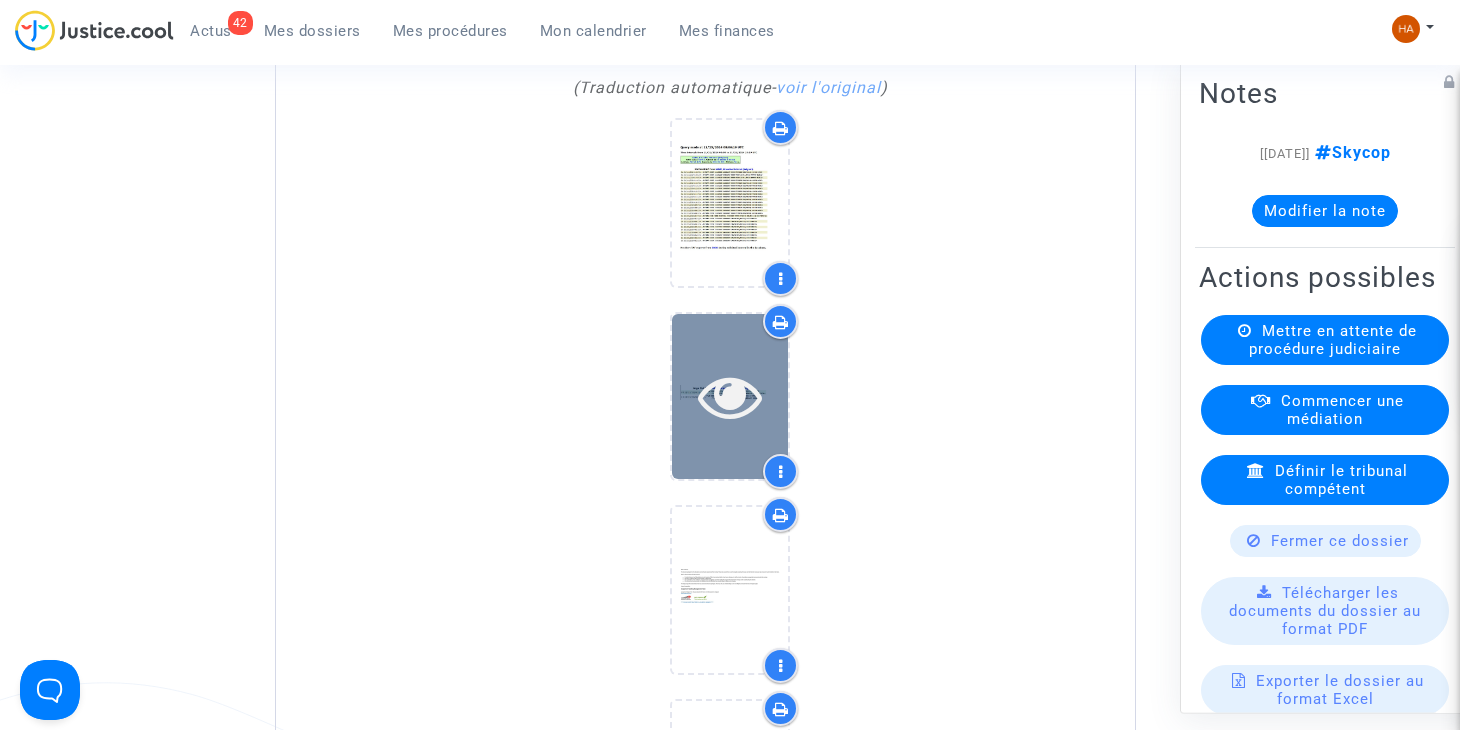 click at bounding box center (730, 396) 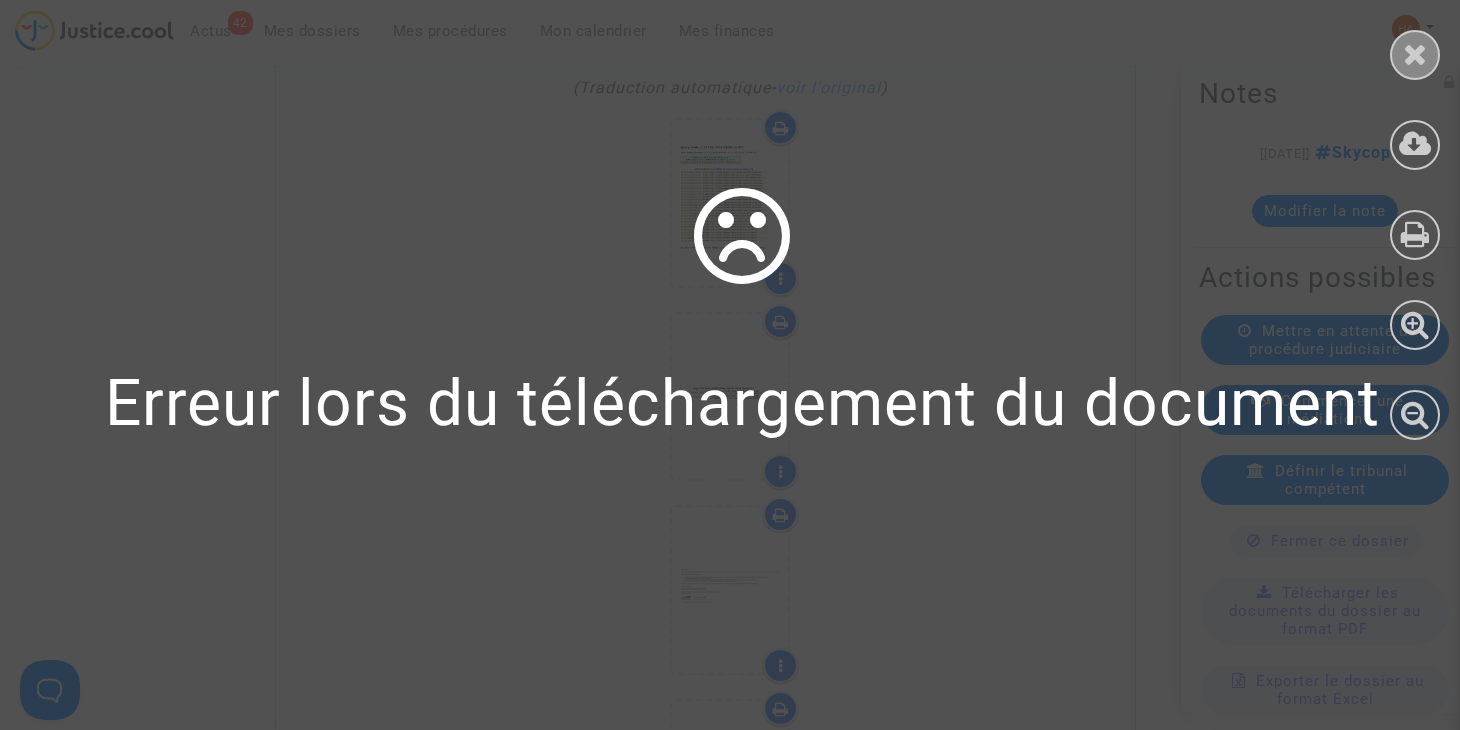 click at bounding box center (1415, 54) 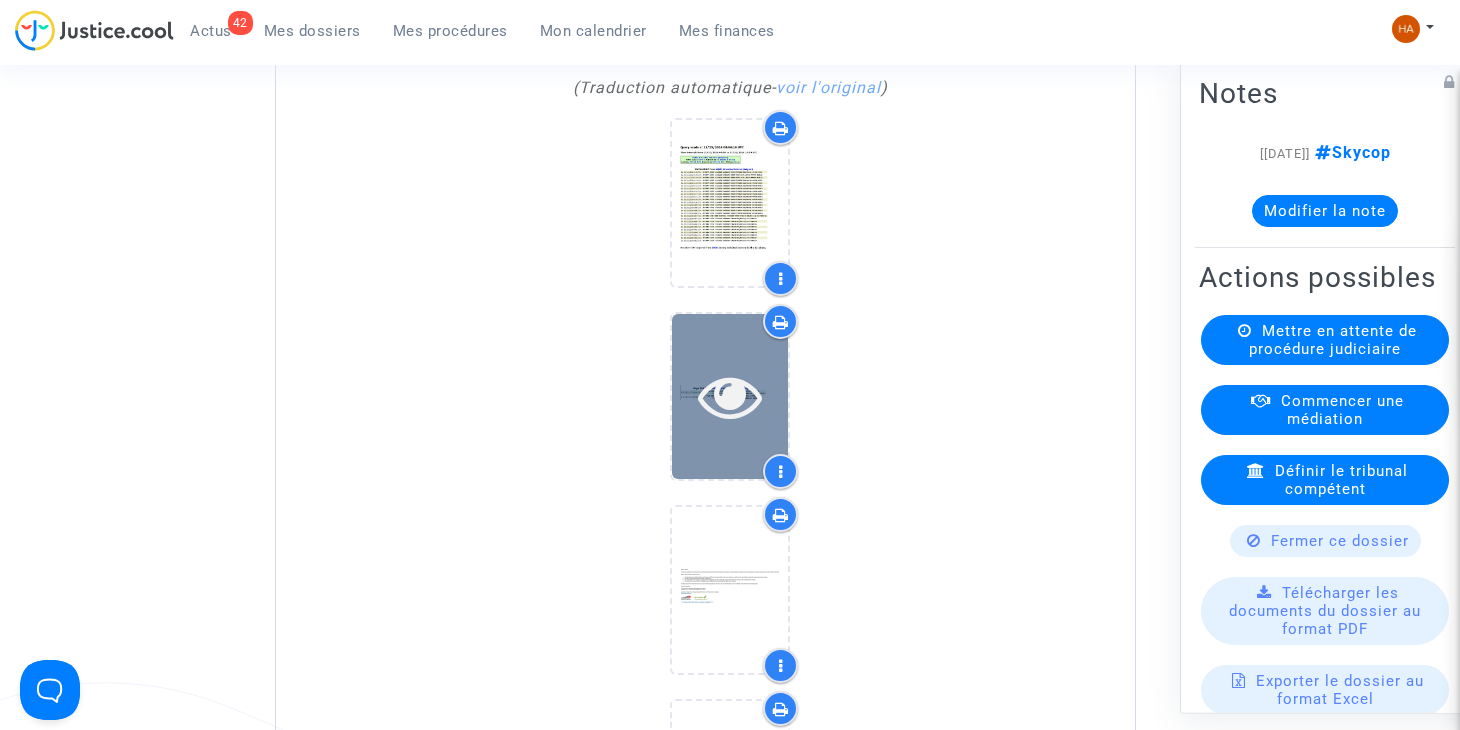 click at bounding box center (730, 396) 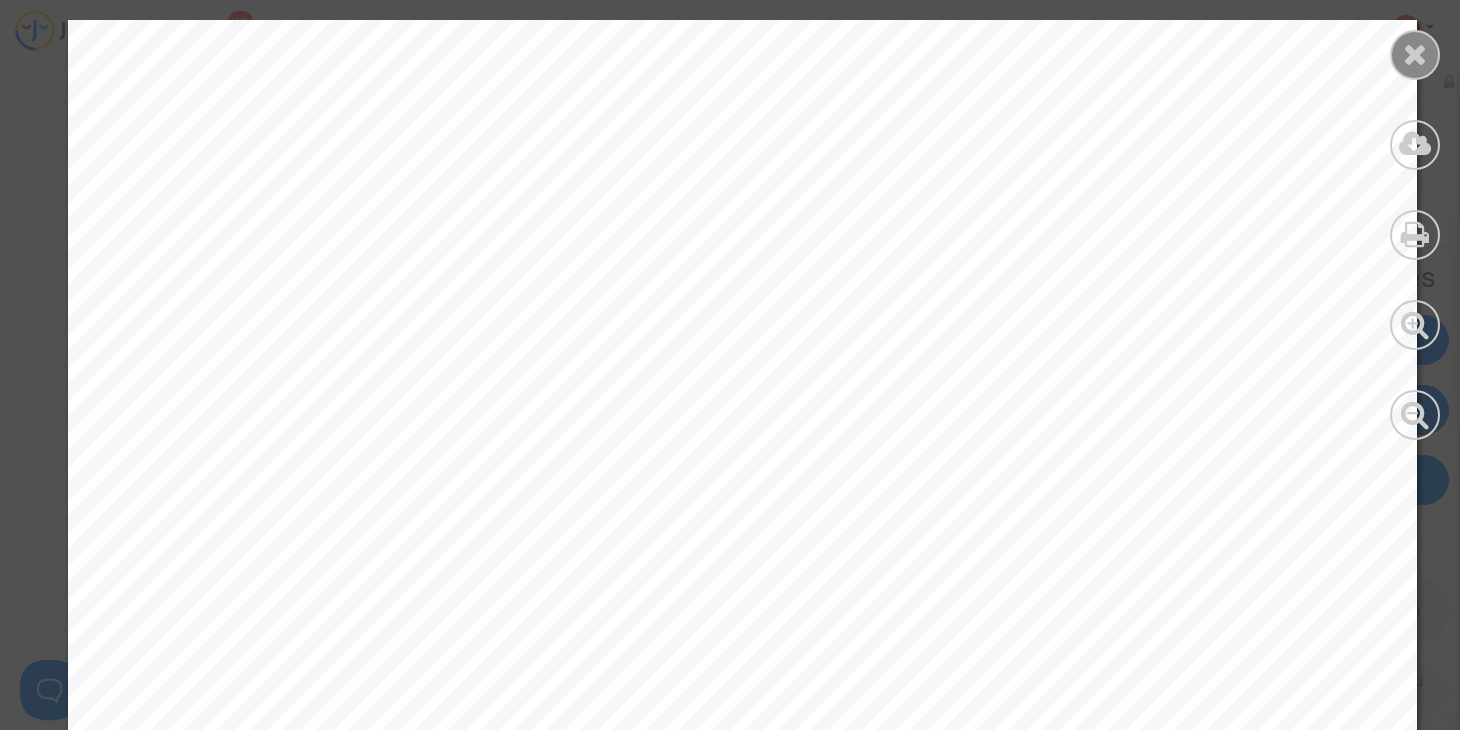 click at bounding box center (1415, 54) 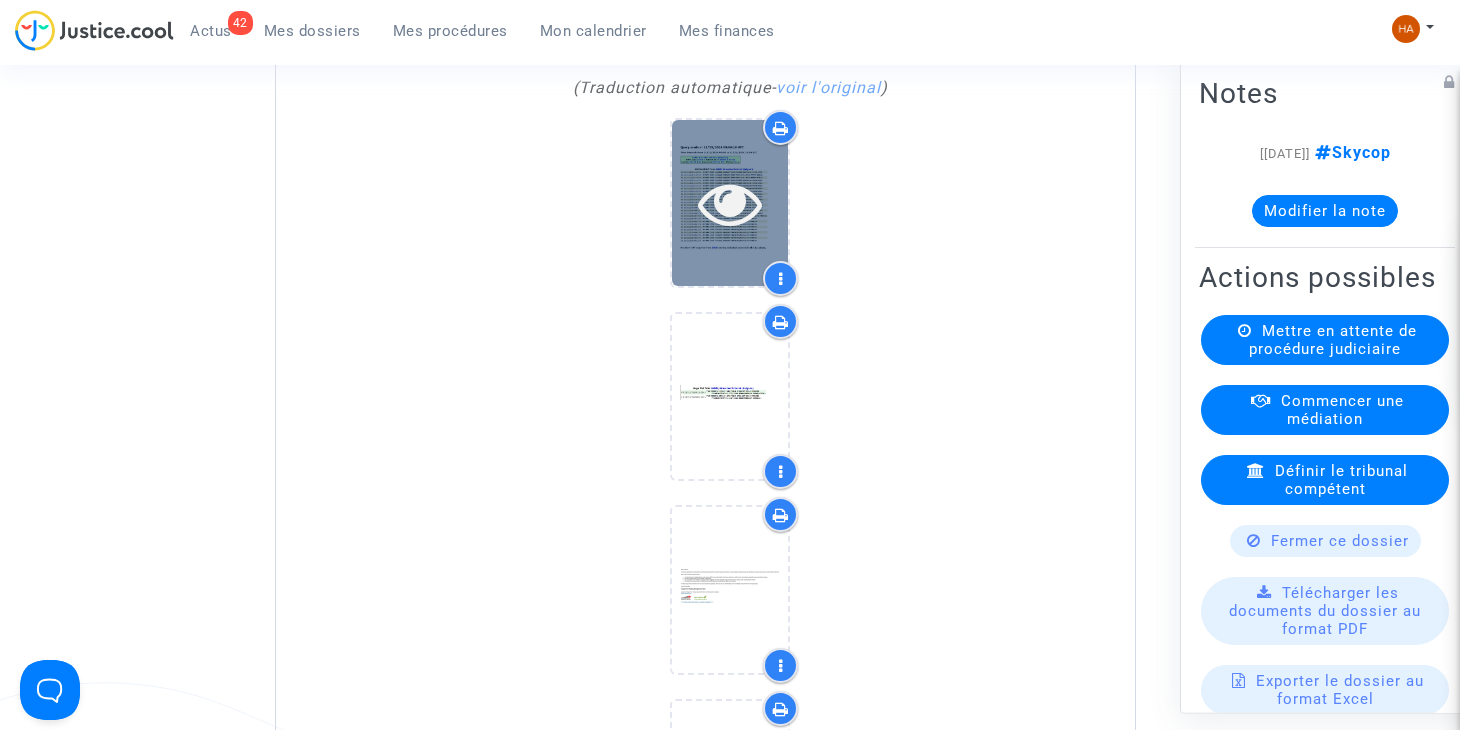 click at bounding box center [730, 203] 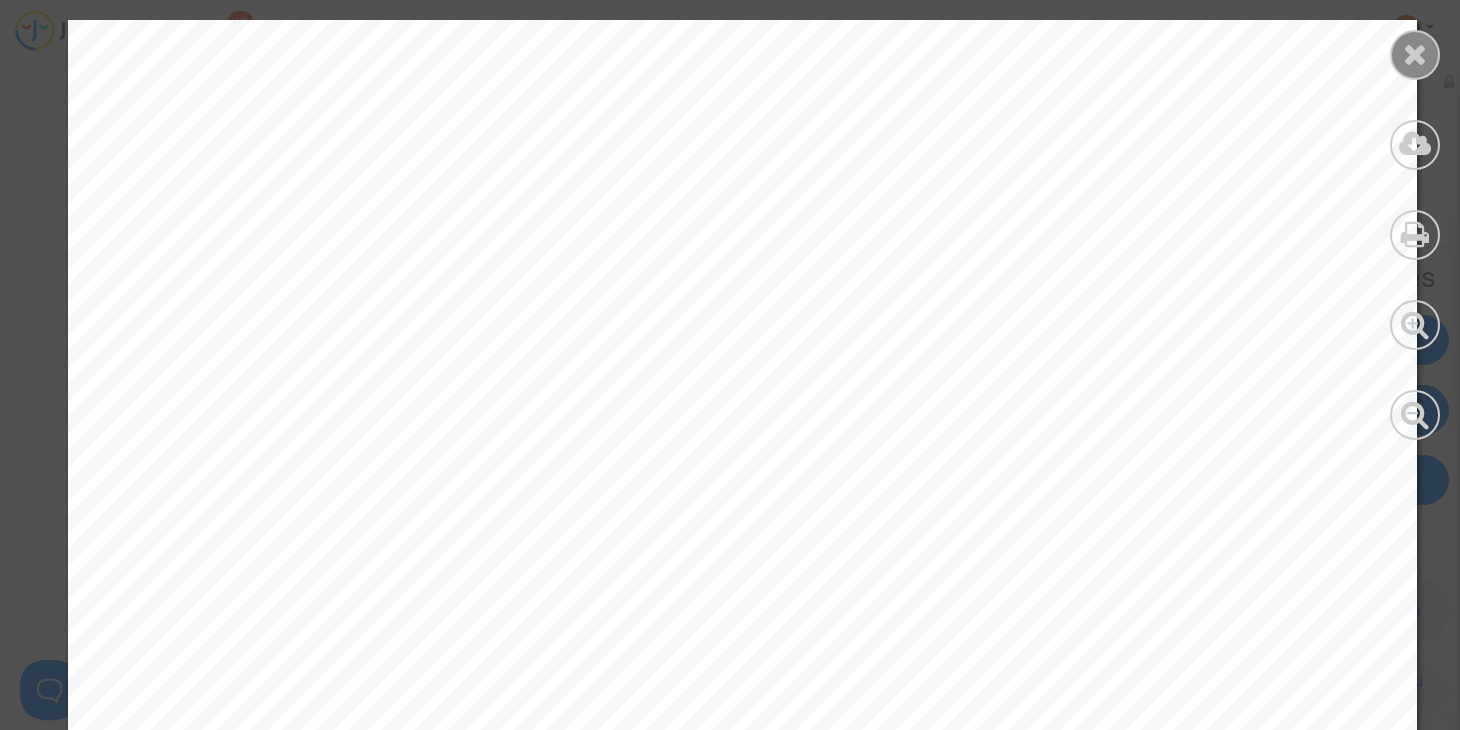 click at bounding box center [1415, 54] 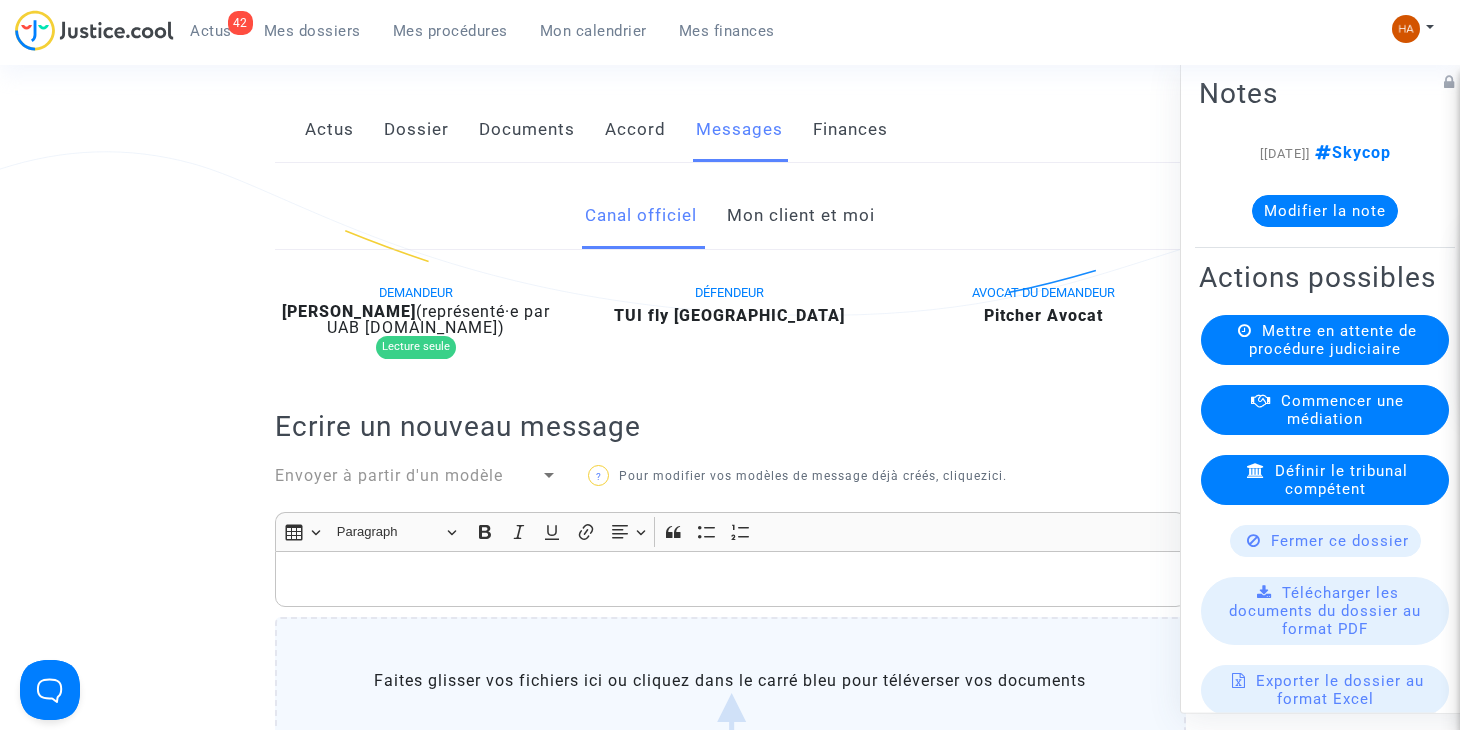 scroll, scrollTop: 0, scrollLeft: 0, axis: both 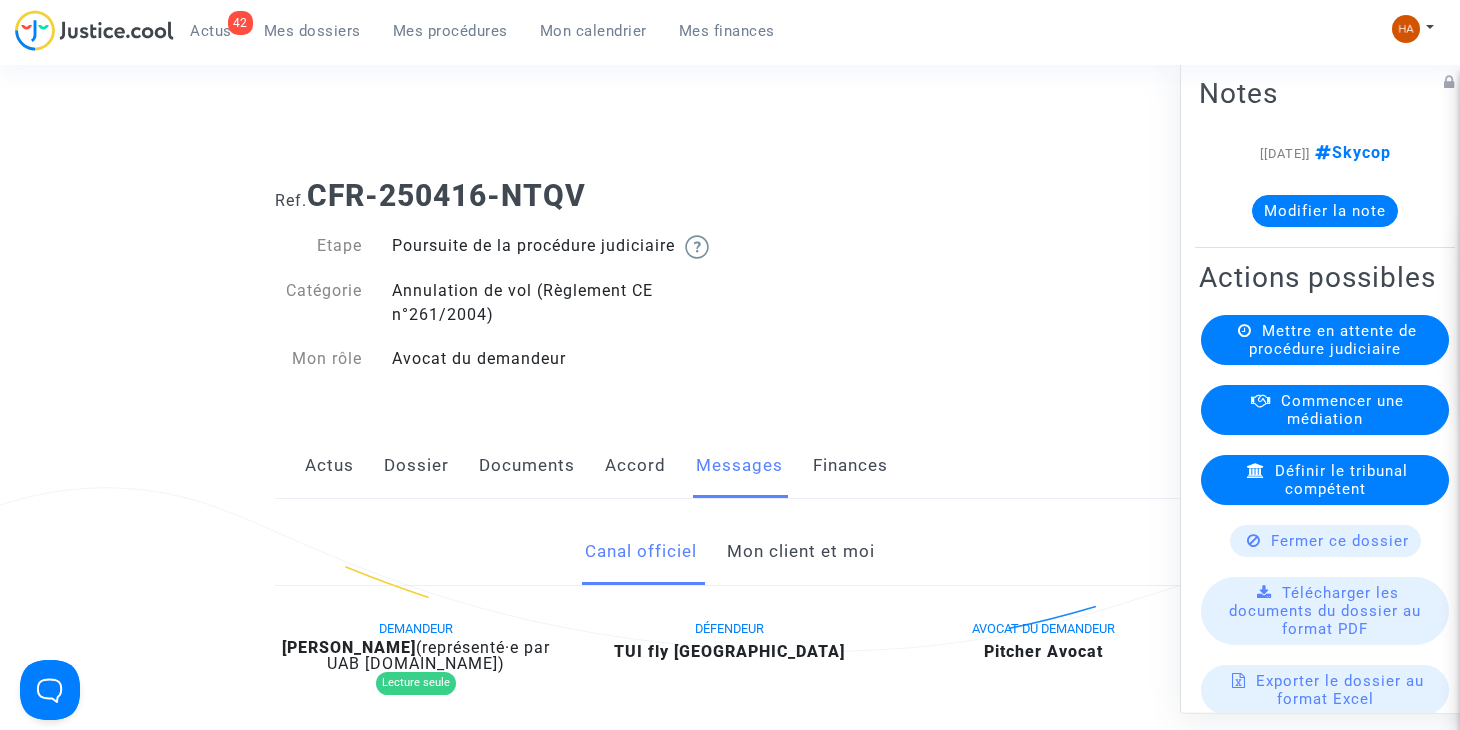 click on "Modifier la note" 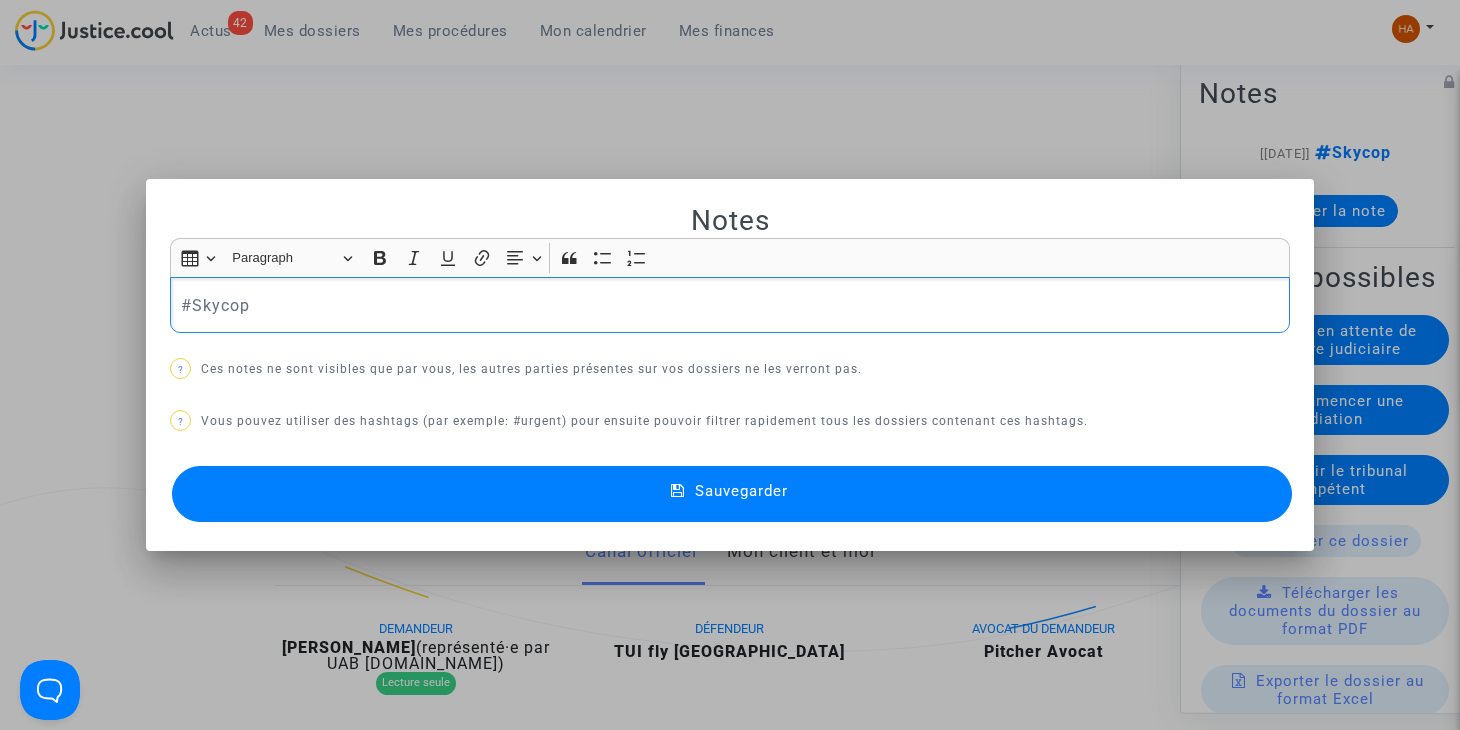 click on "#Skycop" at bounding box center [730, 305] 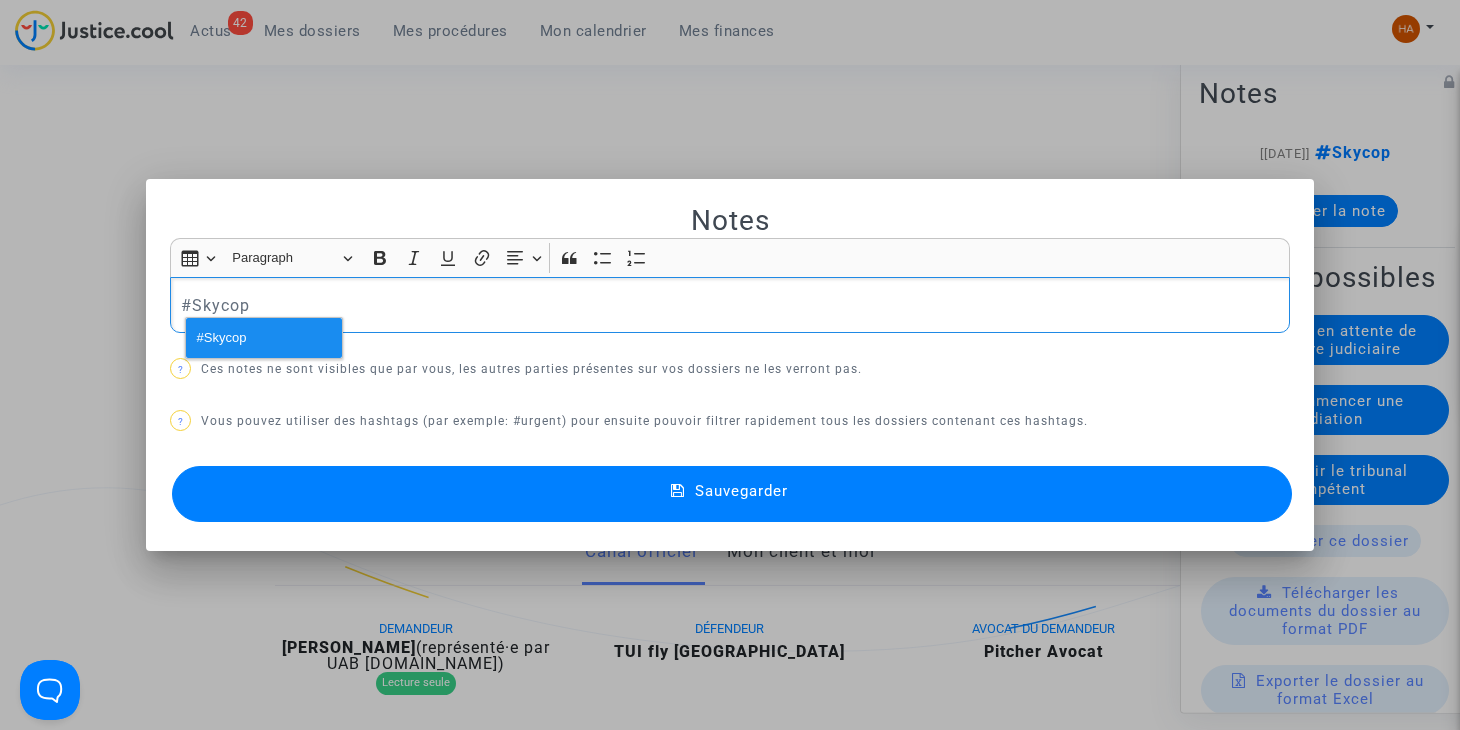 type 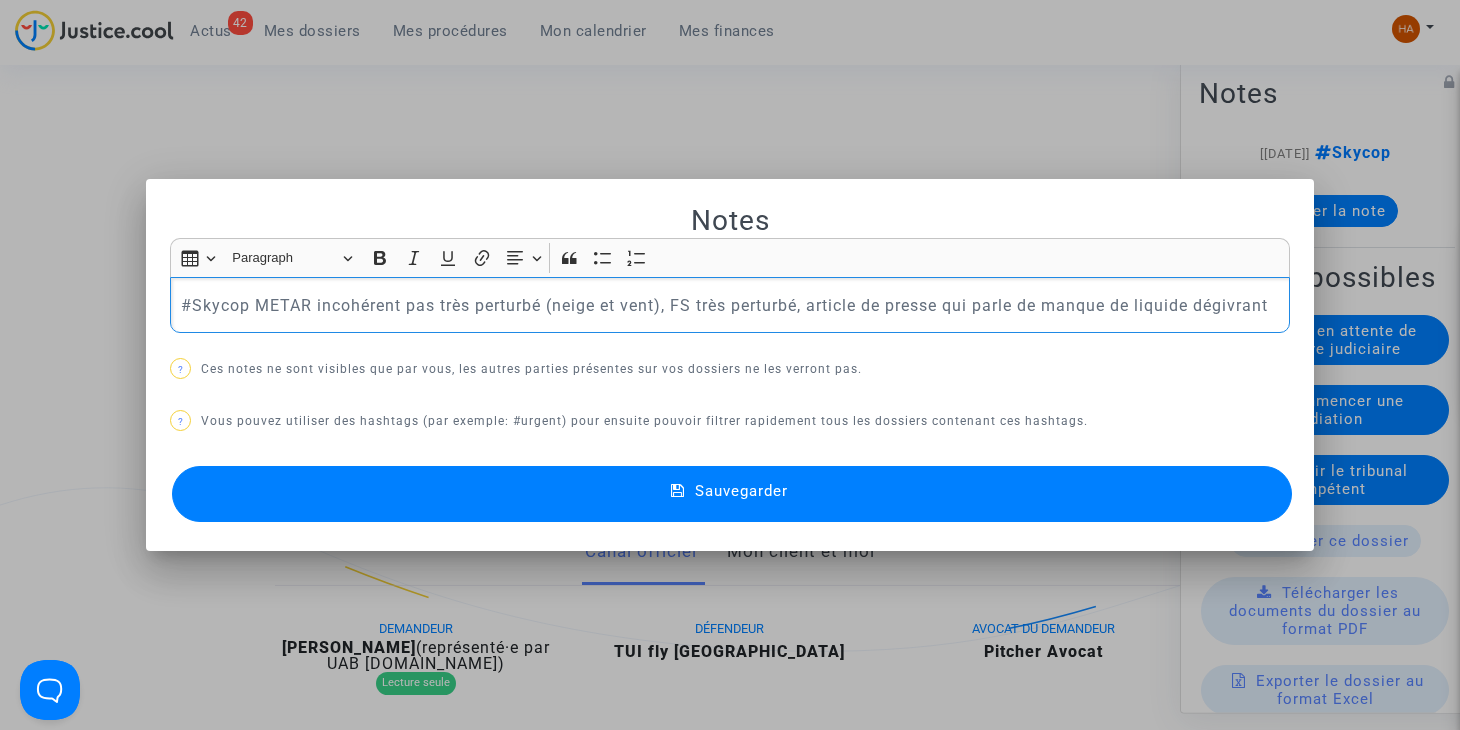 click on "#Skycop METAR incohérent pas très perturbé (neige et vent), FS très perturbé, article de presse qui parle de manque de liquide dégivrant" at bounding box center (730, 305) 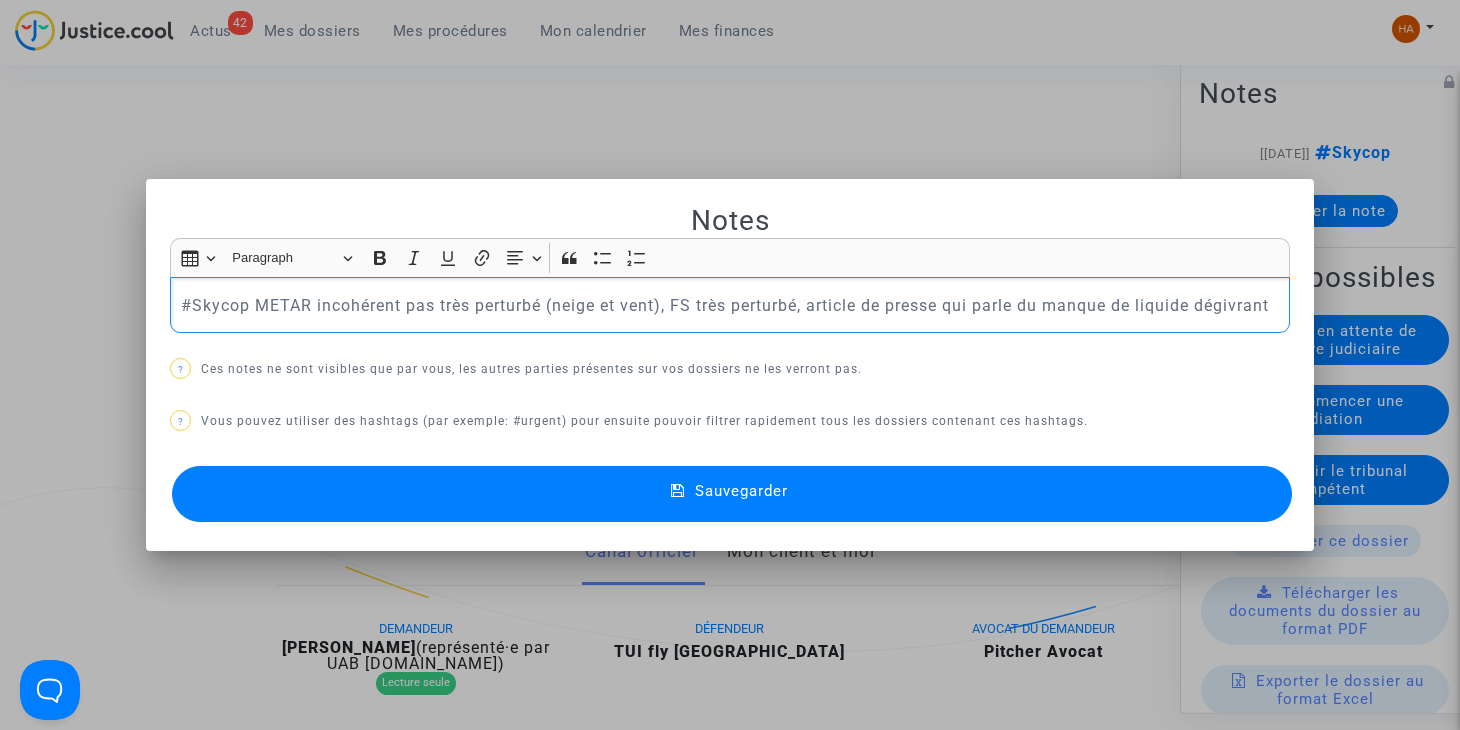 click on "#Skycop METAR incohérent pas très perturbé (neige et vent), FS très perturbé, article de presse qui parle du manque de liquide dégivrant" at bounding box center [730, 305] 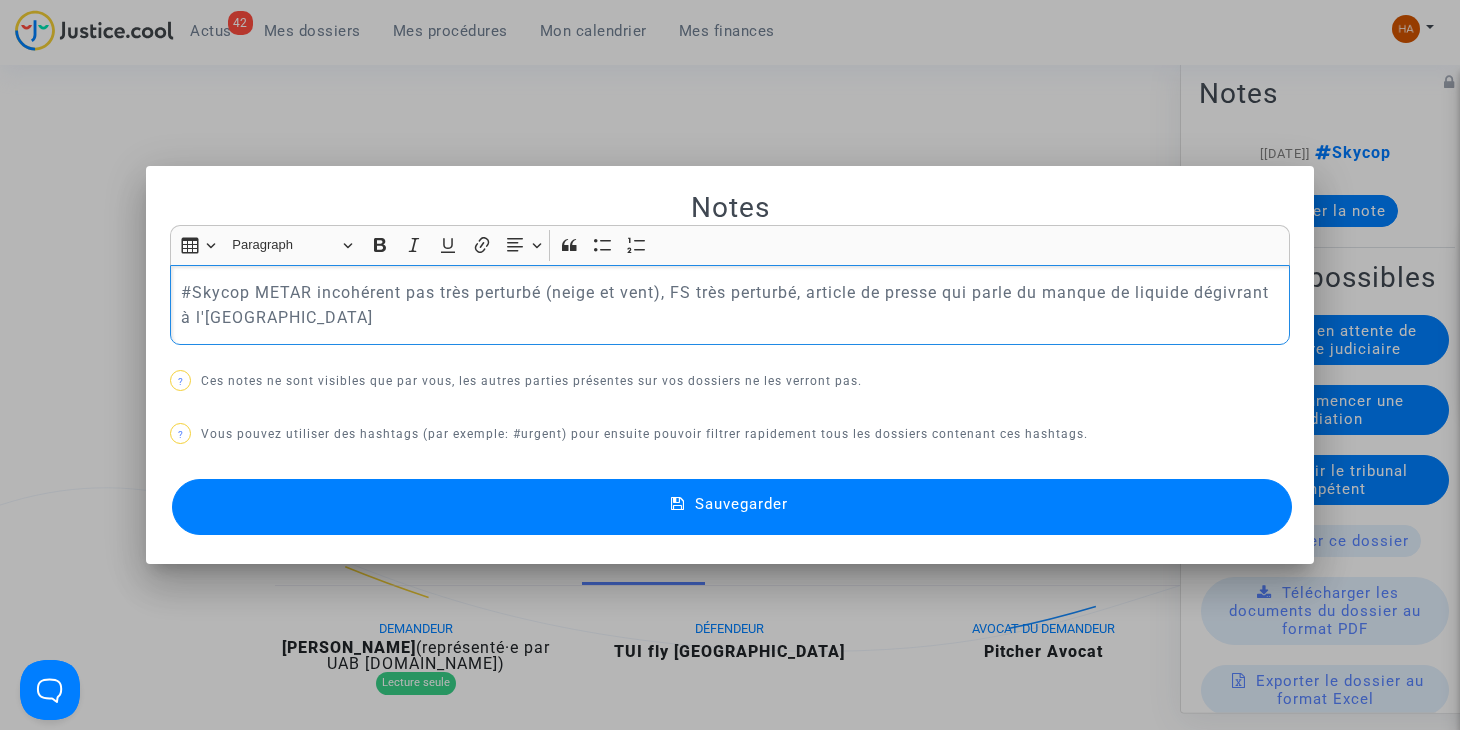 click on "Sauvegarder" at bounding box center [732, 507] 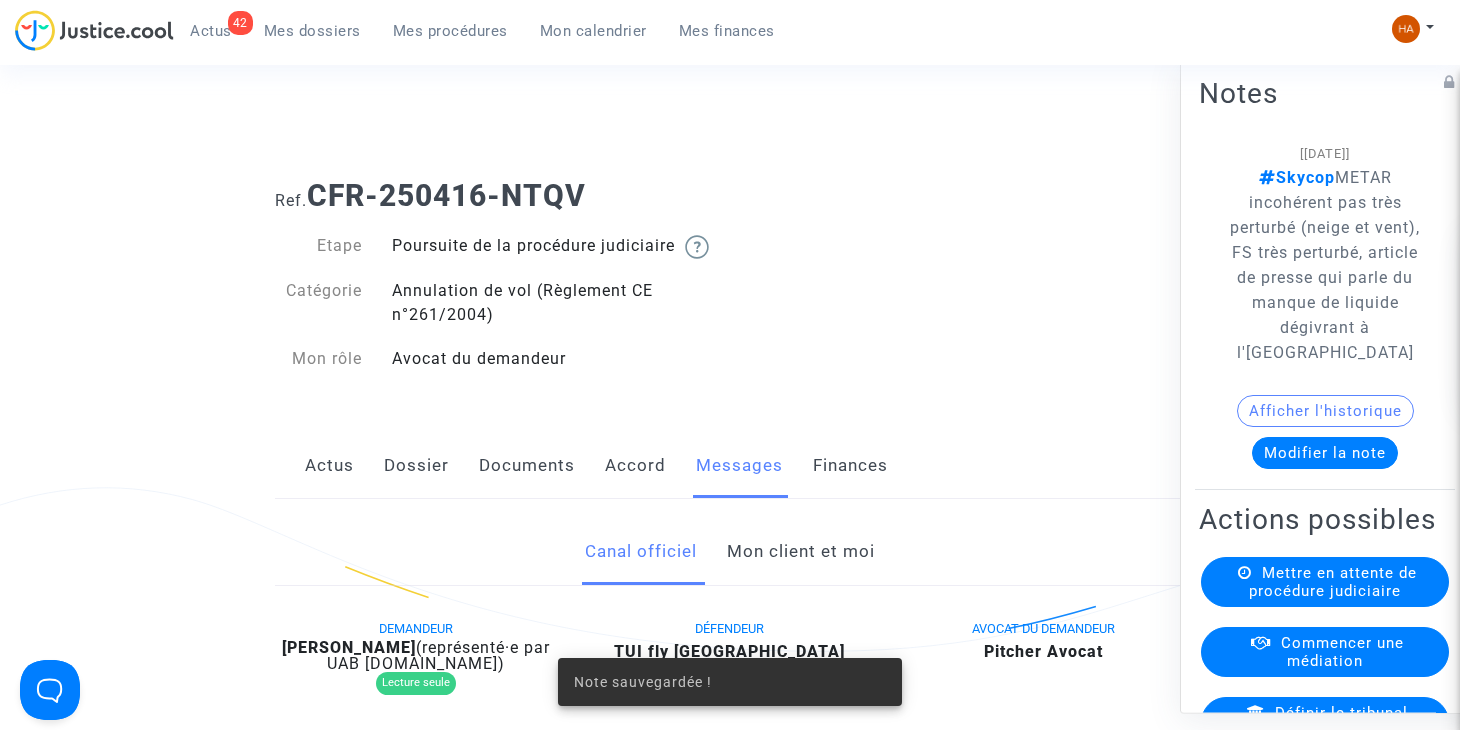 click on "Modifier la note" 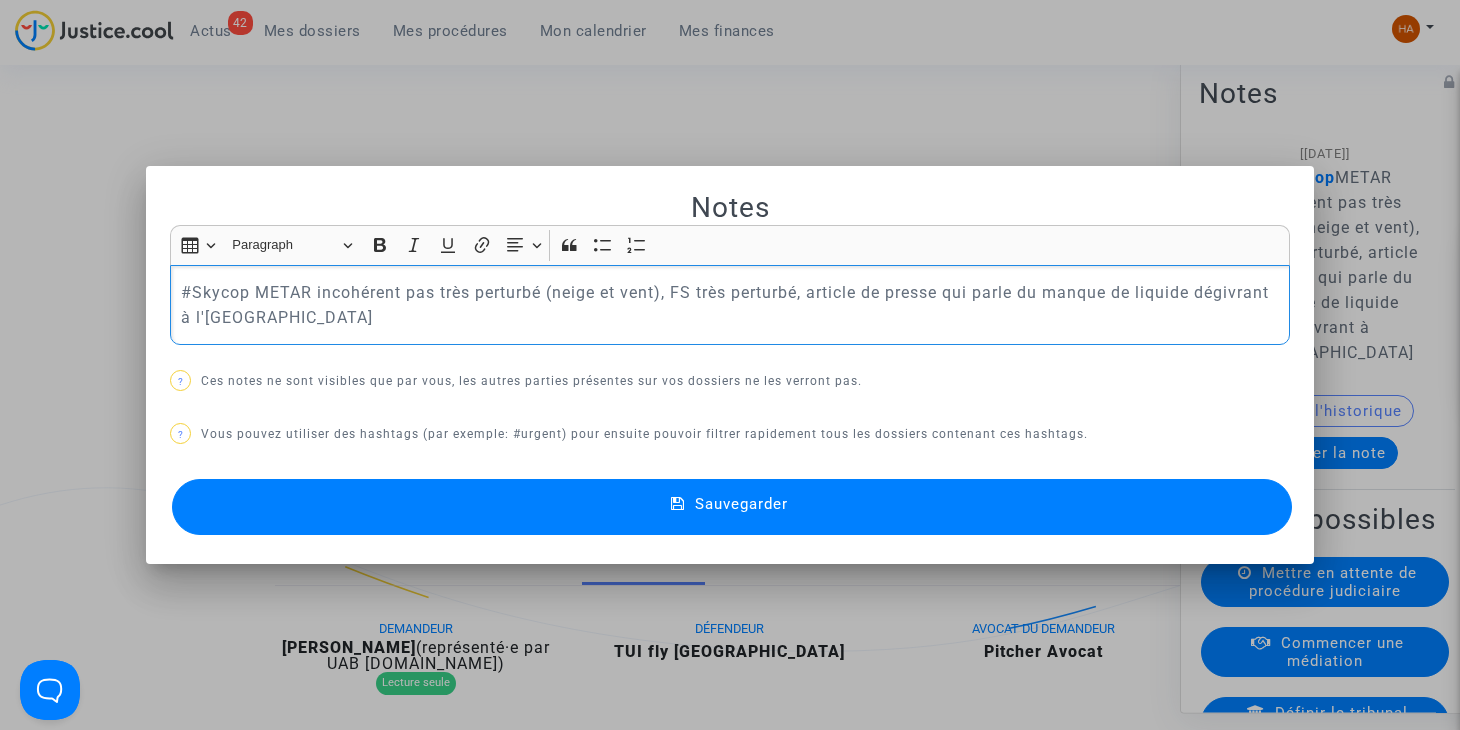 click on "#Skycop METAR incohérent pas très perturbé (neige et vent), FS très perturbé, article de presse qui parle du manque de liquide dégivrant à l'aéroport de Bruxelles" at bounding box center [730, 305] 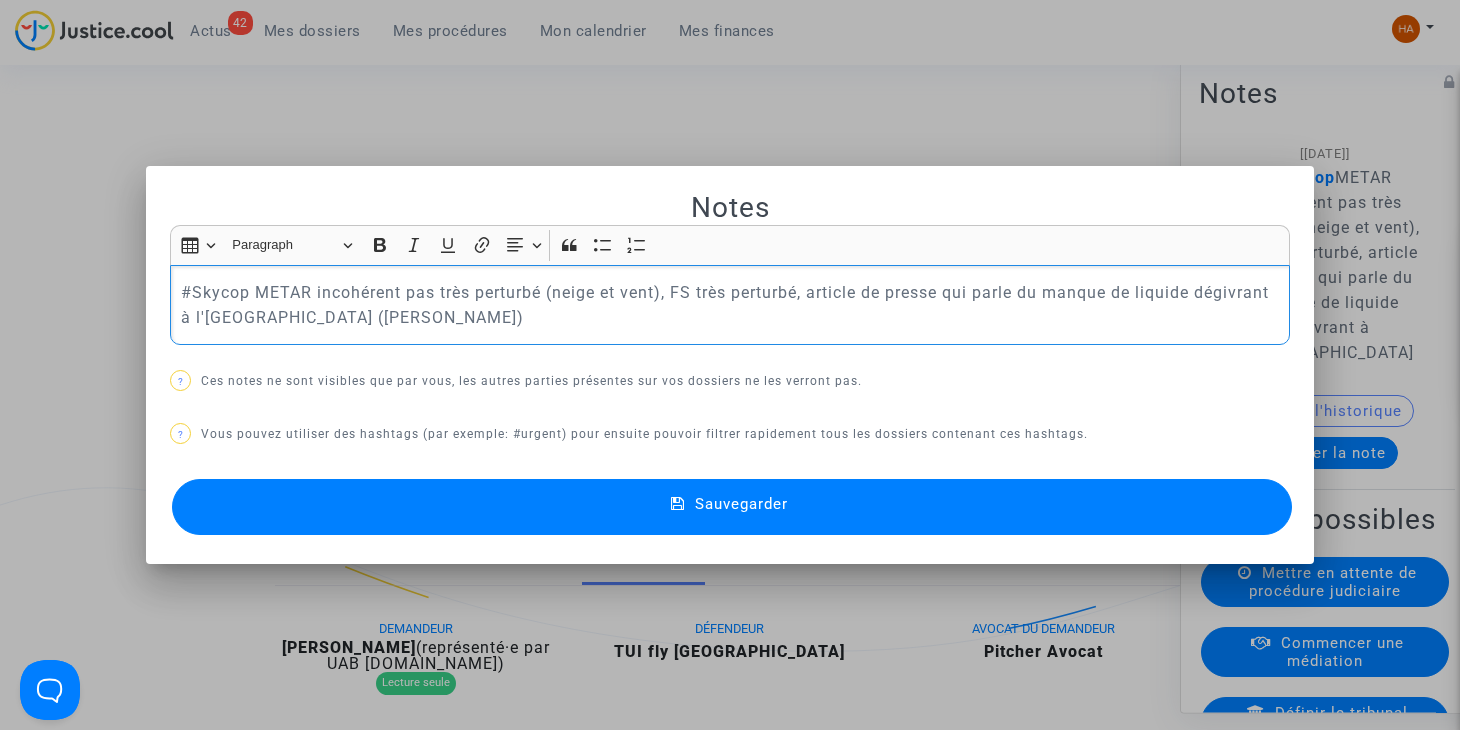 click on "Sauvegarder" at bounding box center [741, 504] 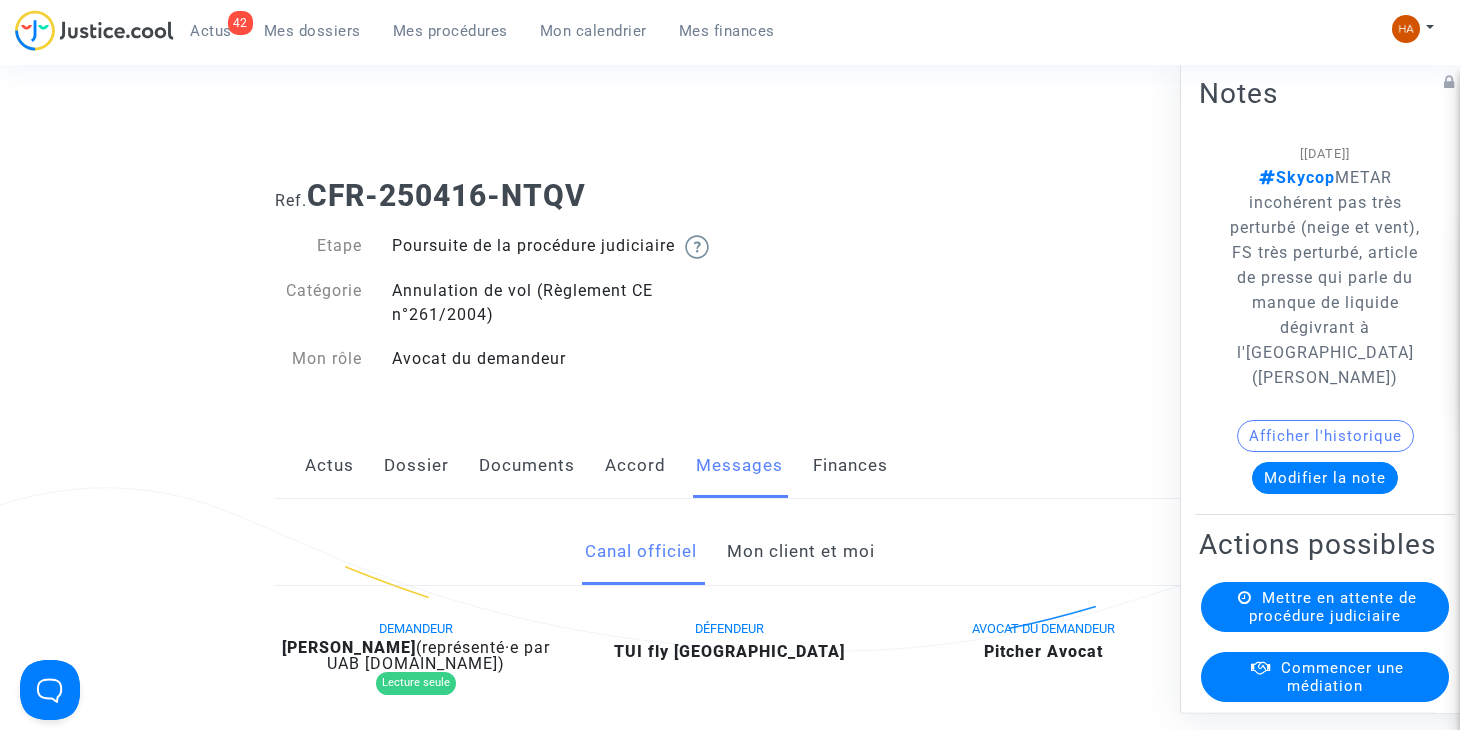 click on "Modifier la note" 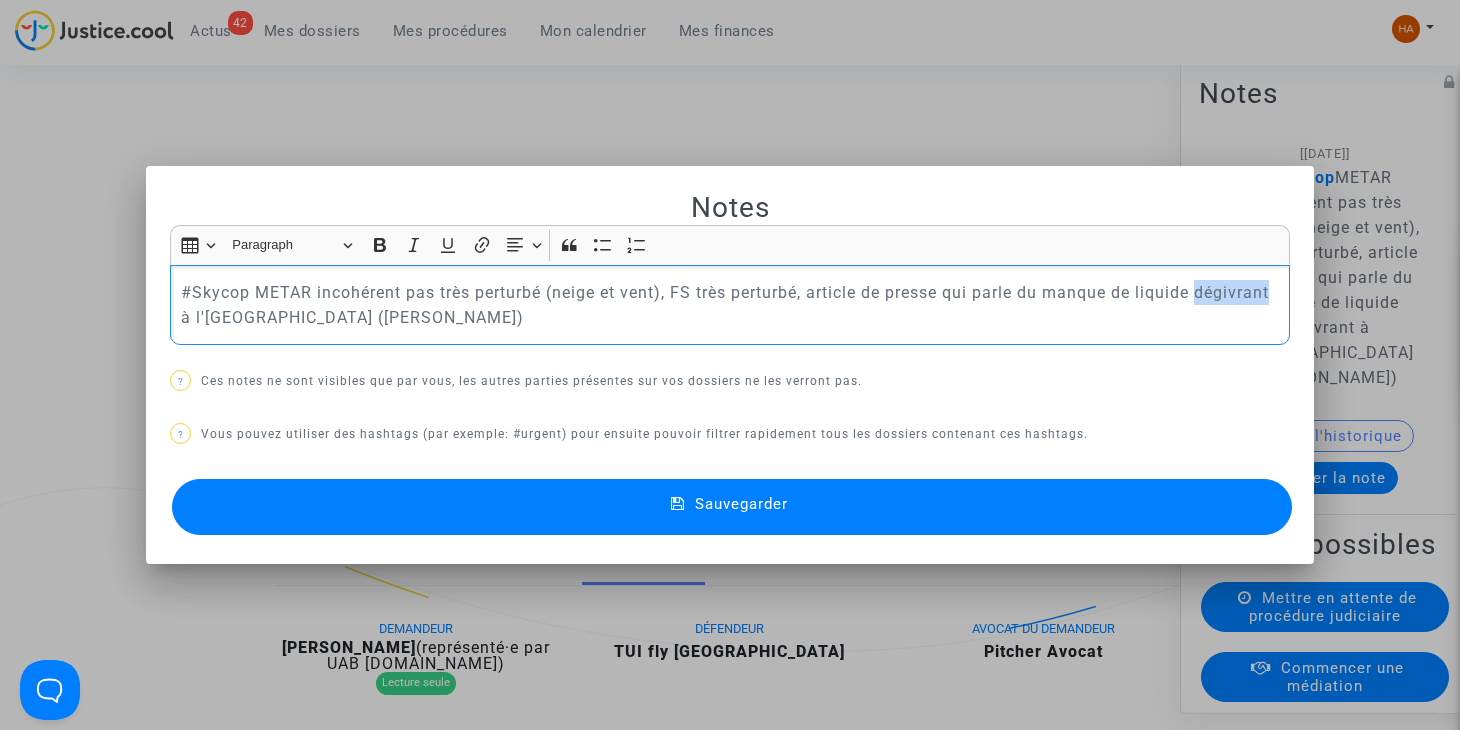 drag, startPoint x: 1276, startPoint y: 296, endPoint x: 1203, endPoint y: 293, distance: 73.061615 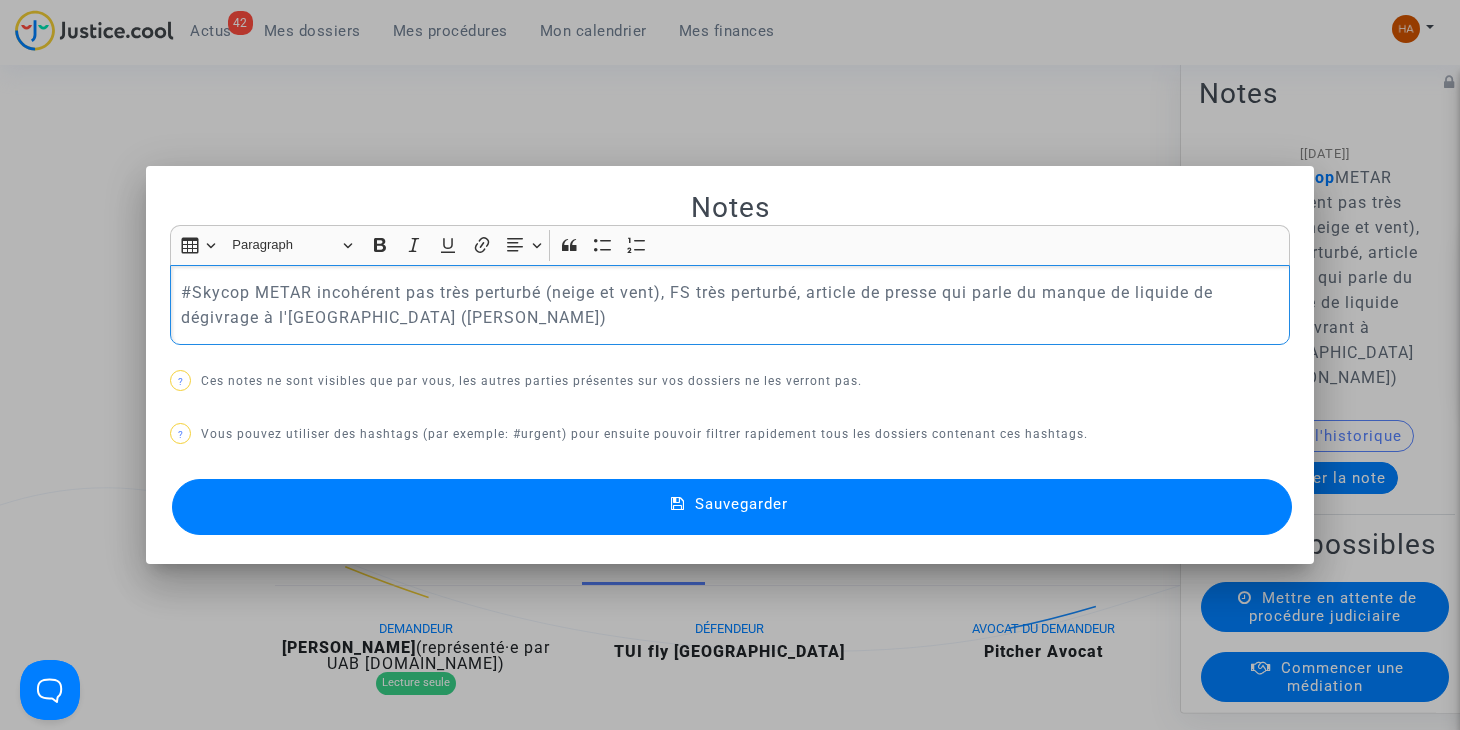 click on "Sauvegarder" at bounding box center [741, 504] 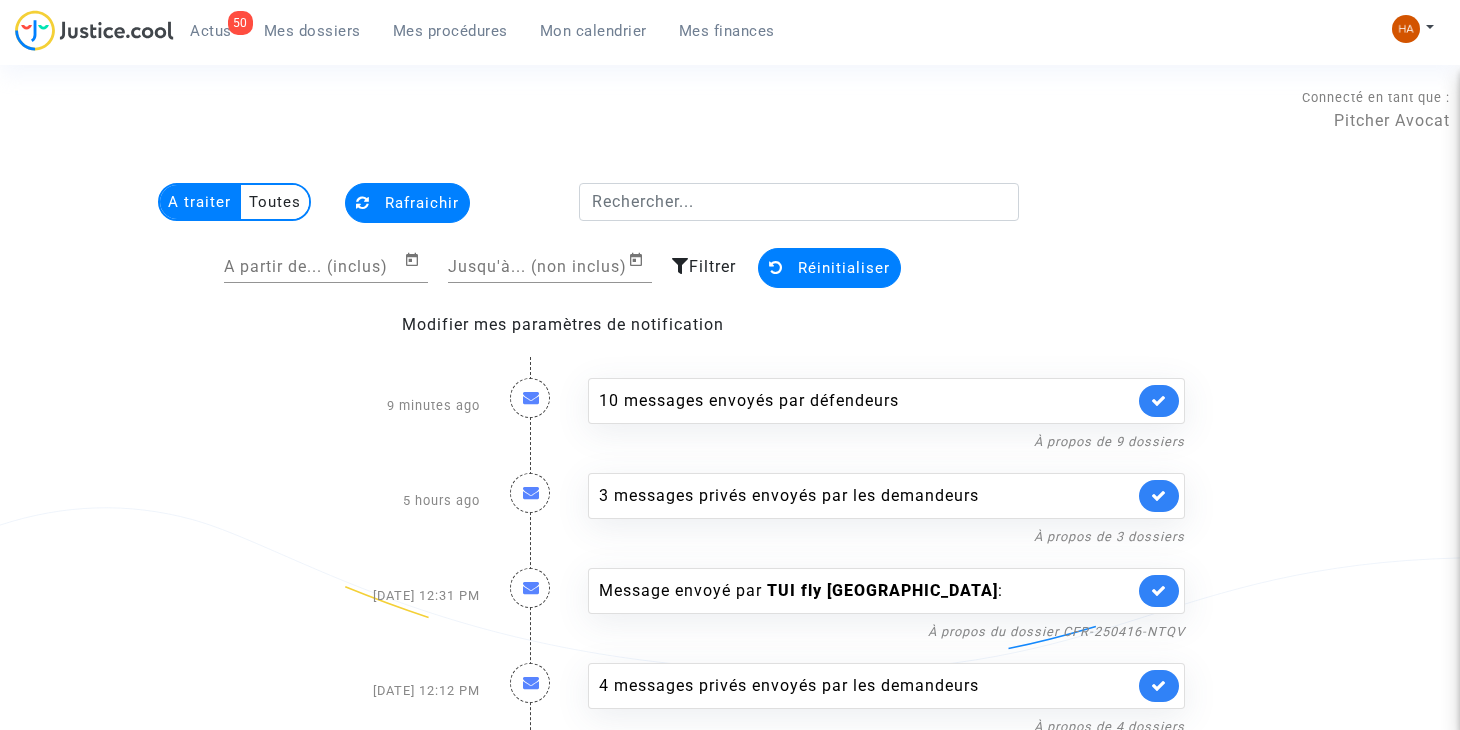 scroll, scrollTop: 0, scrollLeft: 0, axis: both 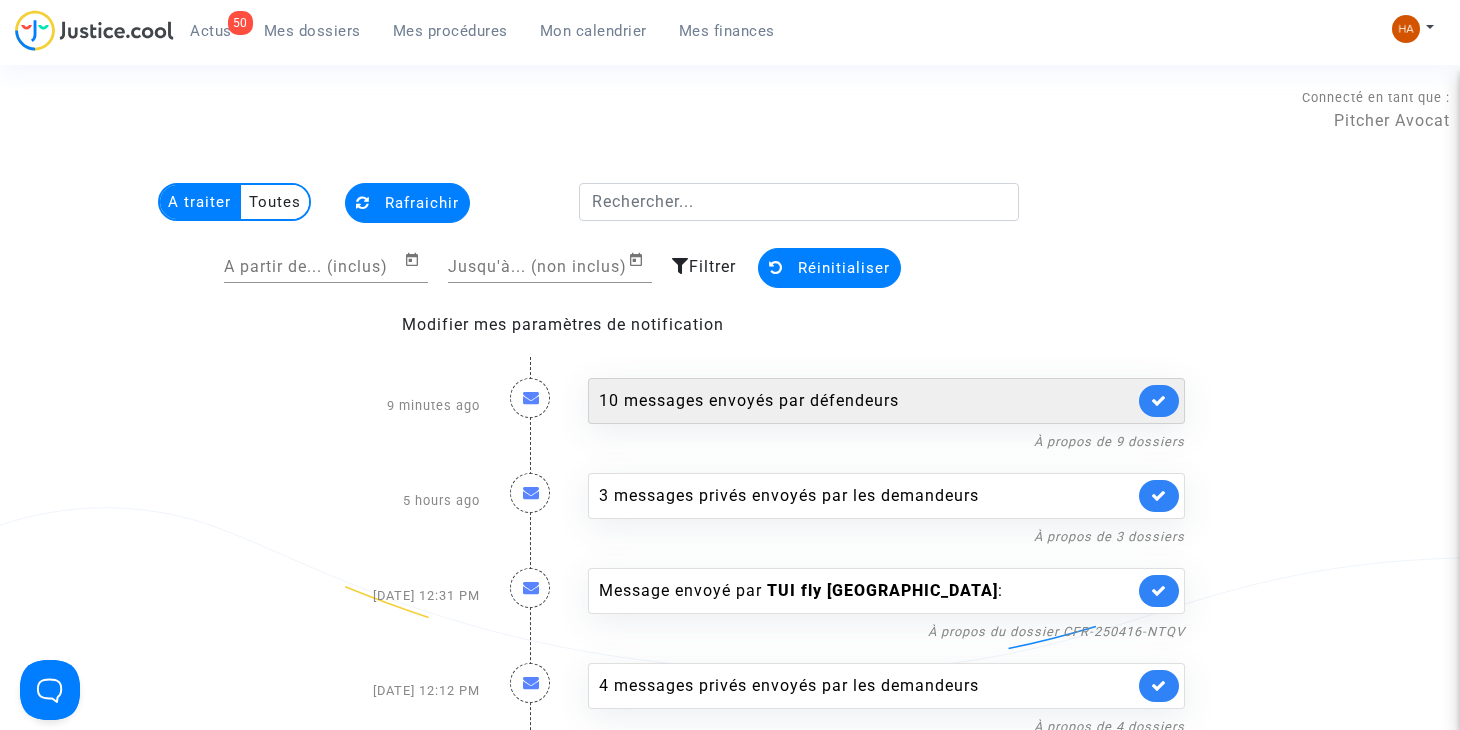 click on "10 messages envoyés par   défendeurs" 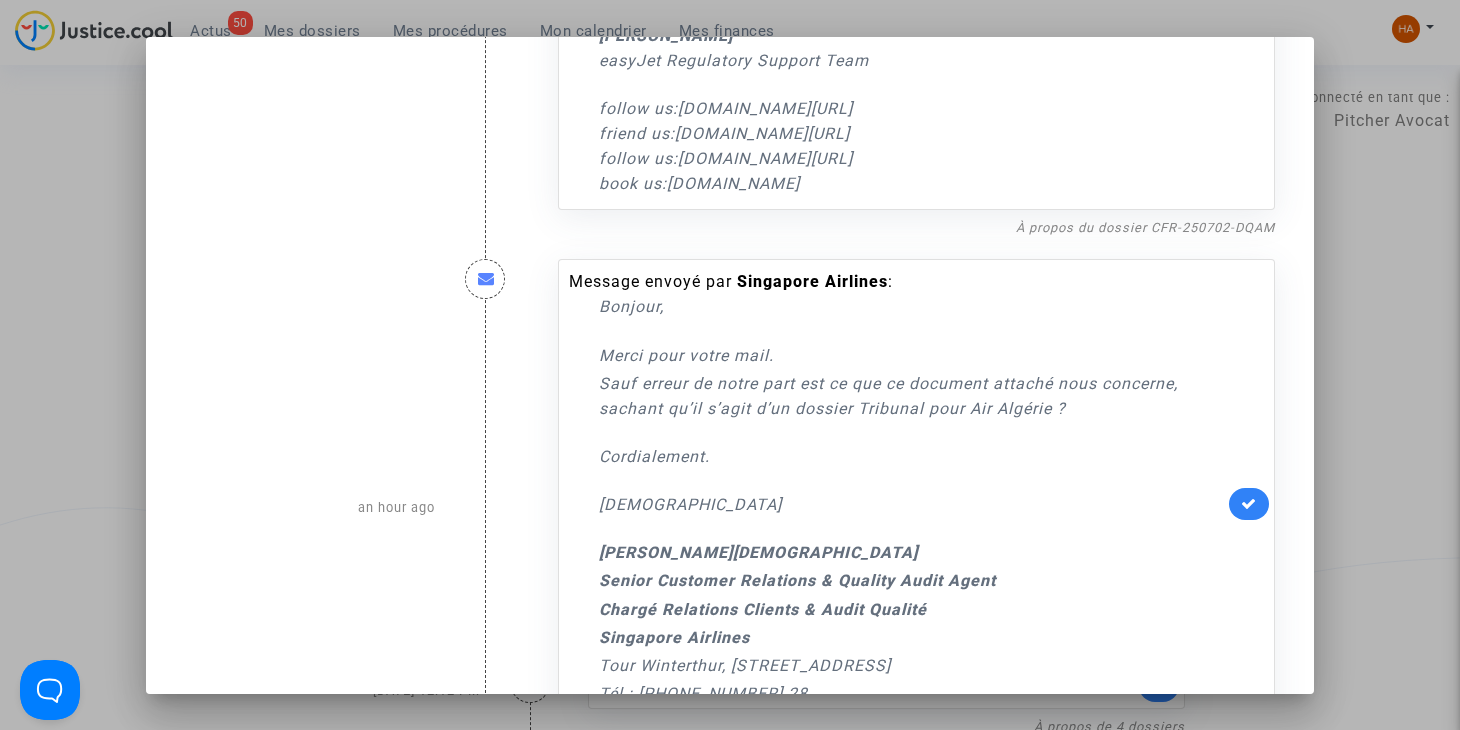 scroll, scrollTop: 6022, scrollLeft: 0, axis: vertical 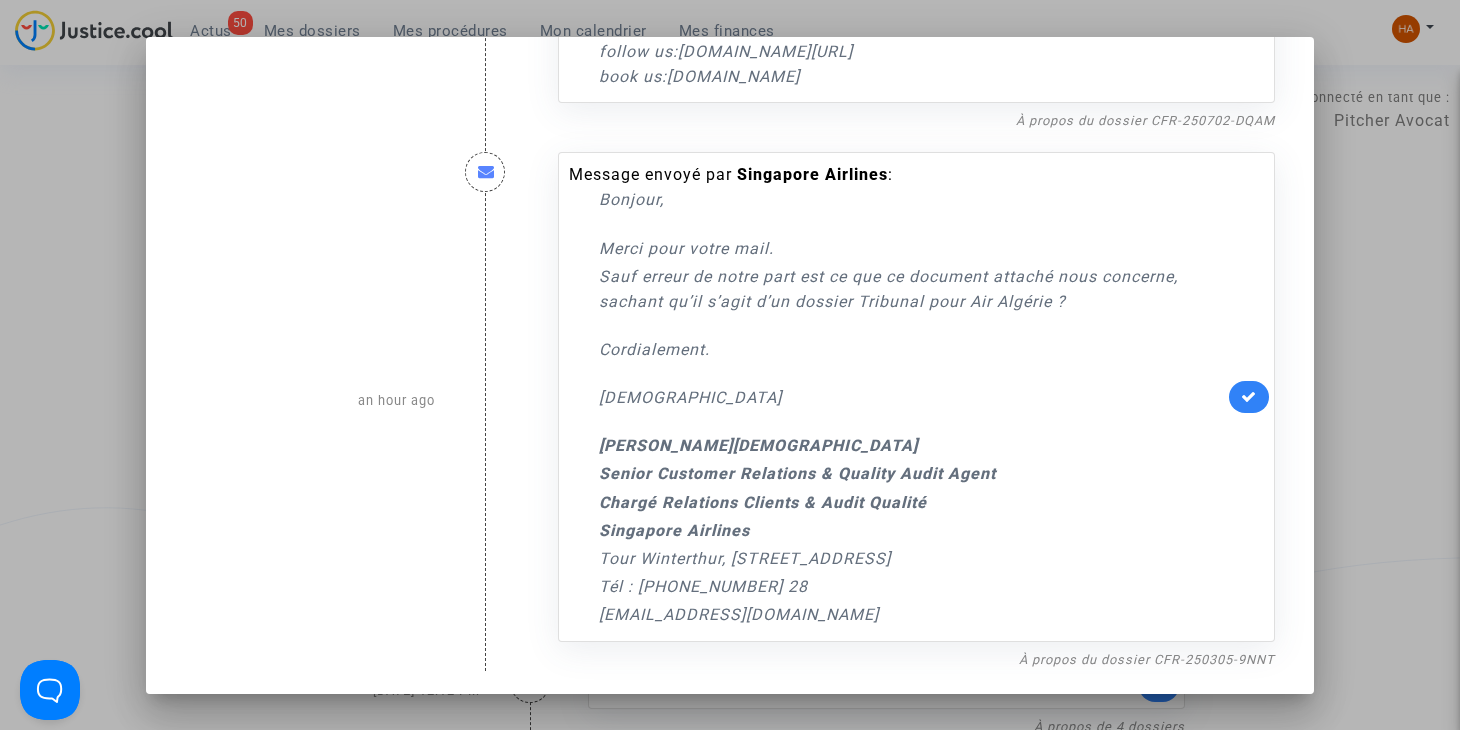 click at bounding box center (730, 365) 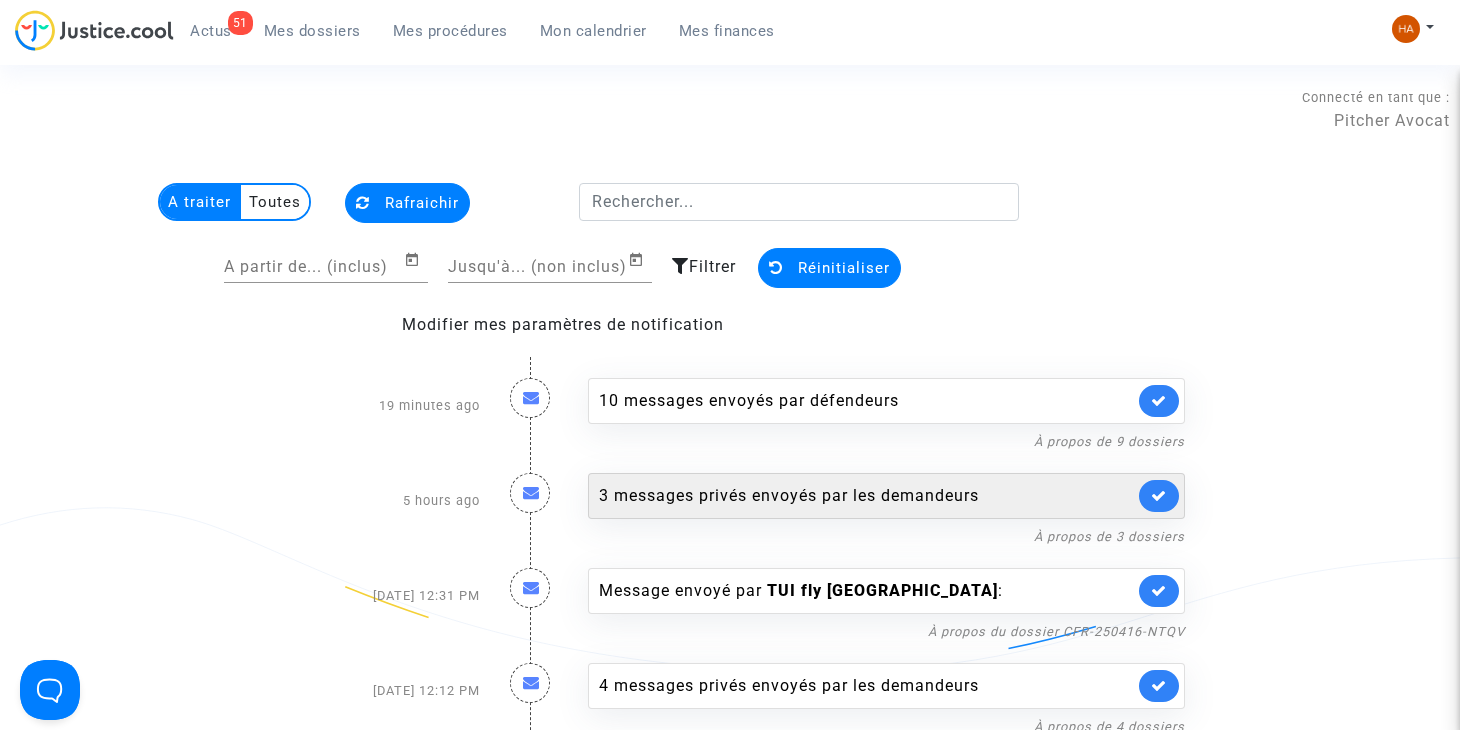 click on "3 messages privés envoyés par   les demandeurs" 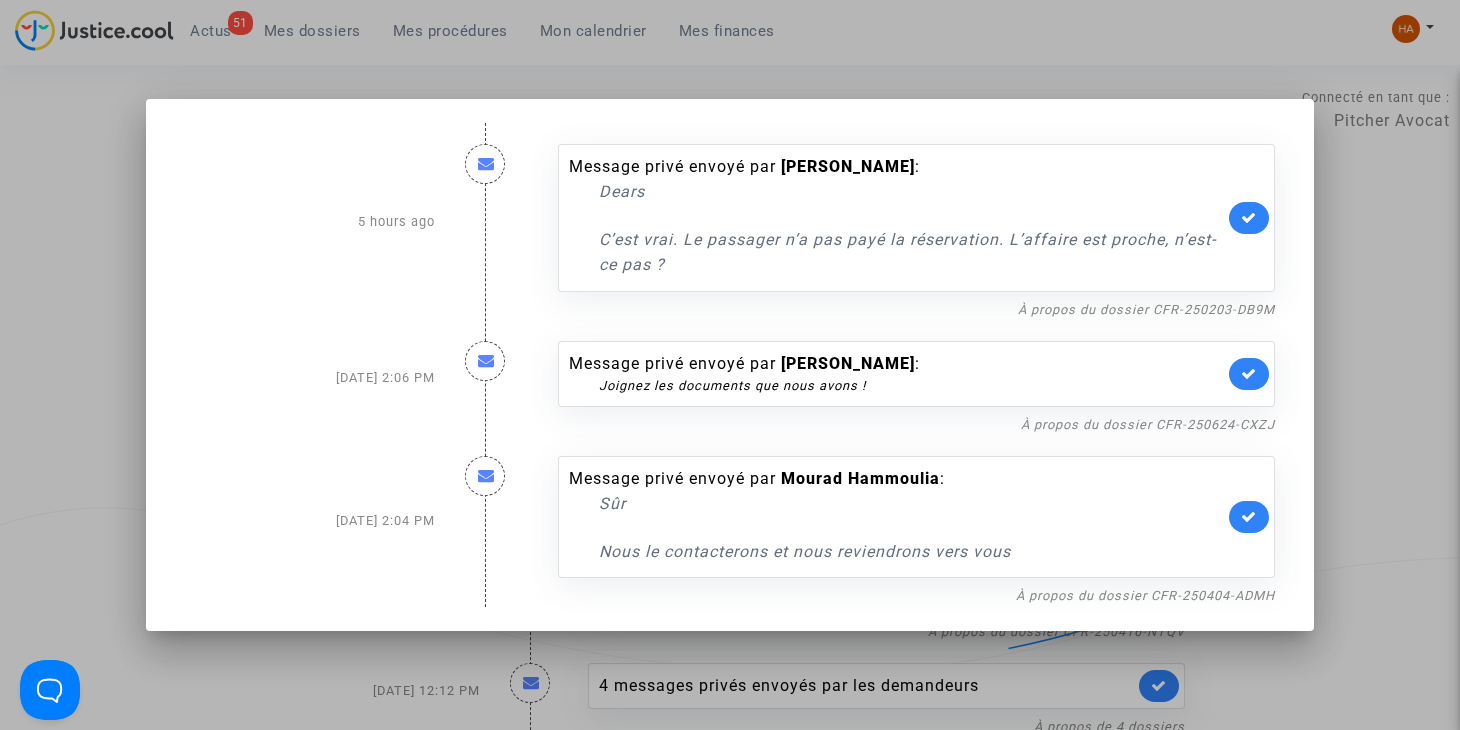 click at bounding box center [730, 365] 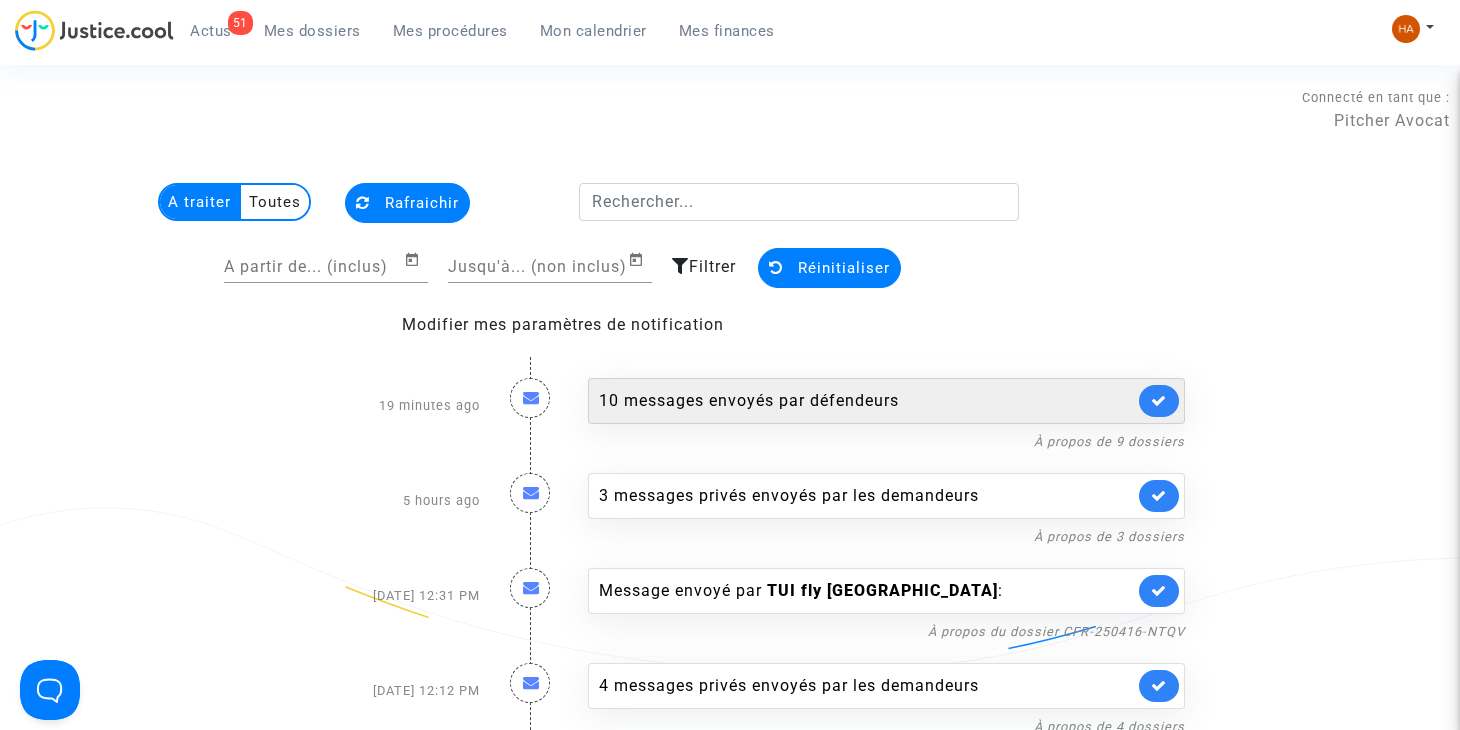 click on "10 messages envoyés par   défendeurs" 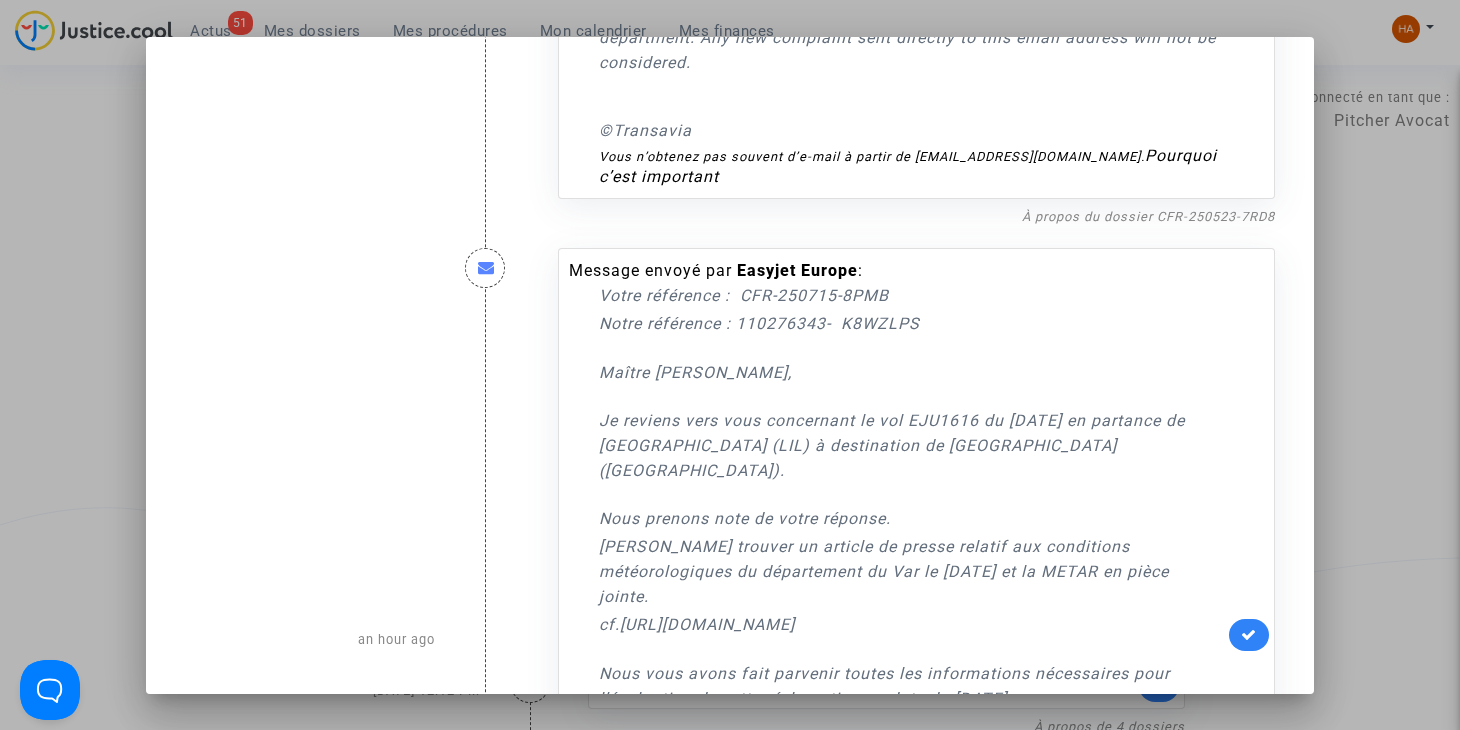 scroll, scrollTop: 6022, scrollLeft: 0, axis: vertical 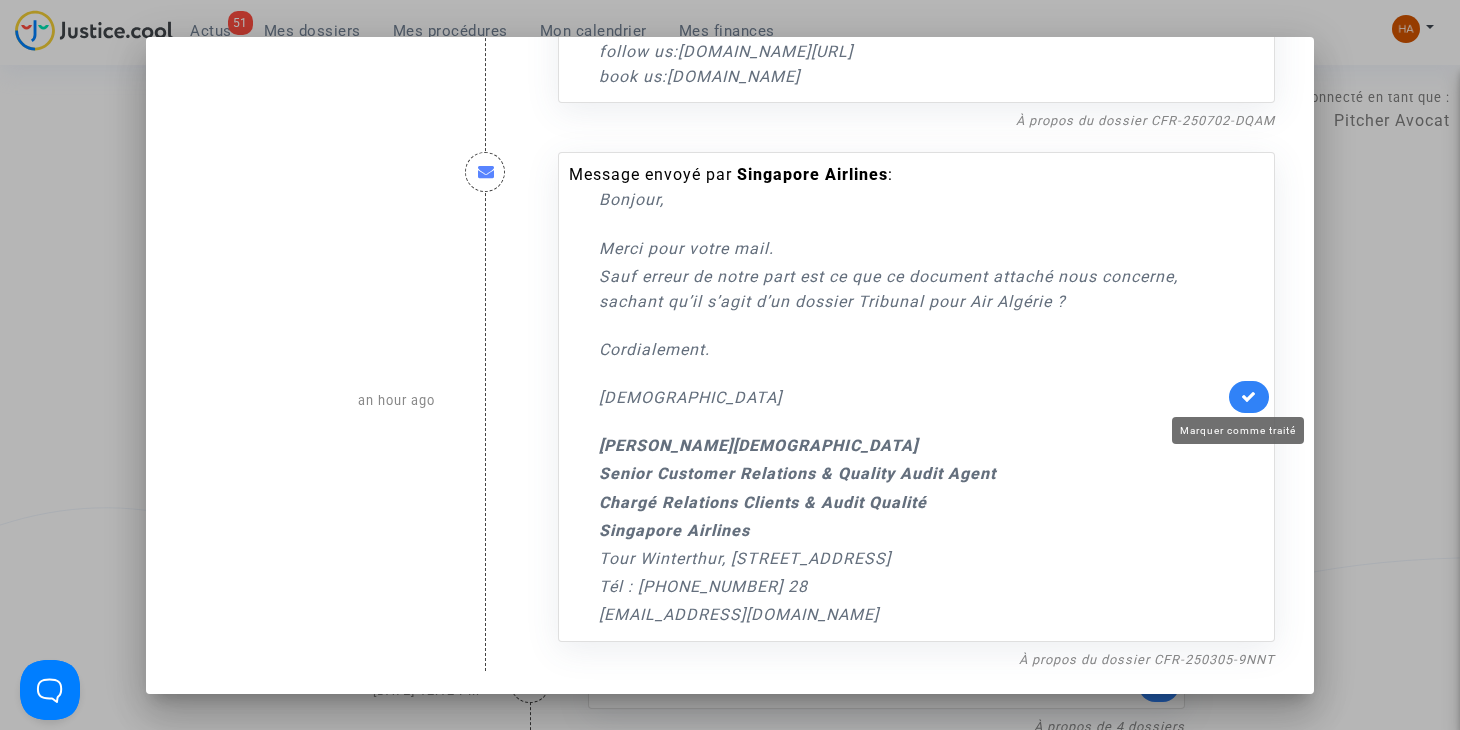 click at bounding box center (1249, 396) 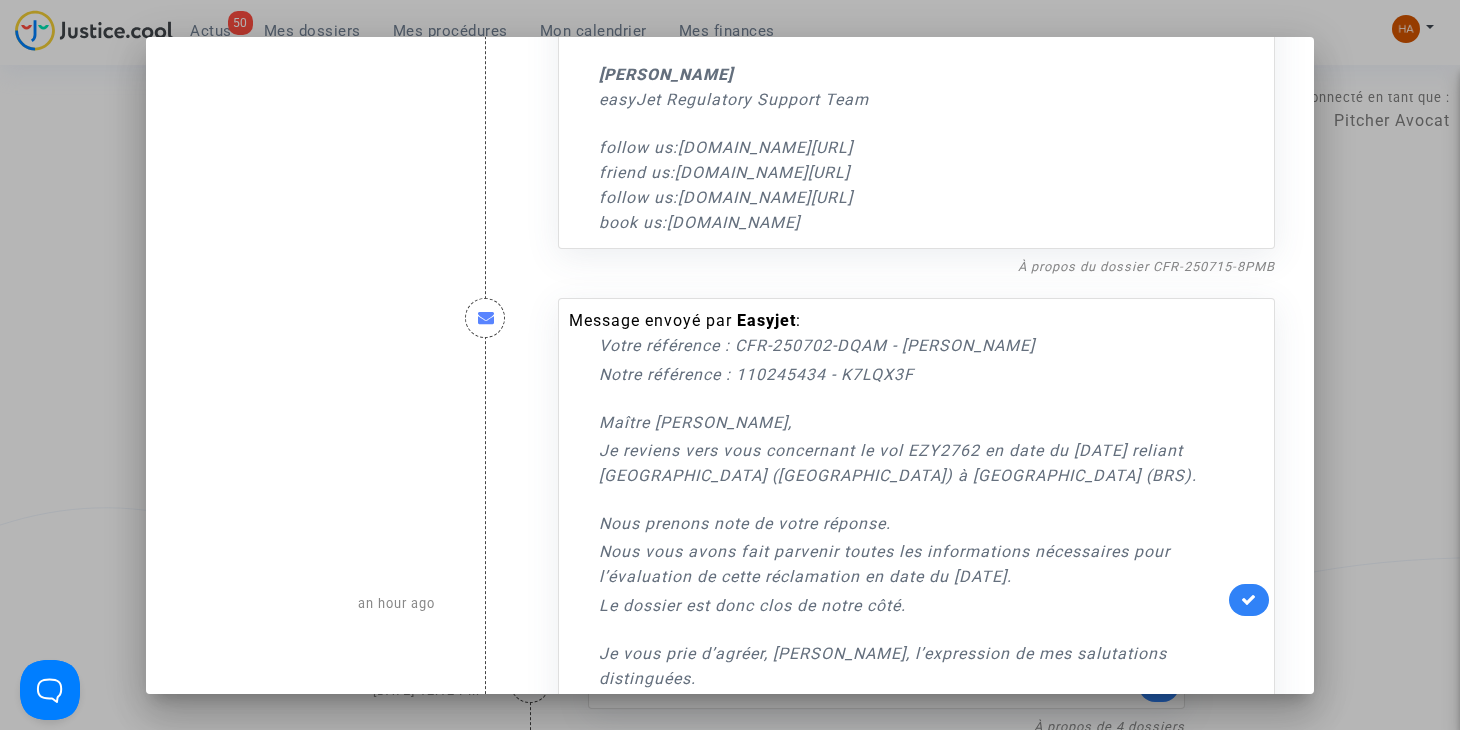 scroll, scrollTop: 5222, scrollLeft: 0, axis: vertical 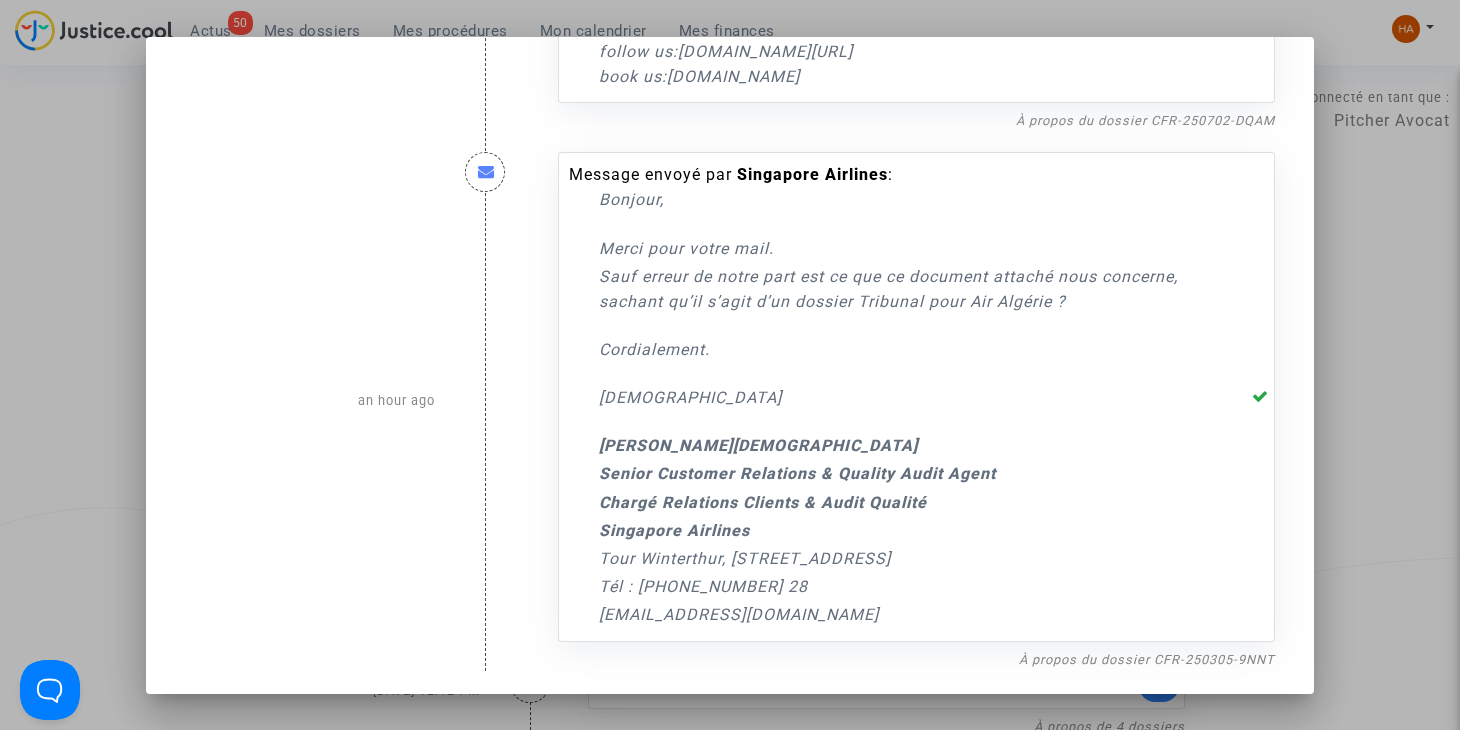 click at bounding box center (730, 365) 